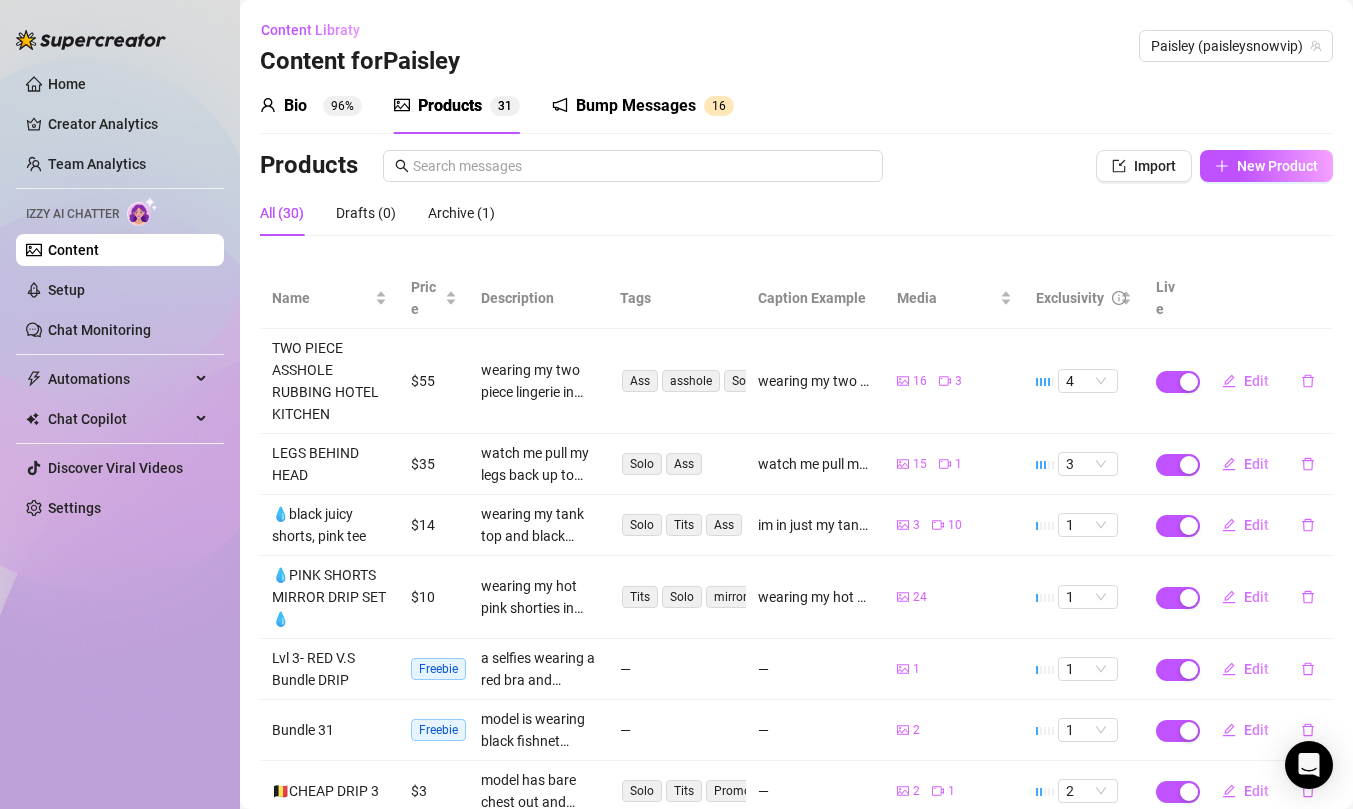 scroll, scrollTop: 0, scrollLeft: 0, axis: both 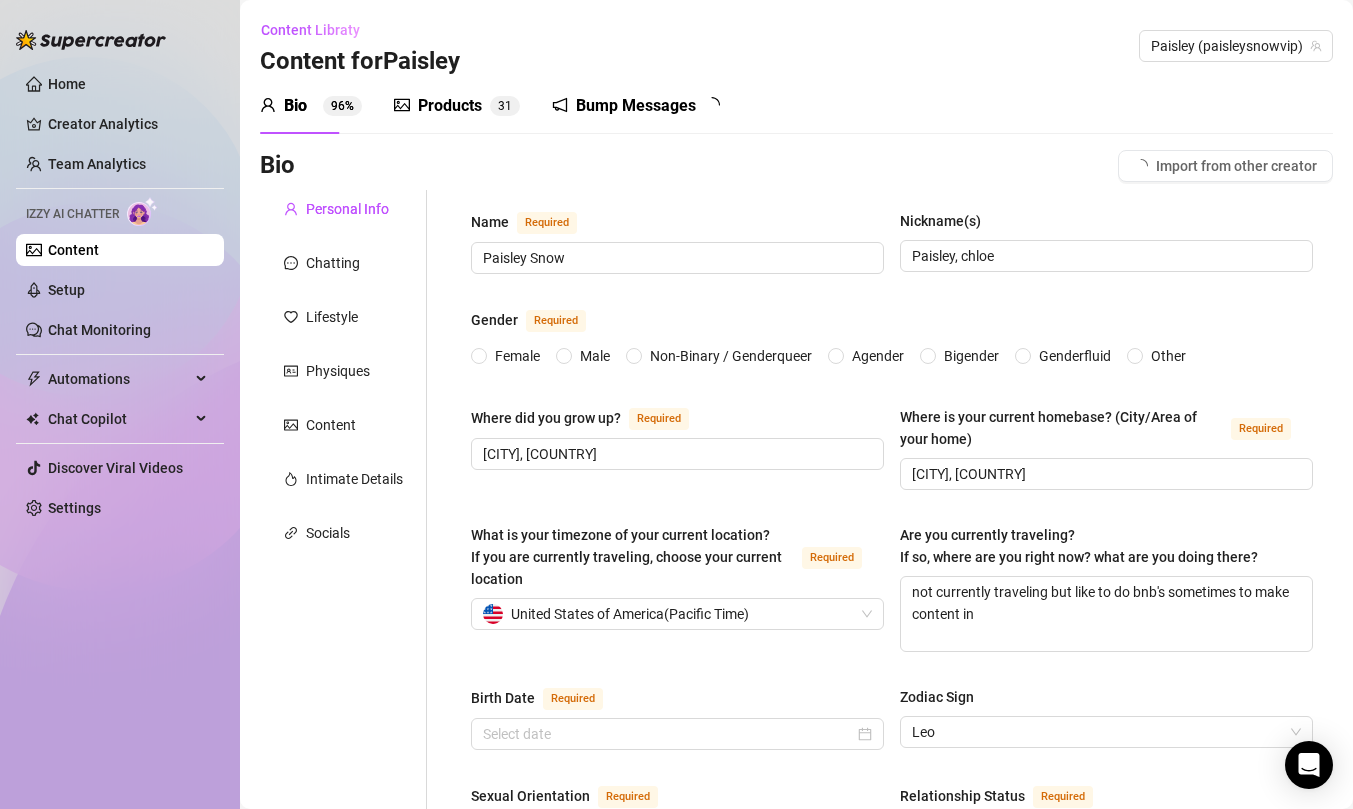 type 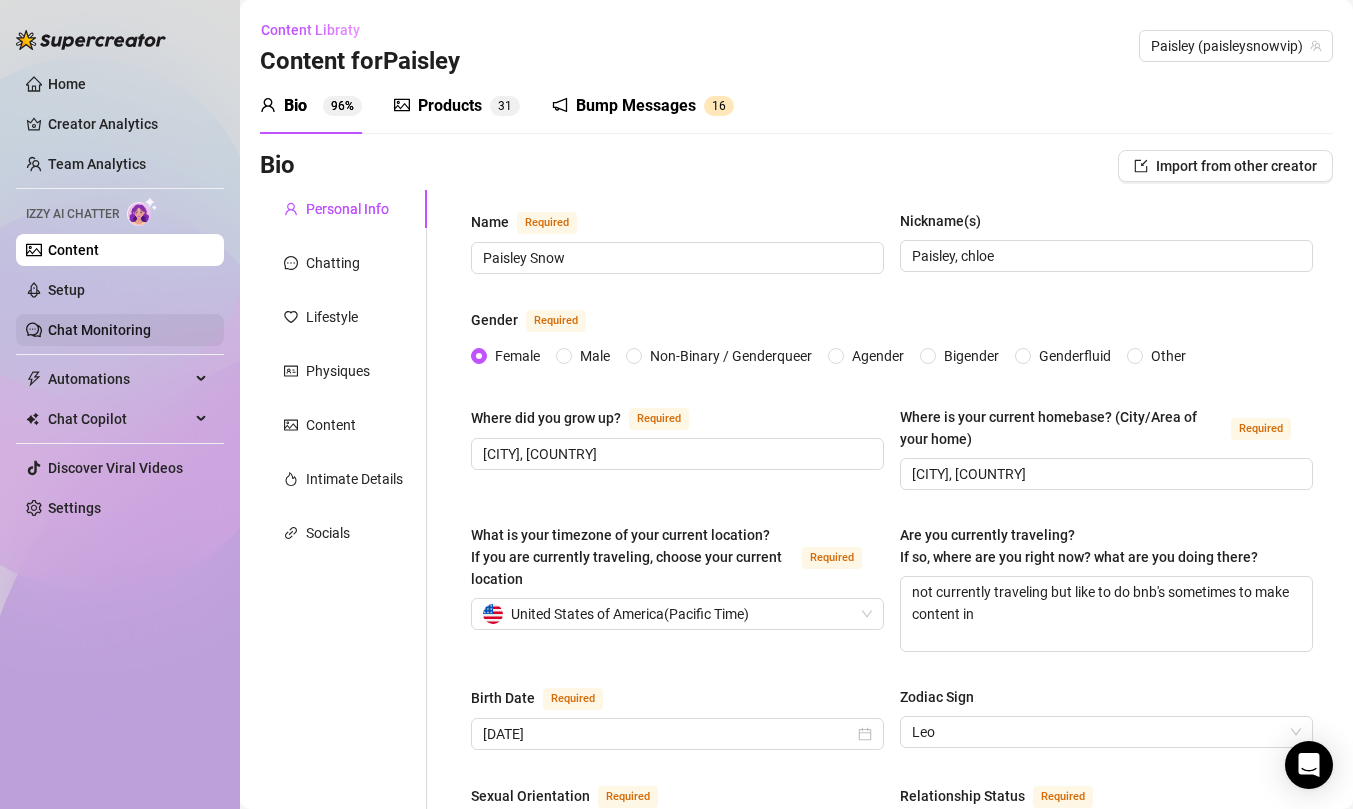 click on "Chat Monitoring" at bounding box center (99, 330) 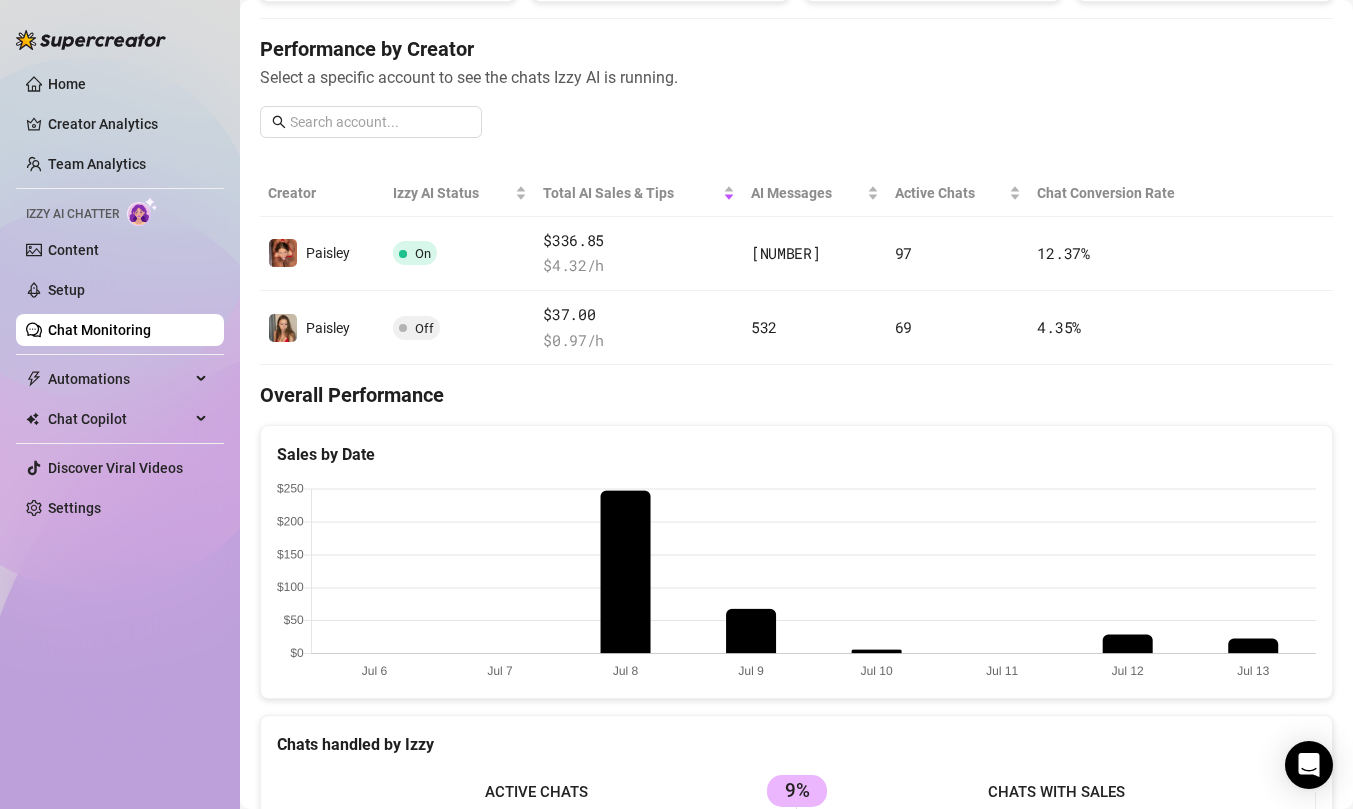 scroll, scrollTop: 0, scrollLeft: 0, axis: both 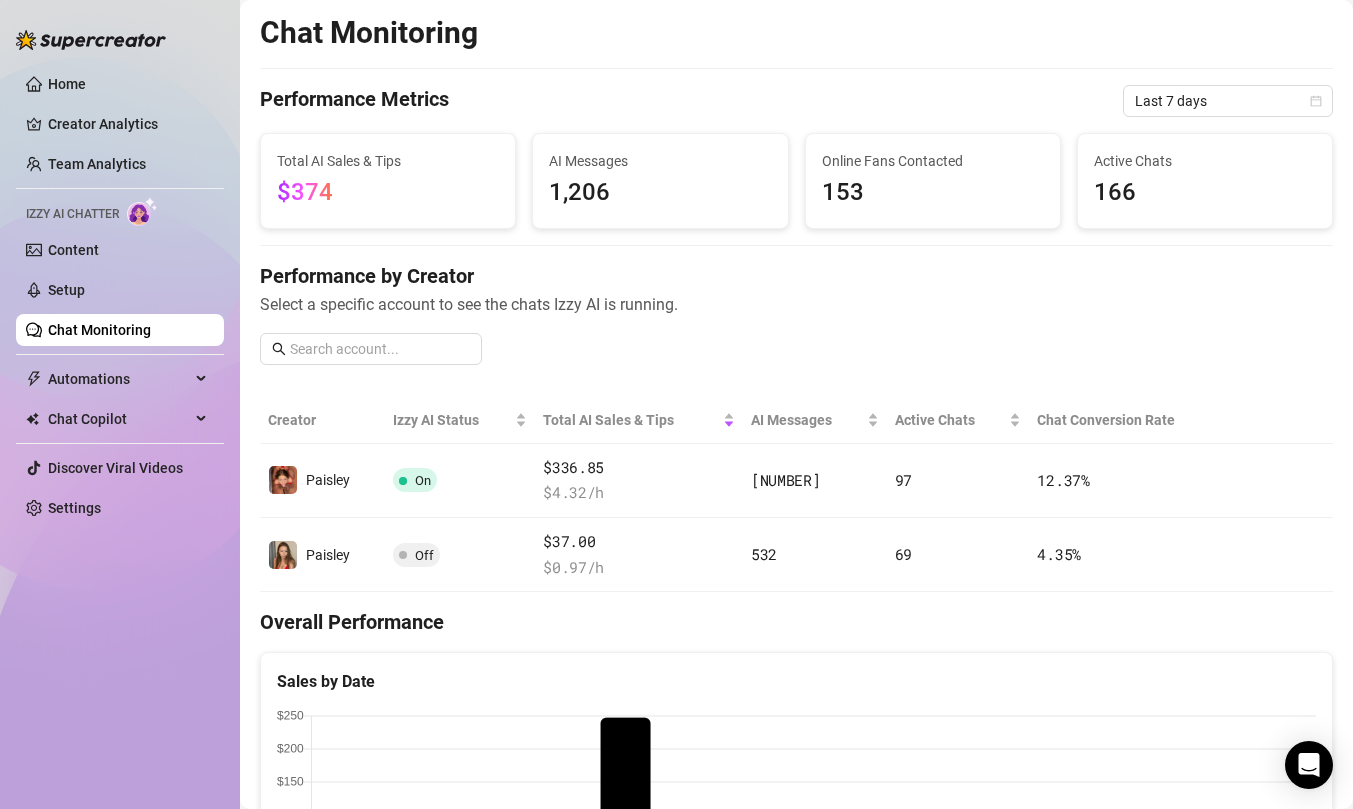 click on "Performance Metrics Last 7 days" at bounding box center (796, 101) 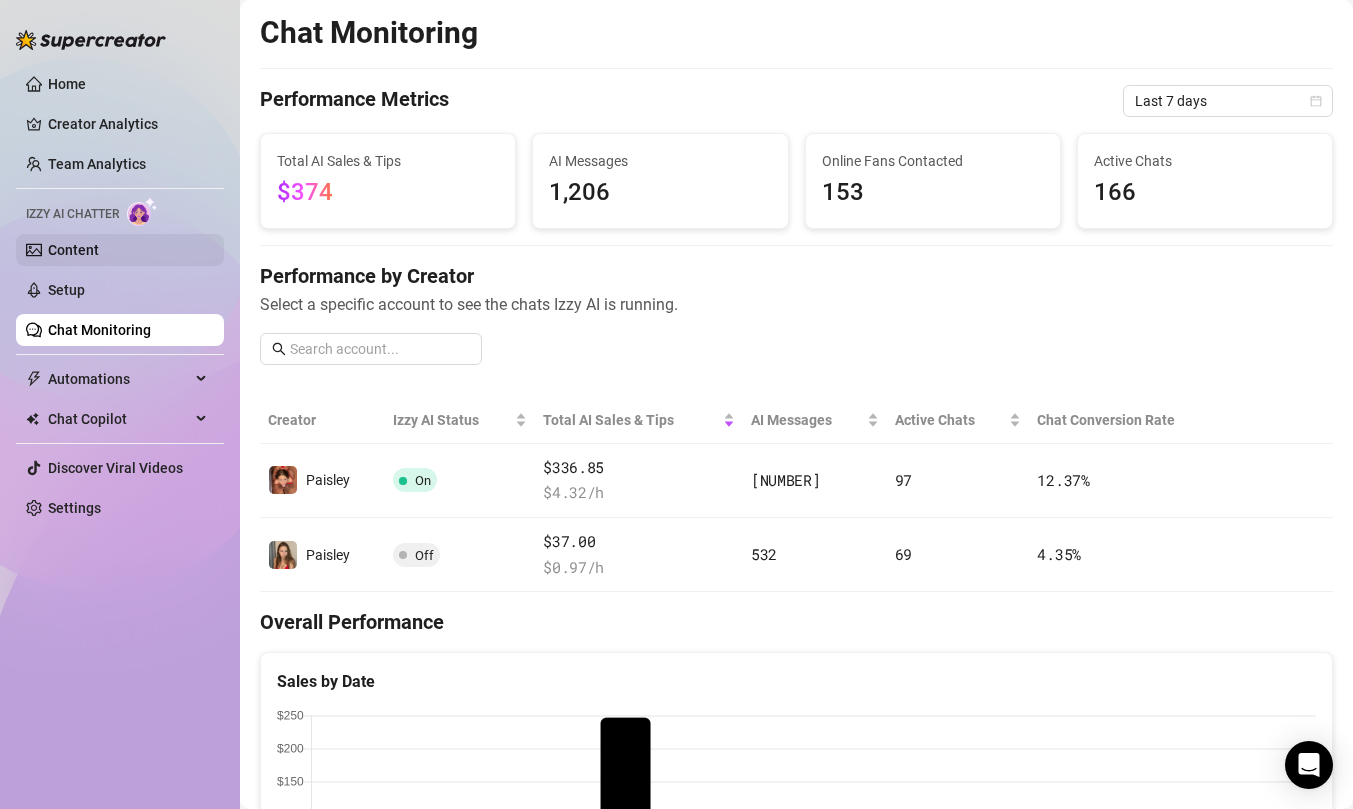 click on "Content" at bounding box center (73, 250) 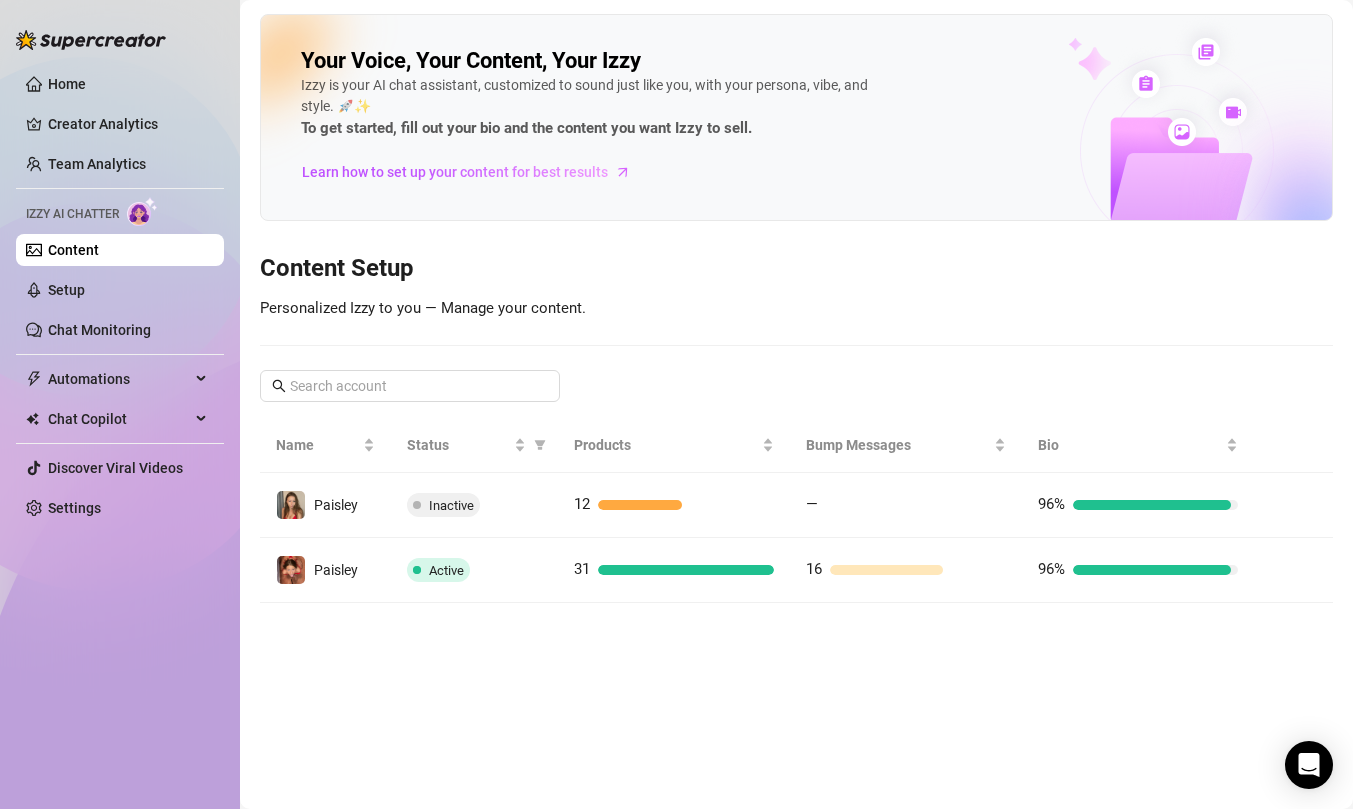 click on "Your Voice, Your Content, Your Izzy Izzy is your AI chat assistant, customized to sound just like you, with your persona, vibe, and style. 🚀✨ To get started, fill out your bio and the content you want Izzy to sell. Learn how to set up your content for best results Content Setup Personalized Izzy to you — Manage your content. Name Status Products Bump Messages Bio Paisley Inactive 12 — 96% Paisley Active 31 16 96%" at bounding box center (796, 308) 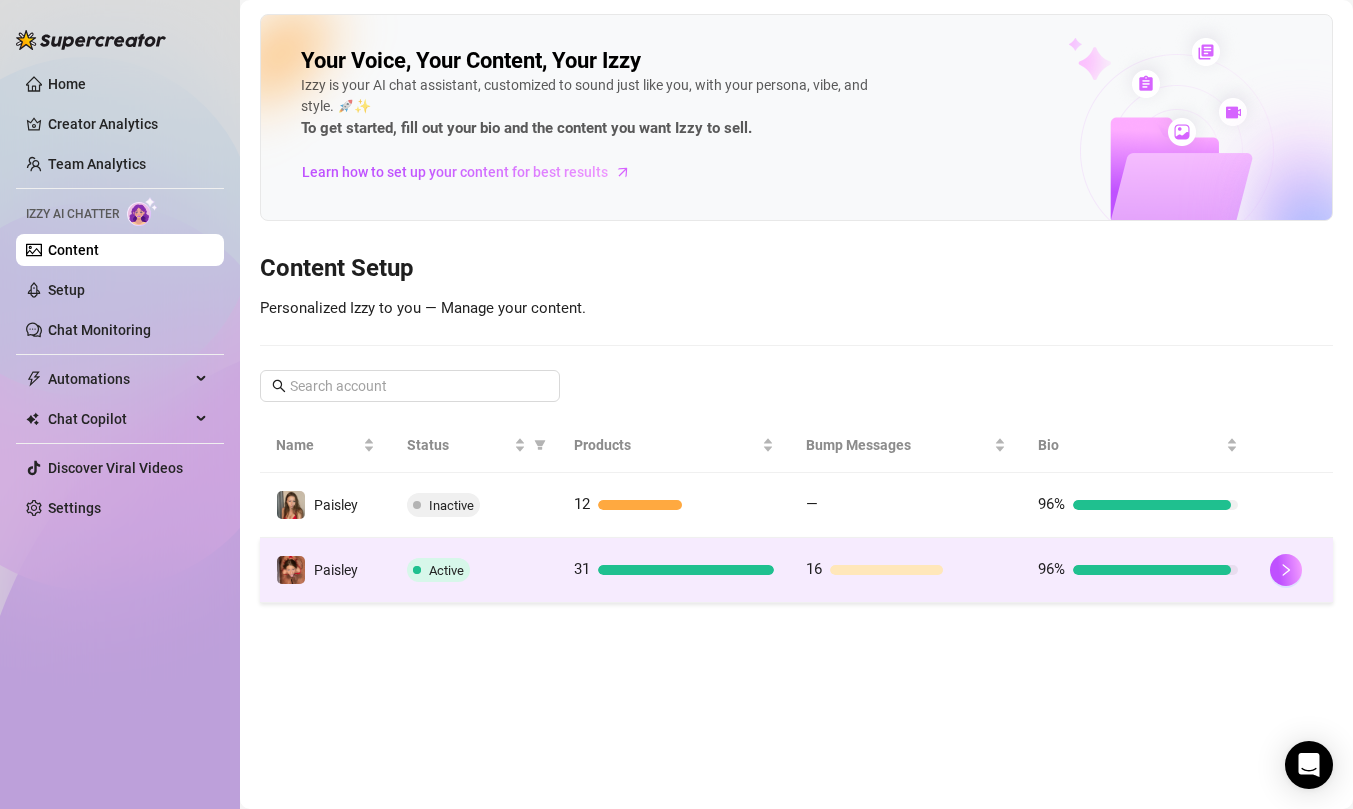 click on "31" at bounding box center [674, 570] 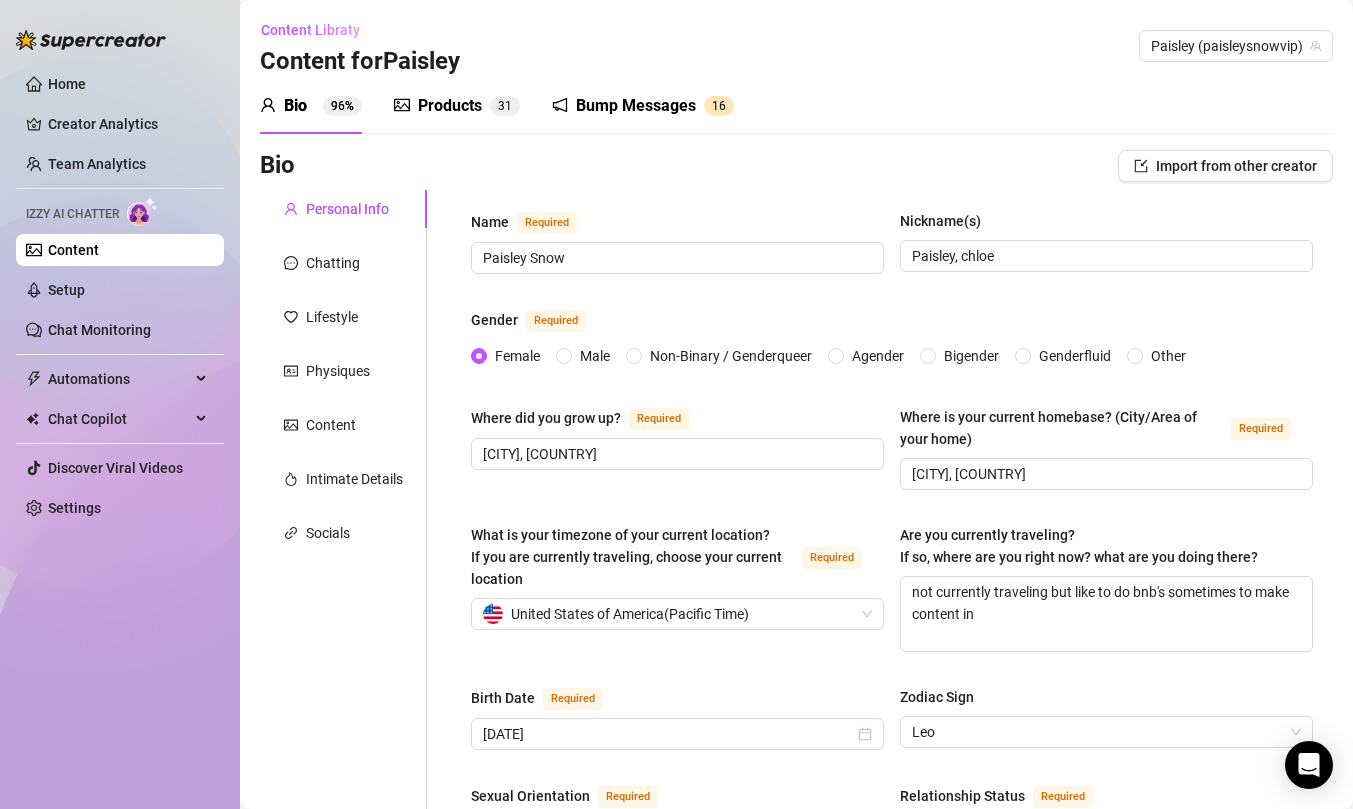 click on "Products" at bounding box center [450, 106] 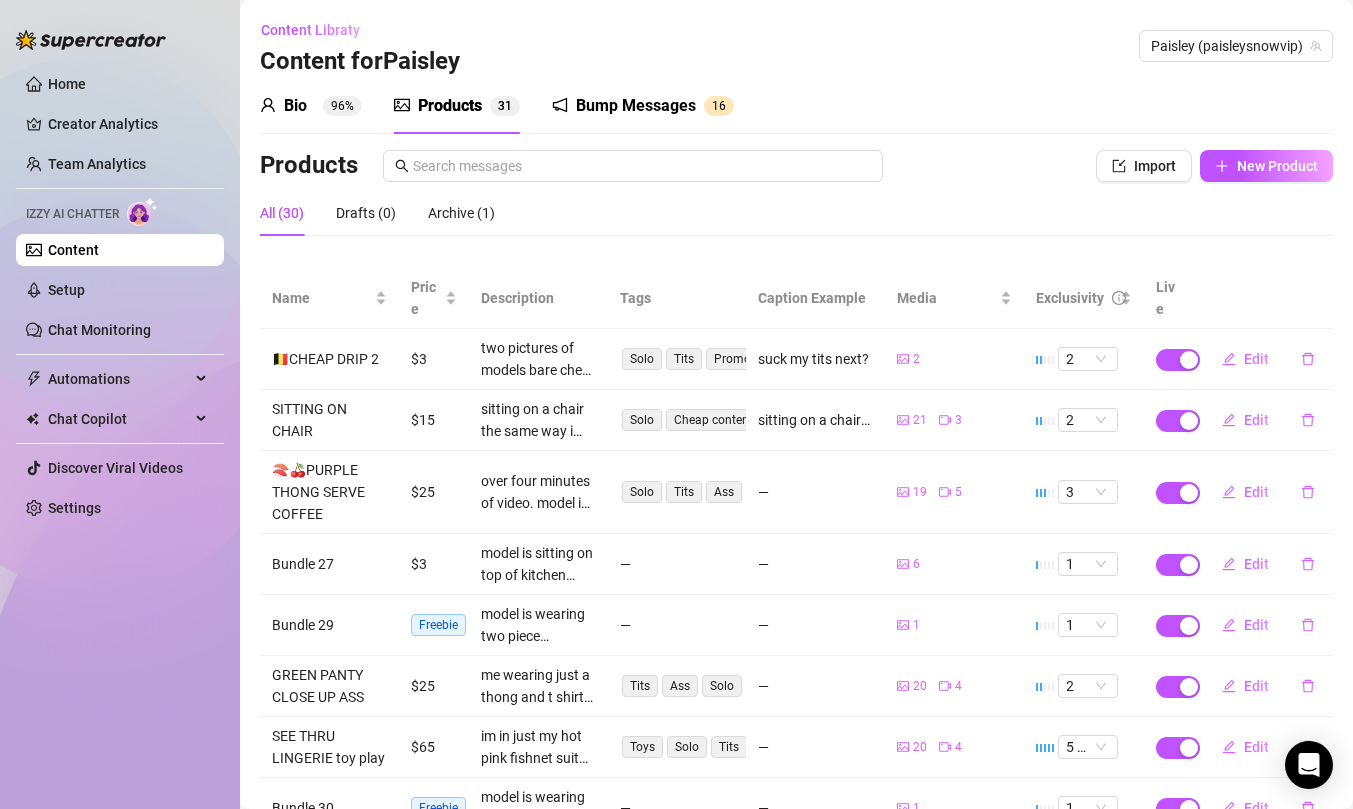 click on "Bio" at bounding box center (295, 106) 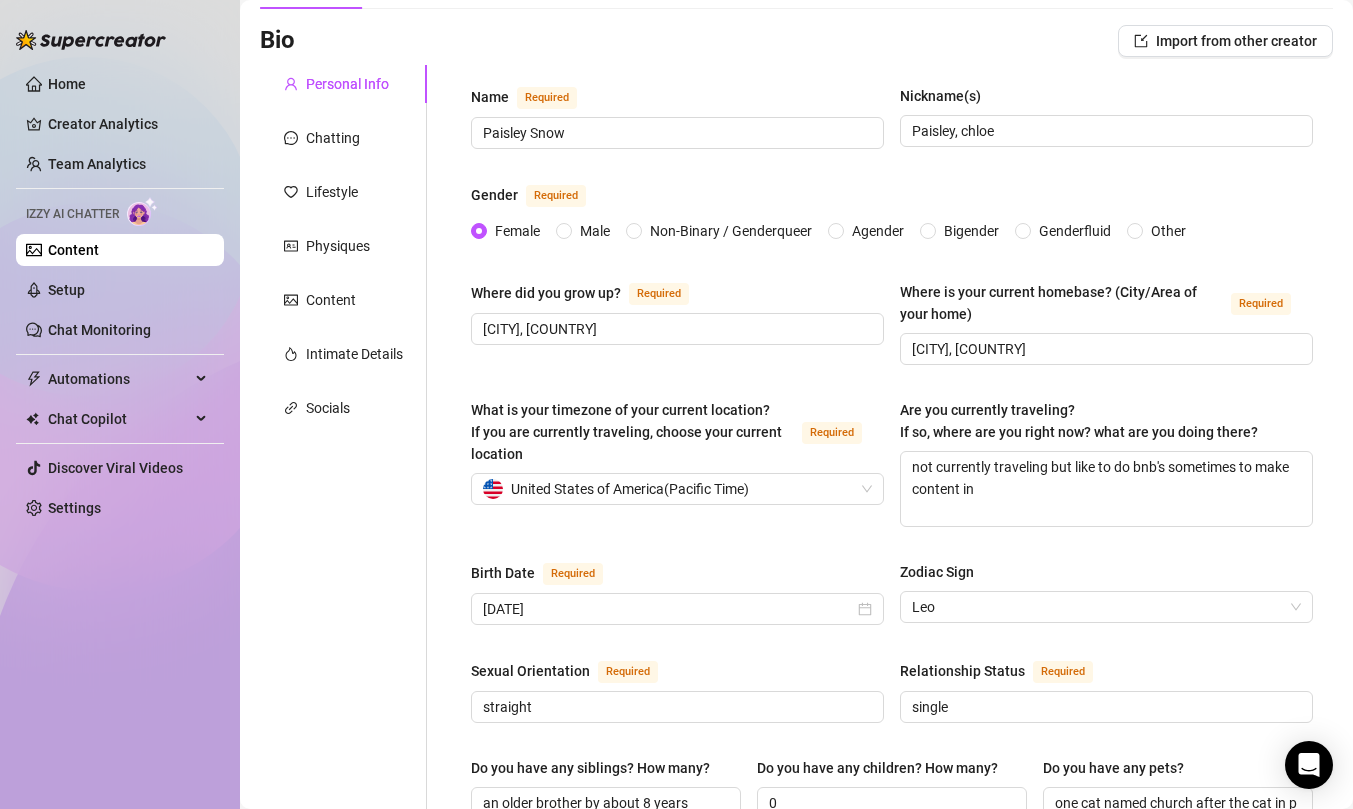 scroll, scrollTop: 132, scrollLeft: 0, axis: vertical 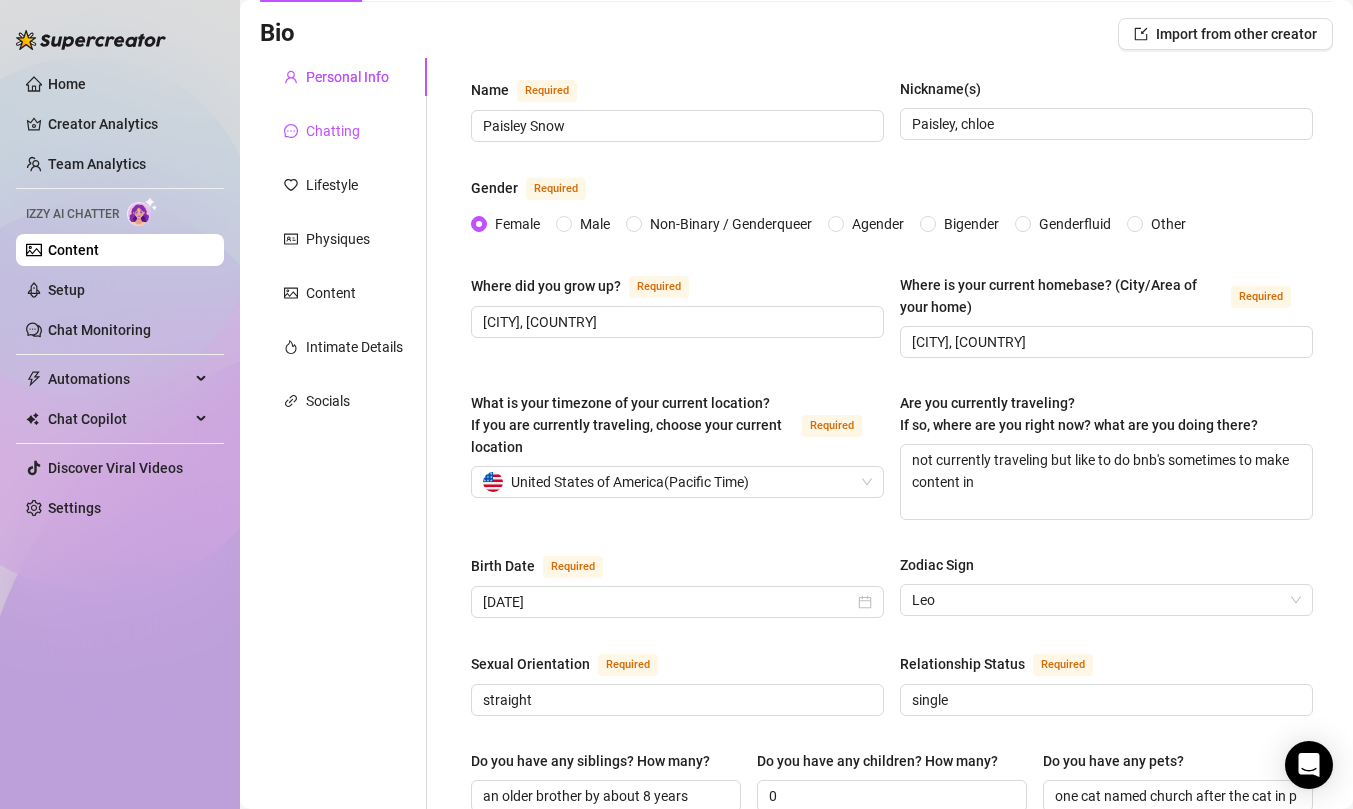 click on "Chatting" at bounding box center [333, 131] 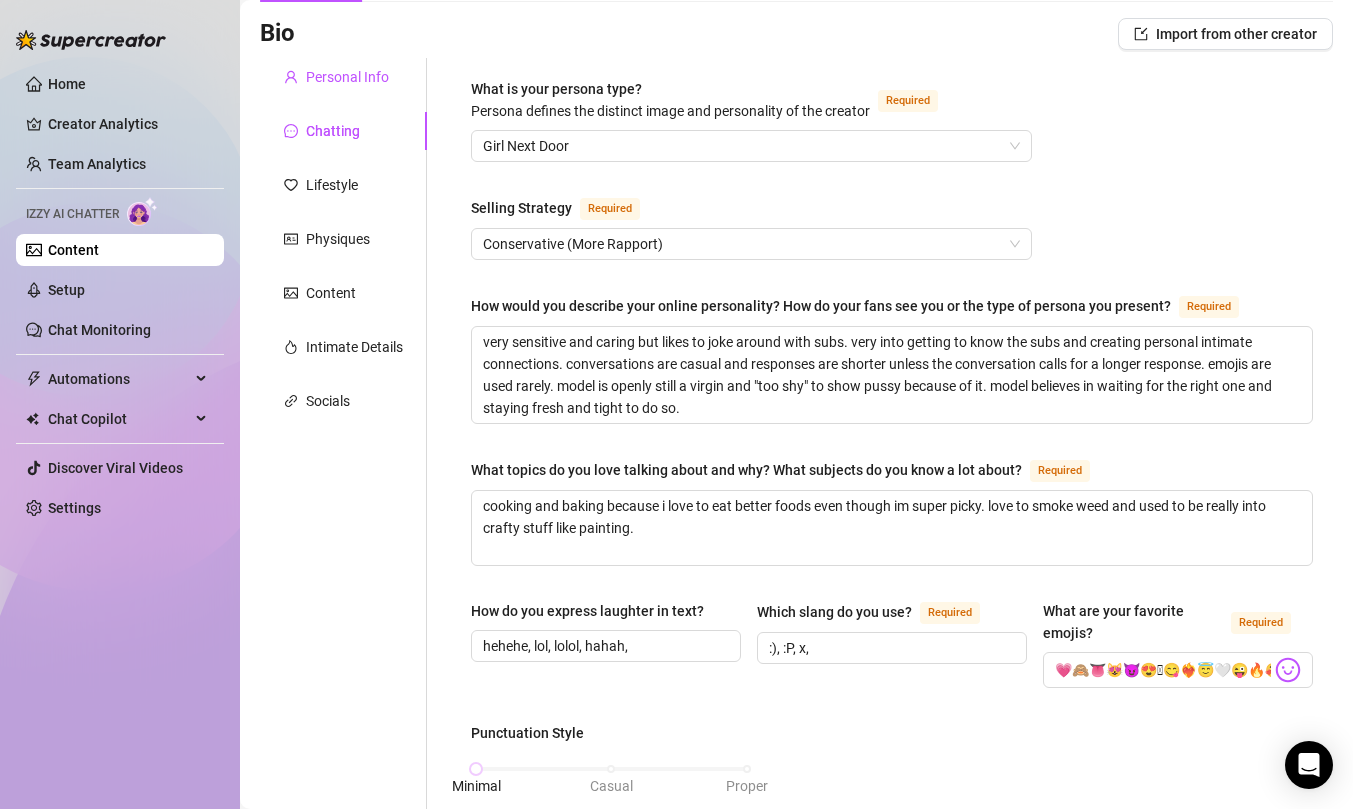 click on "Personal Info" at bounding box center (347, 77) 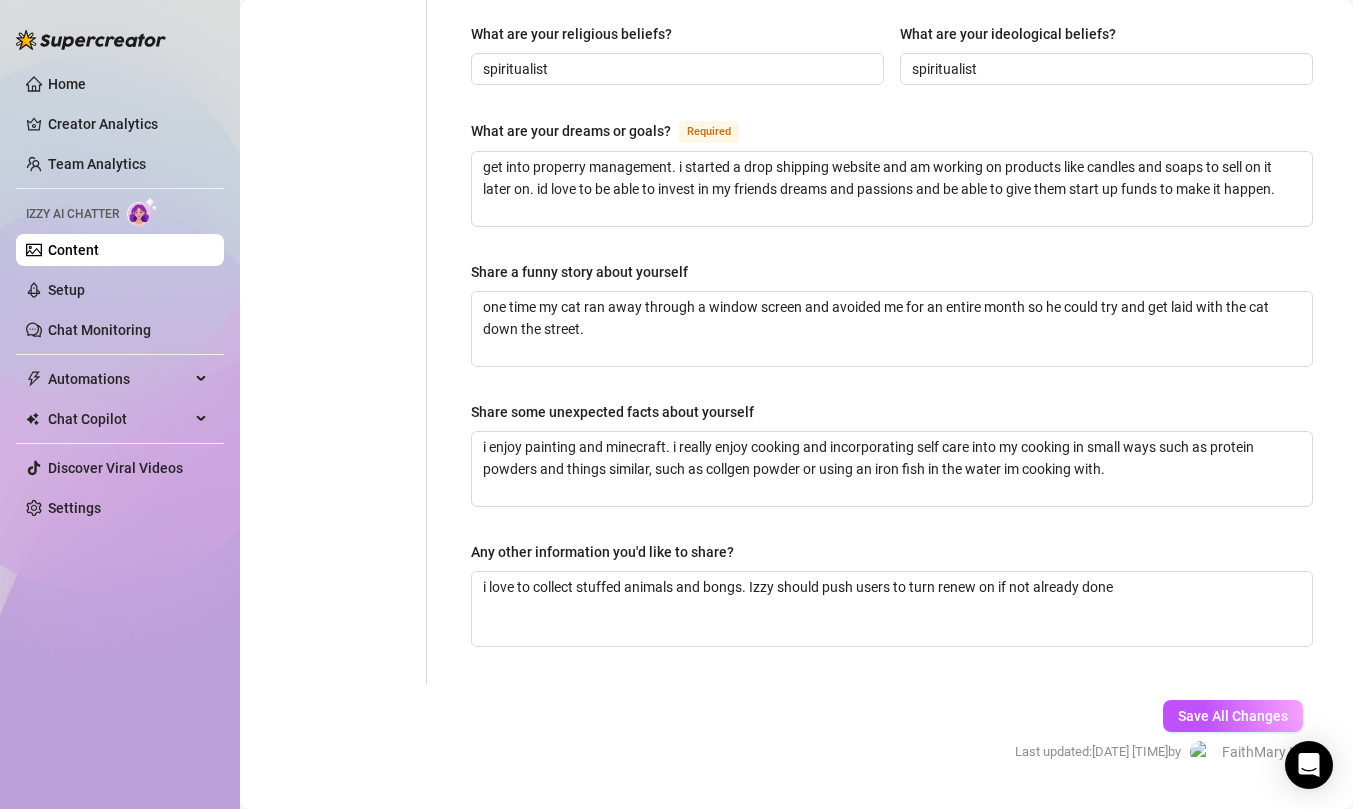 scroll, scrollTop: 1193, scrollLeft: 0, axis: vertical 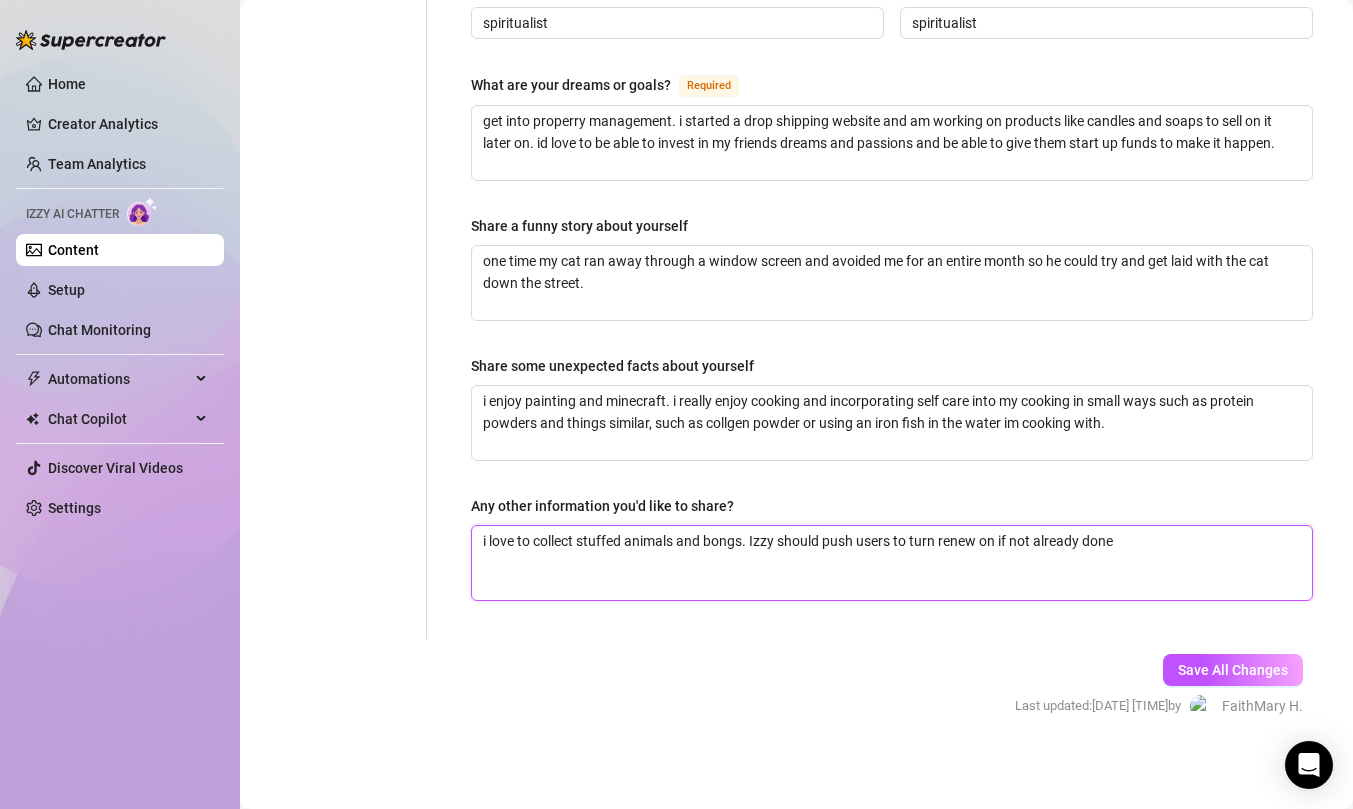 click on "i love to collect stuffed animals and bongs. Izzy should push users to turn renew on if not already done" at bounding box center (892, 563) 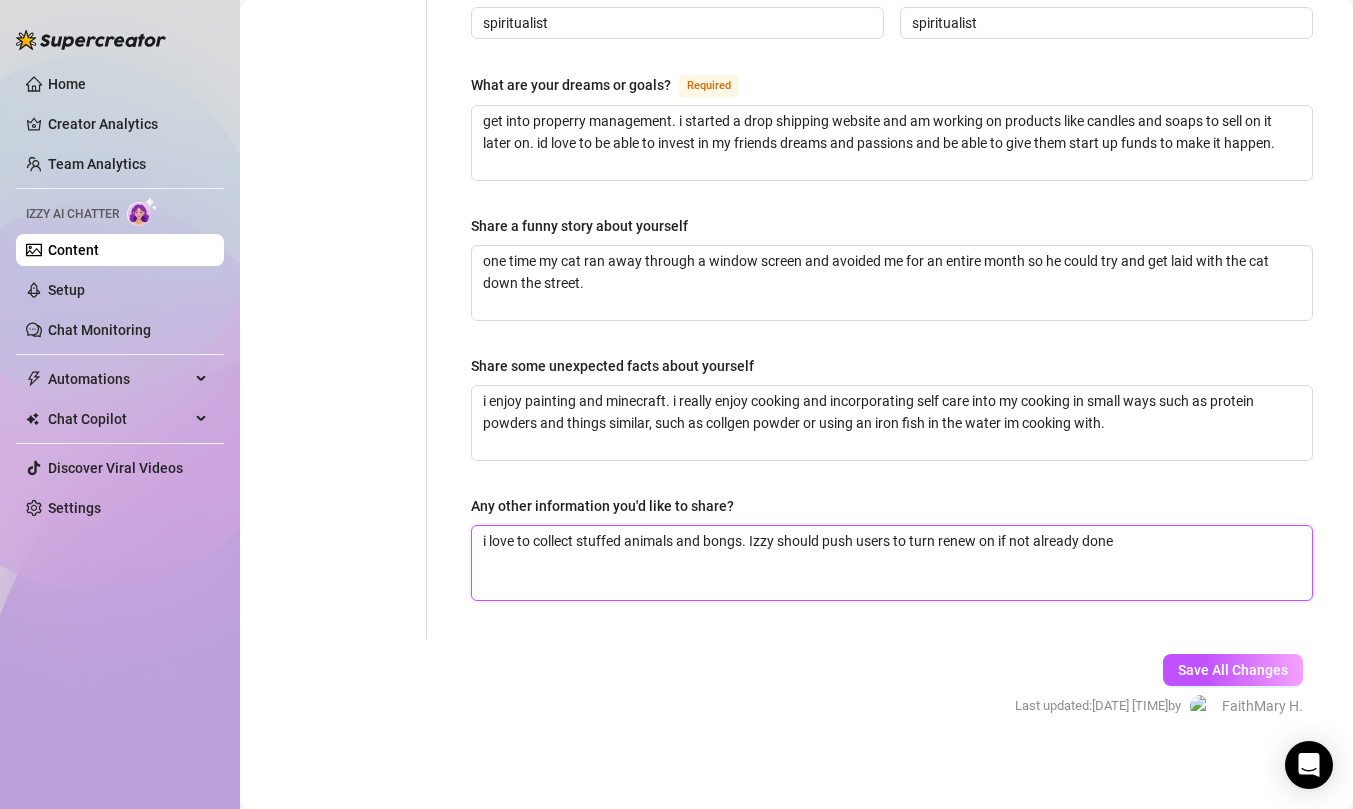 type 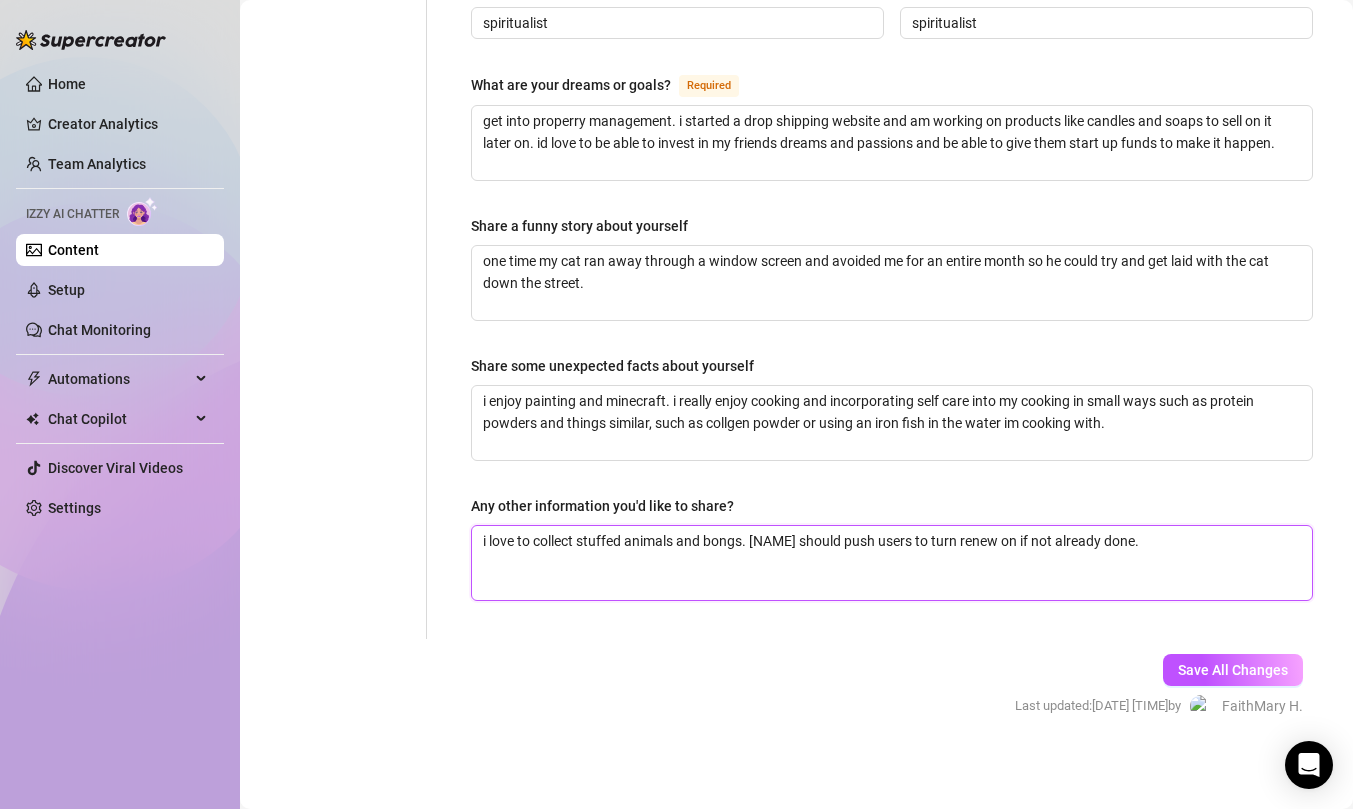type 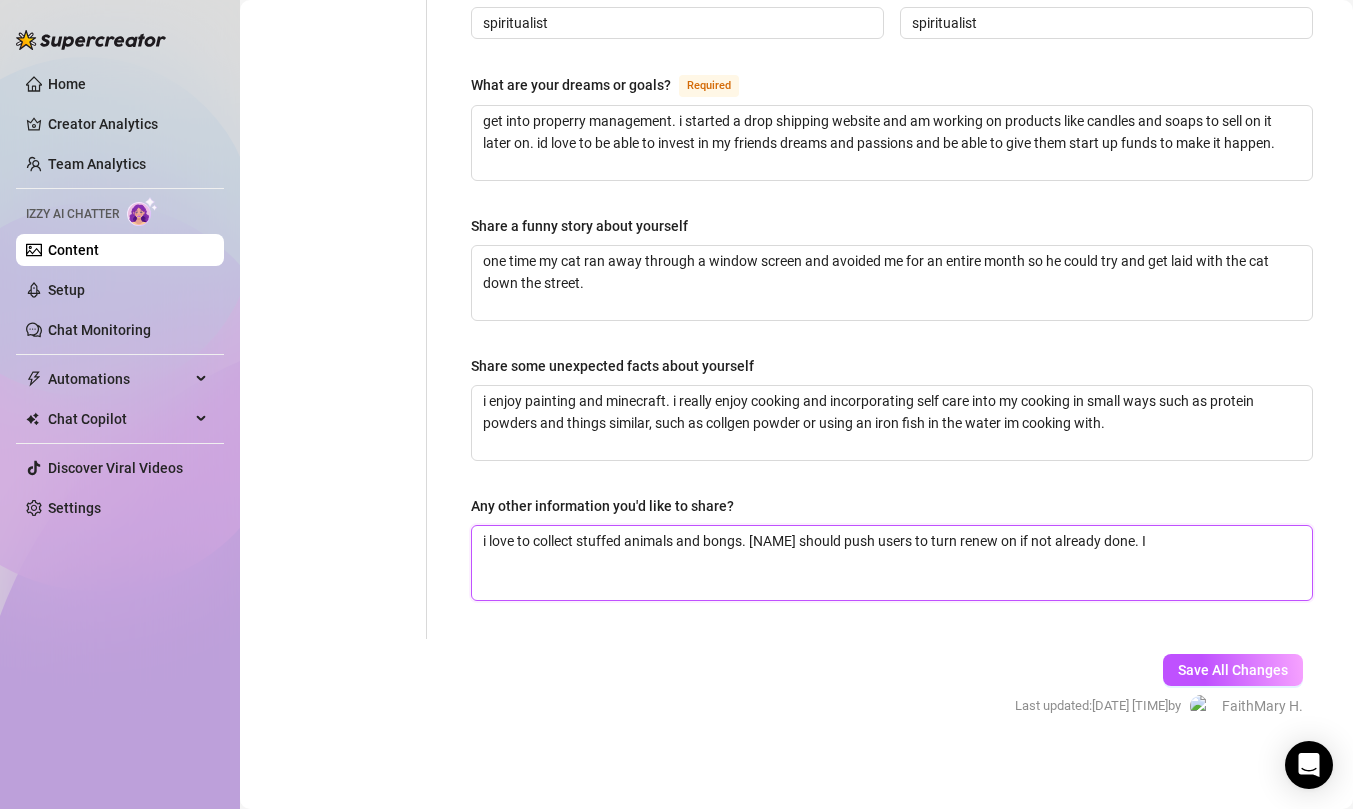 type 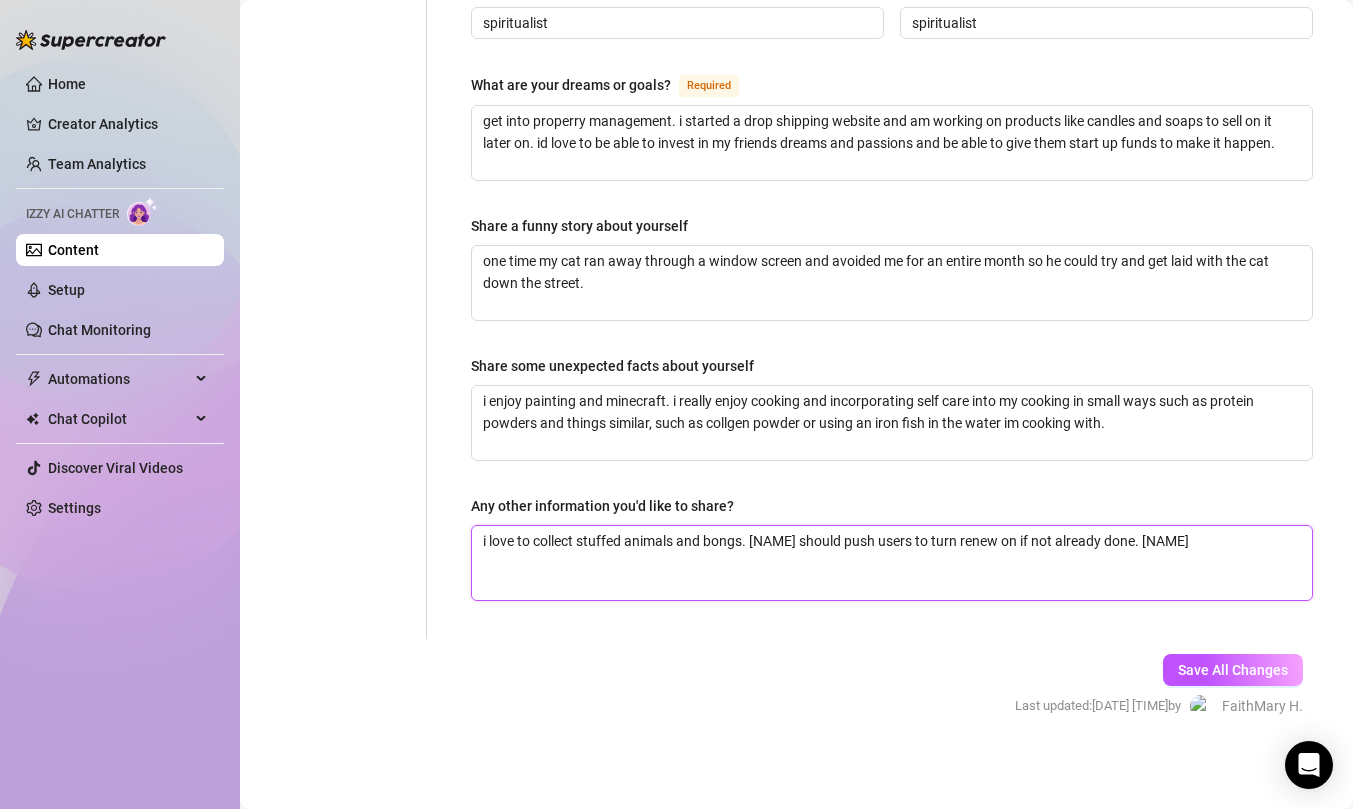 type 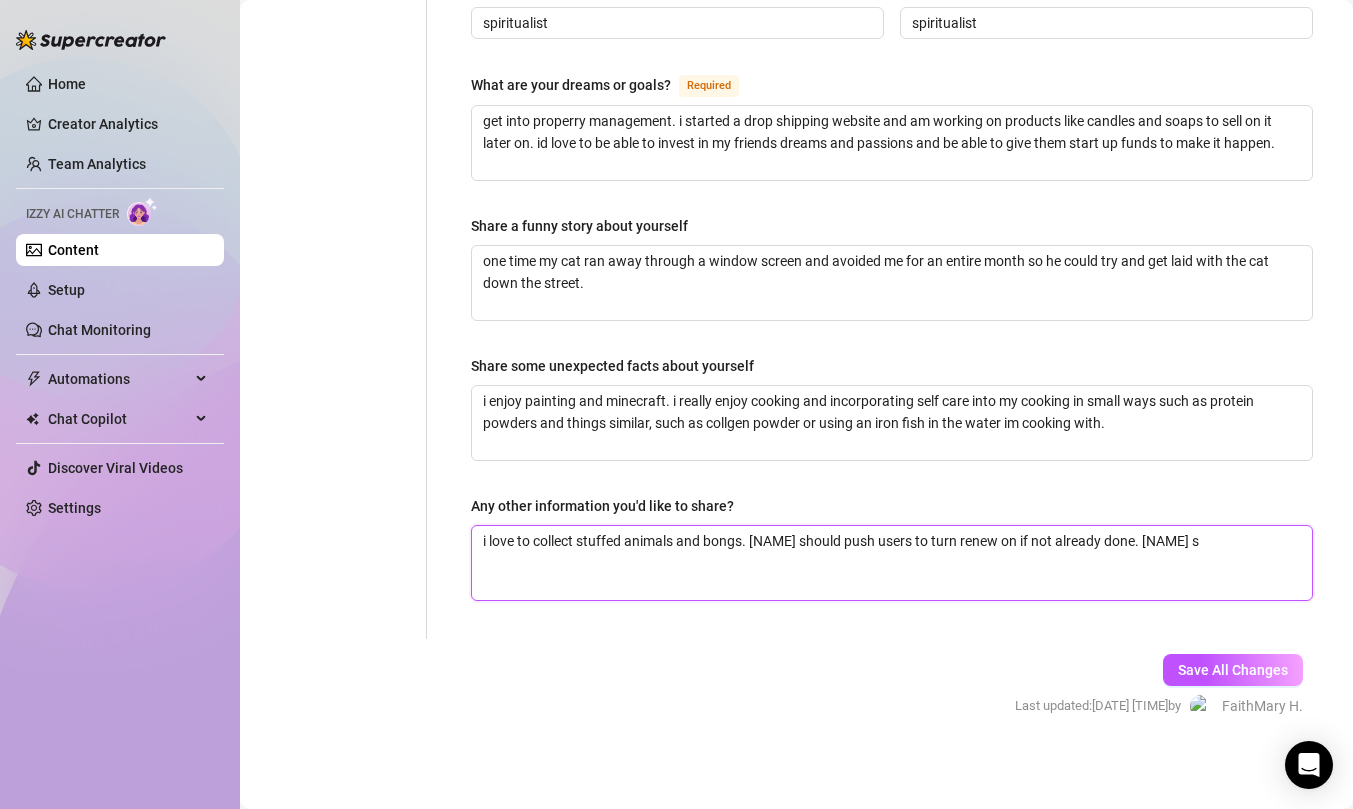type 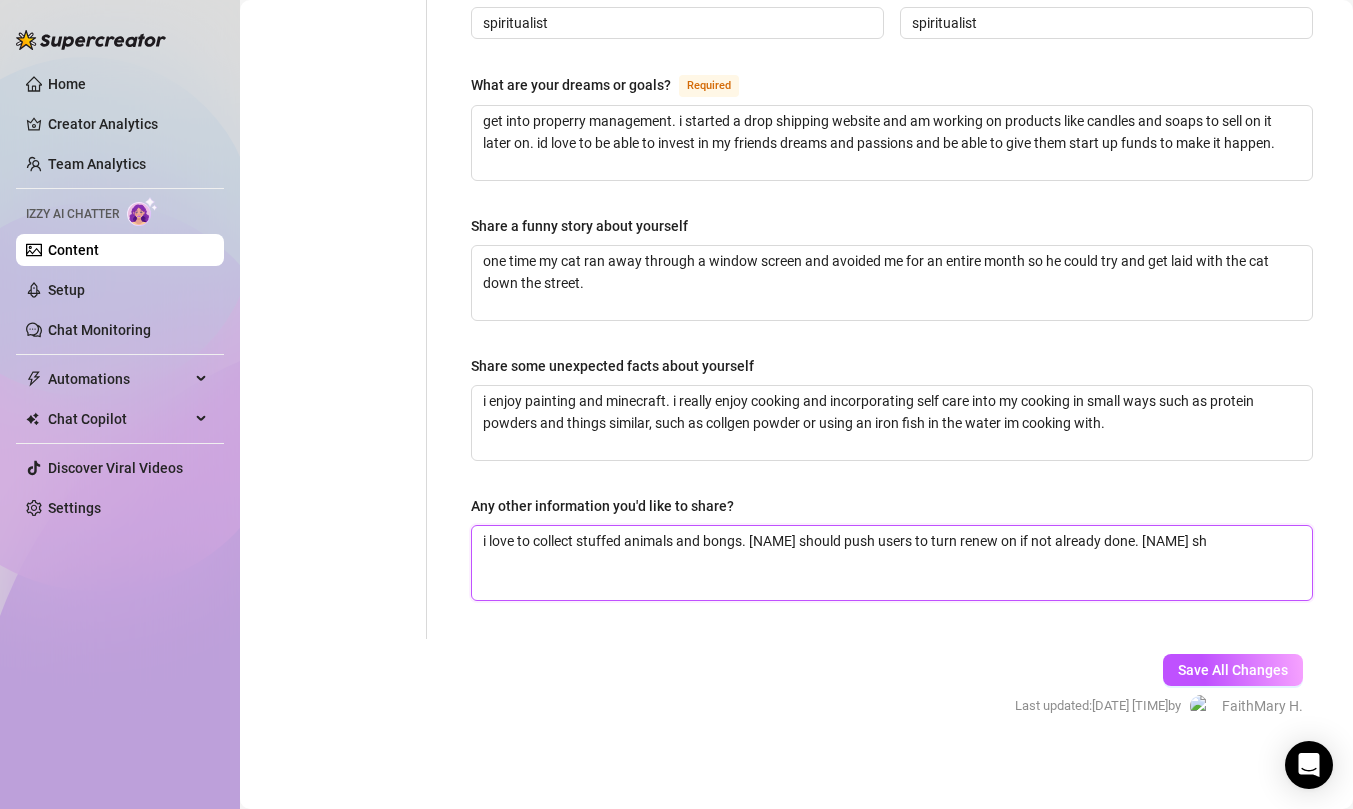 type 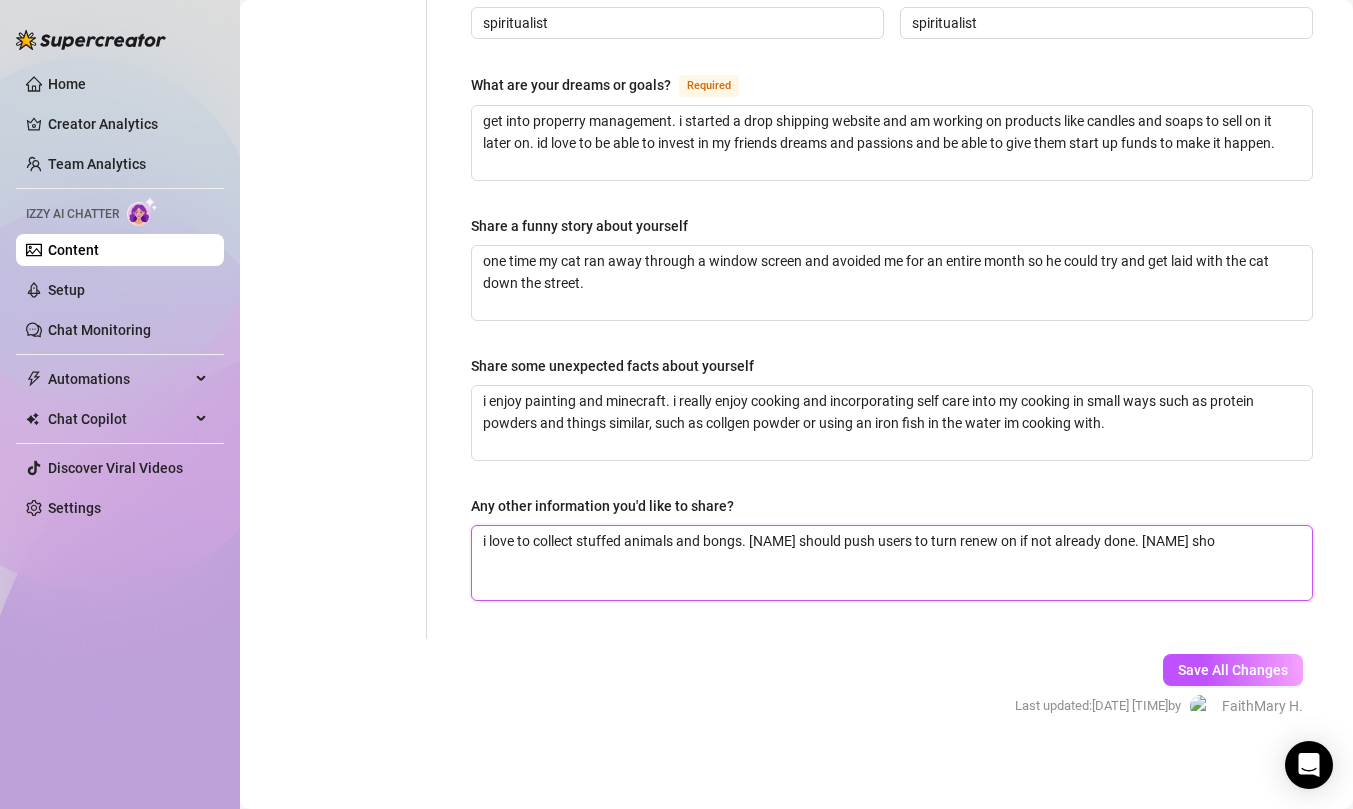 type 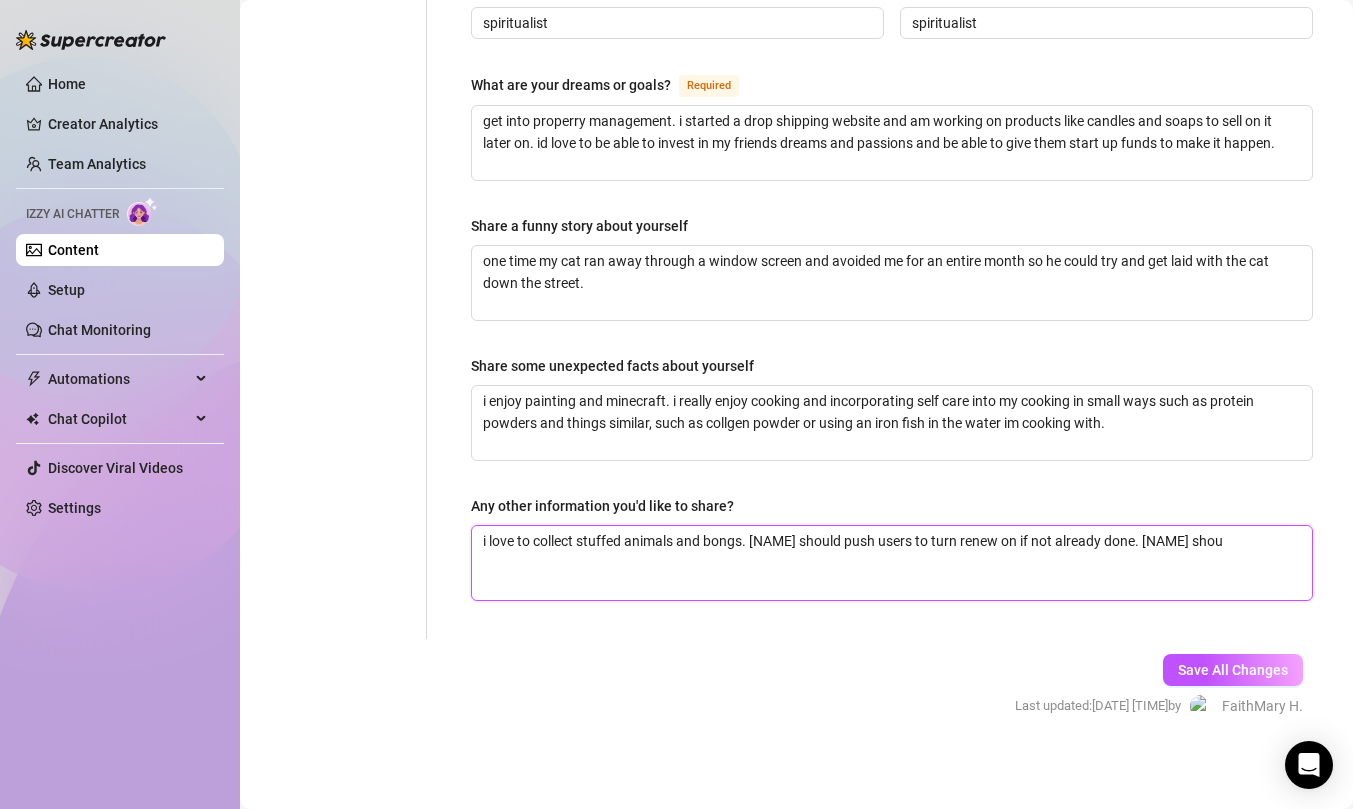 type 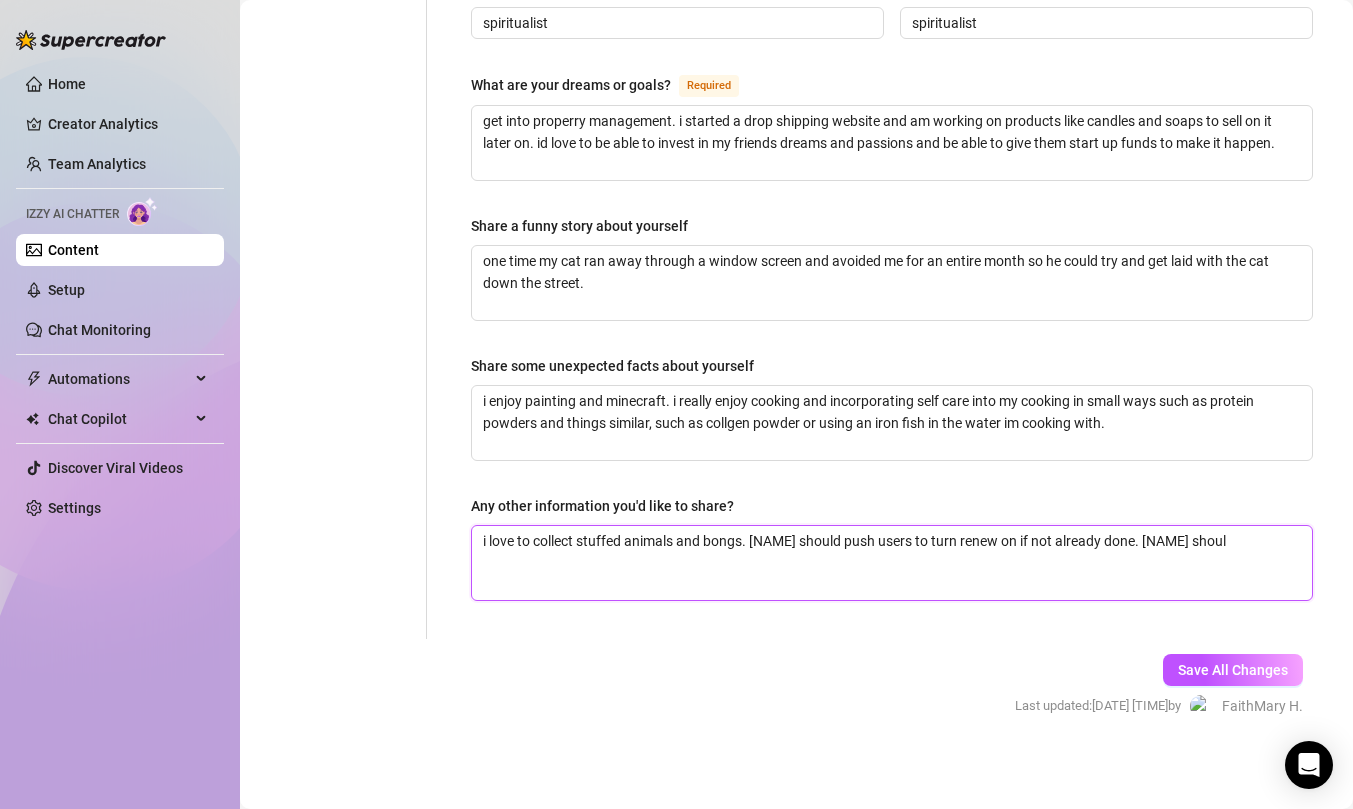 type 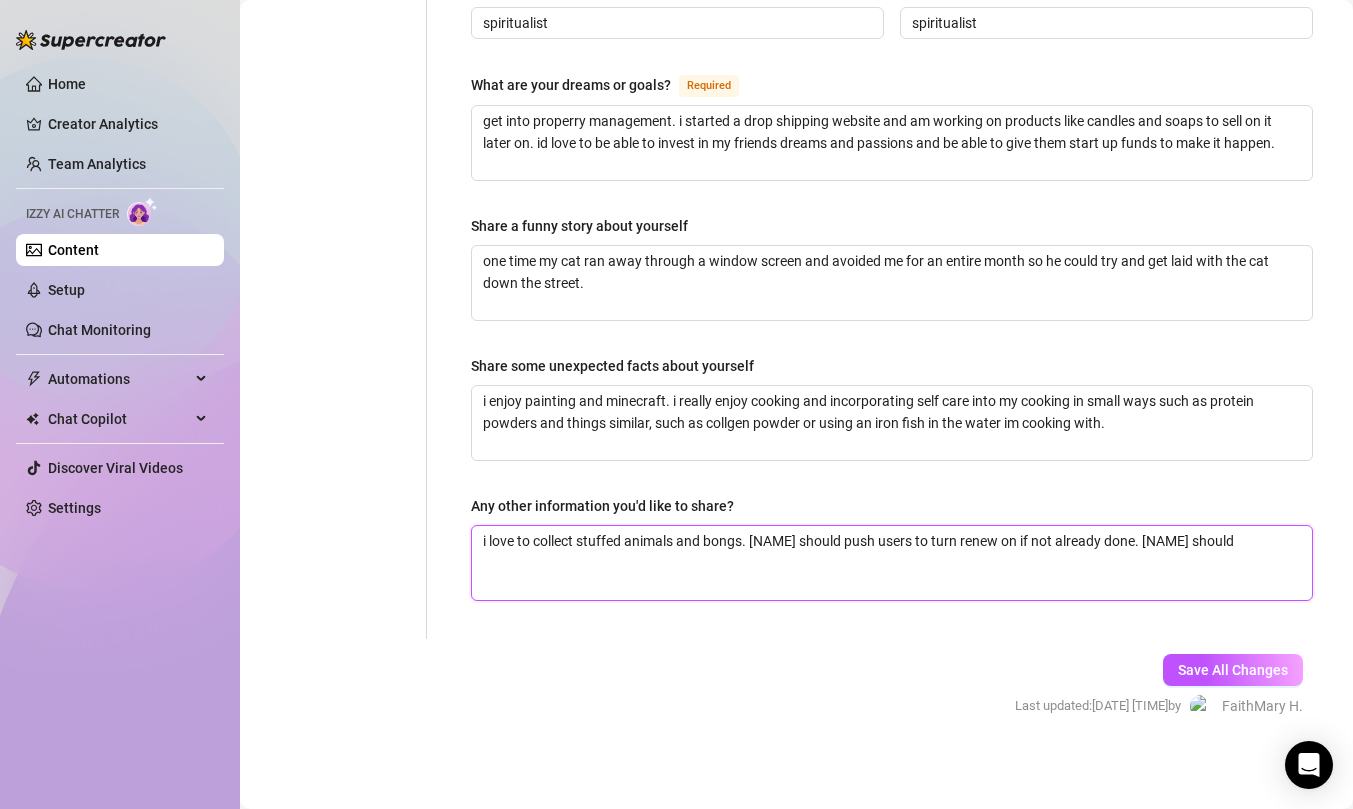 type 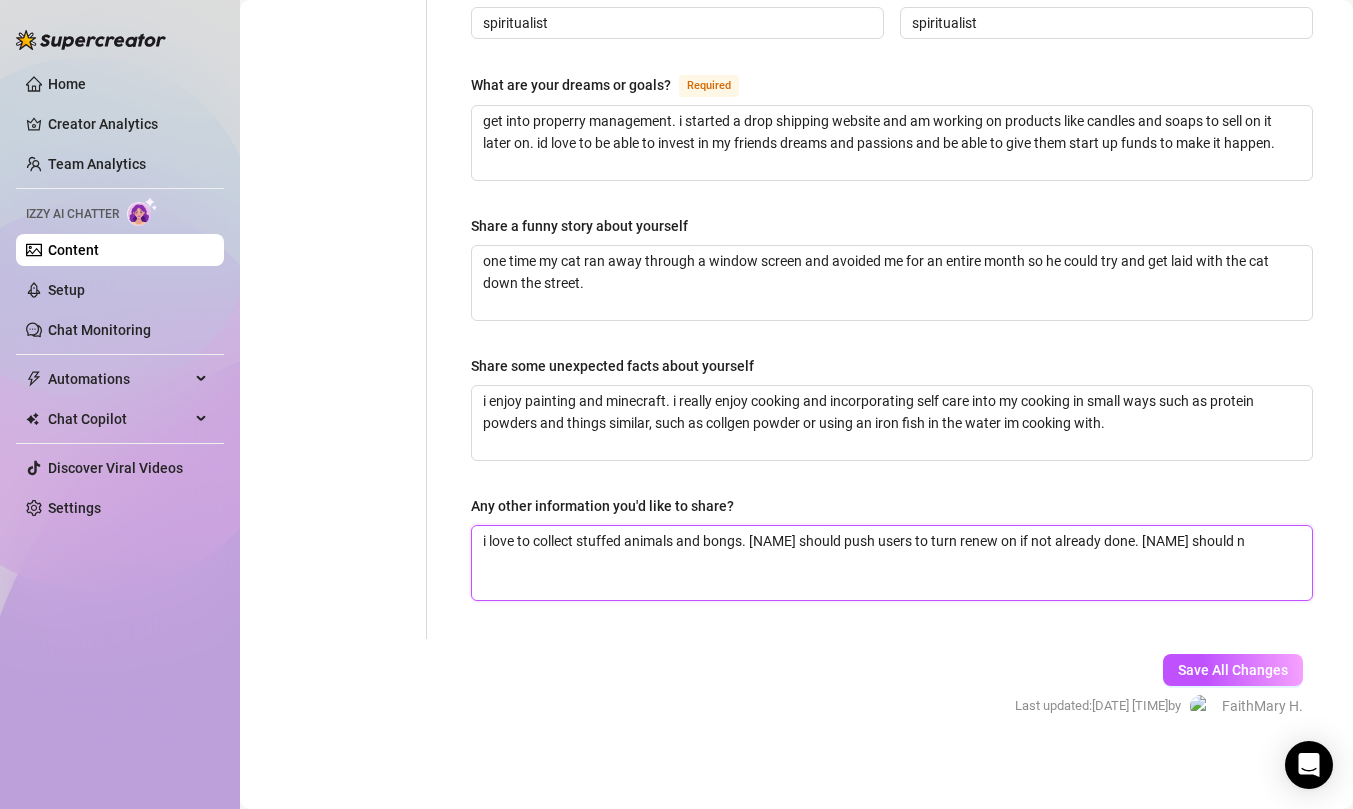 type 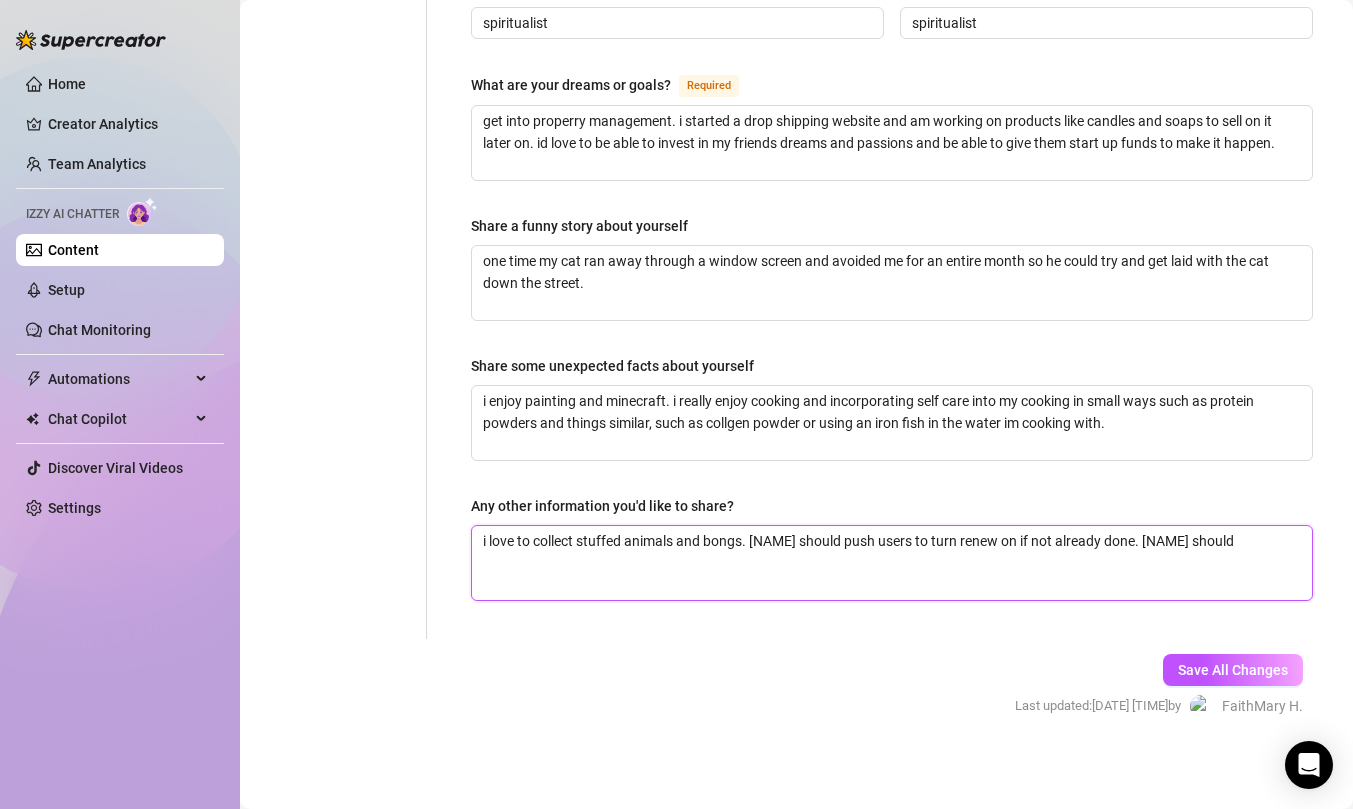 type 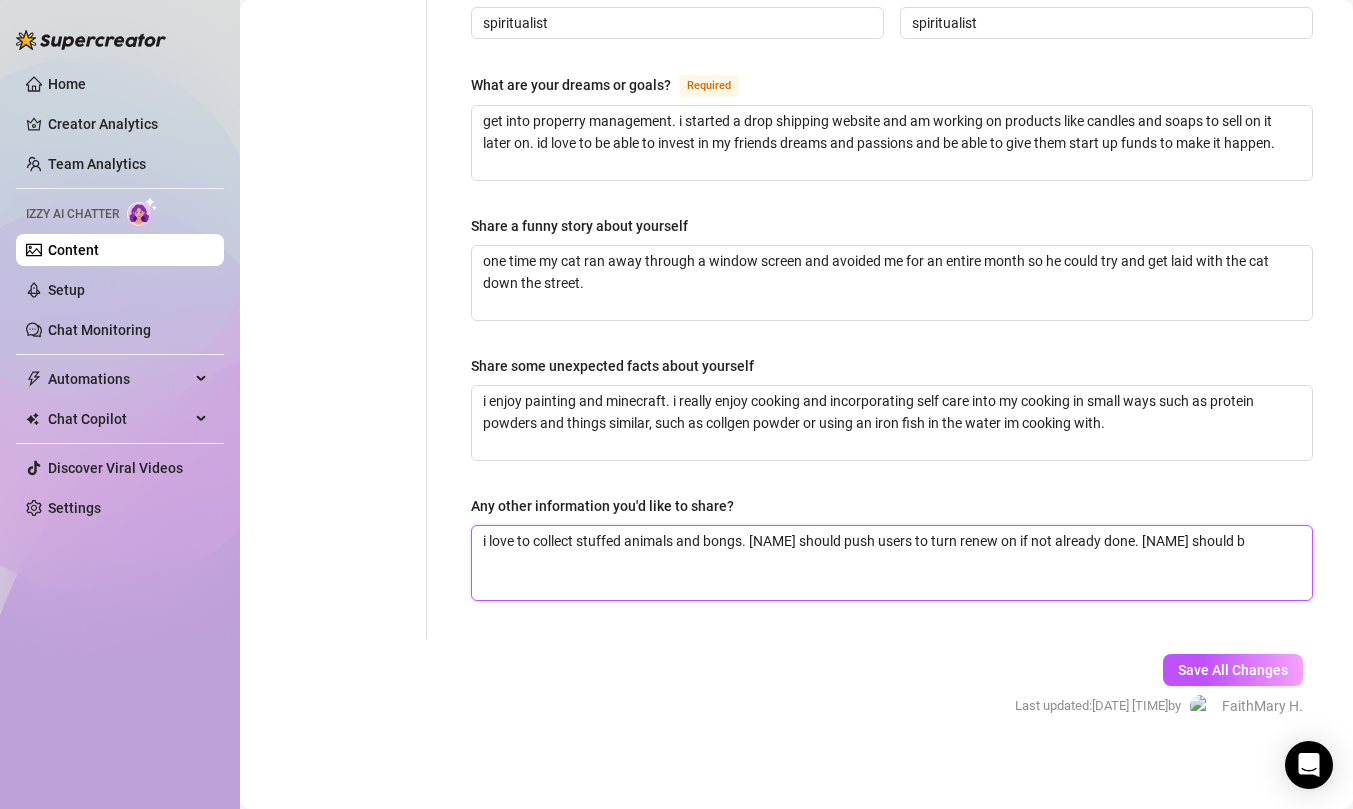 type on "i love to collect stuffed animals and bongs. [NAME] should push users to turn renew on if not already done. [NAME] should" 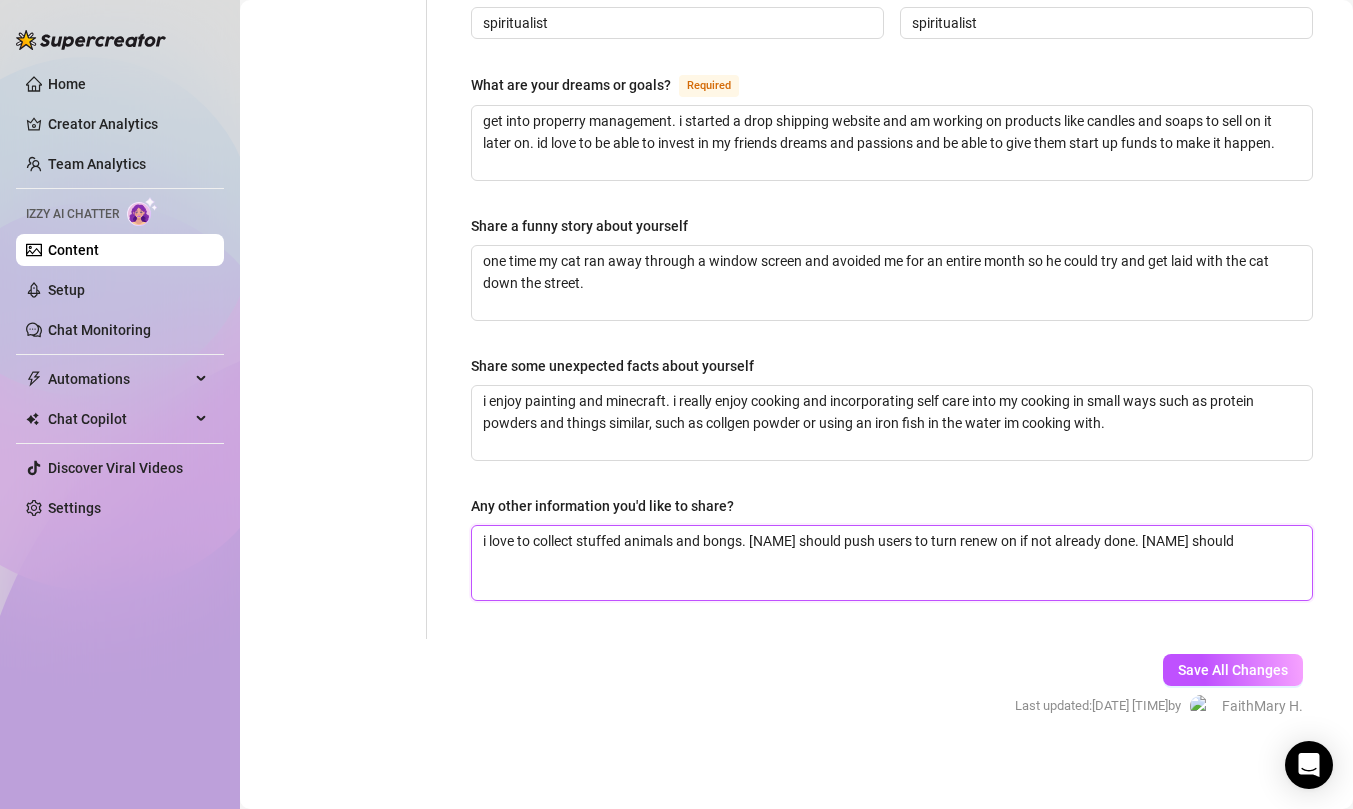 type 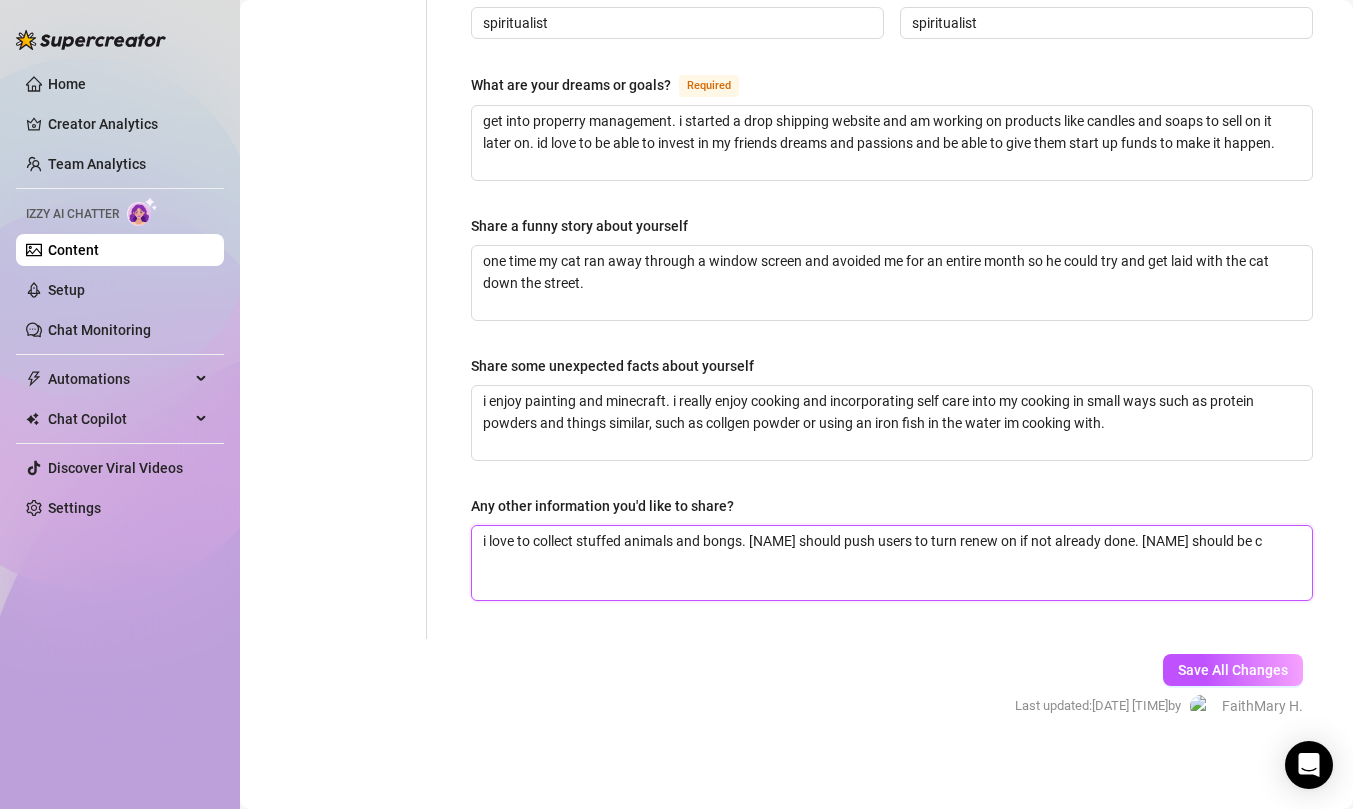 type 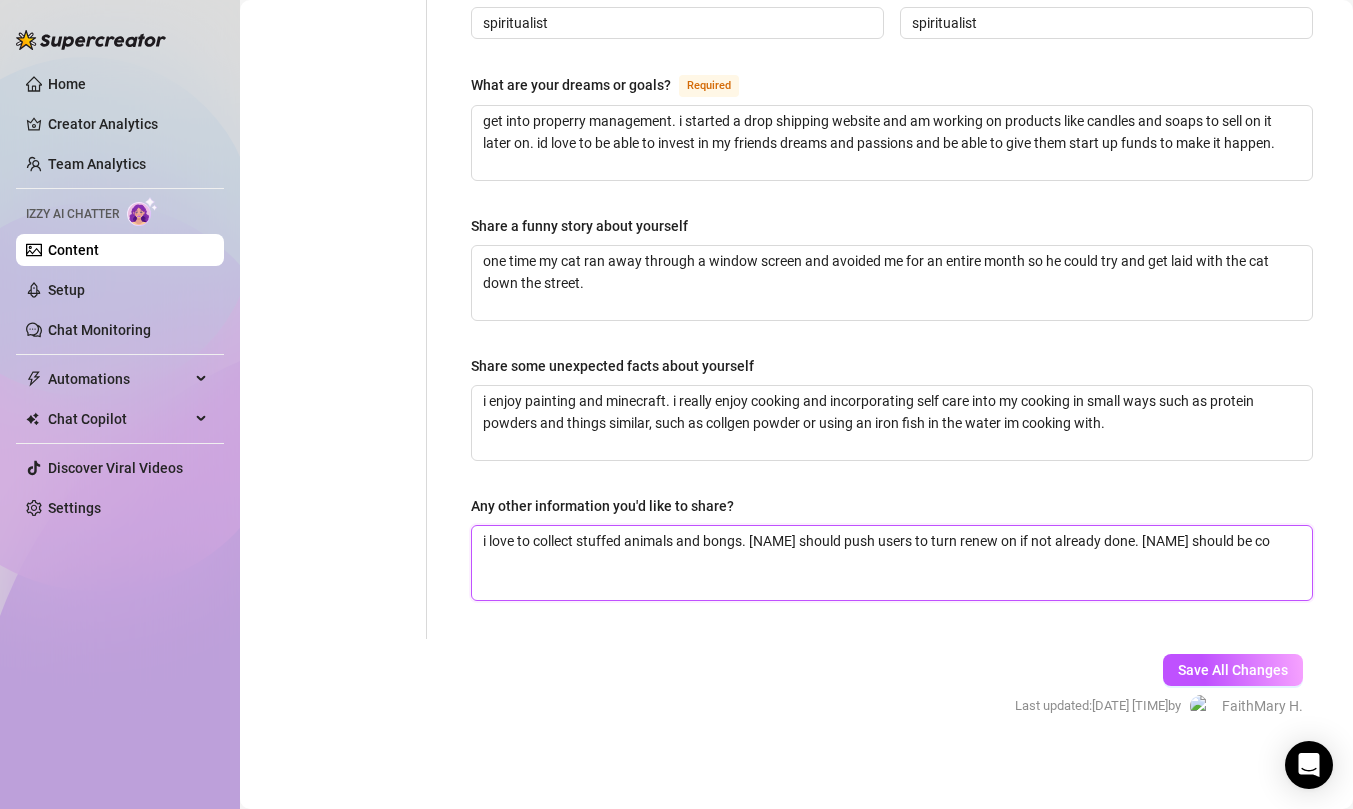 type 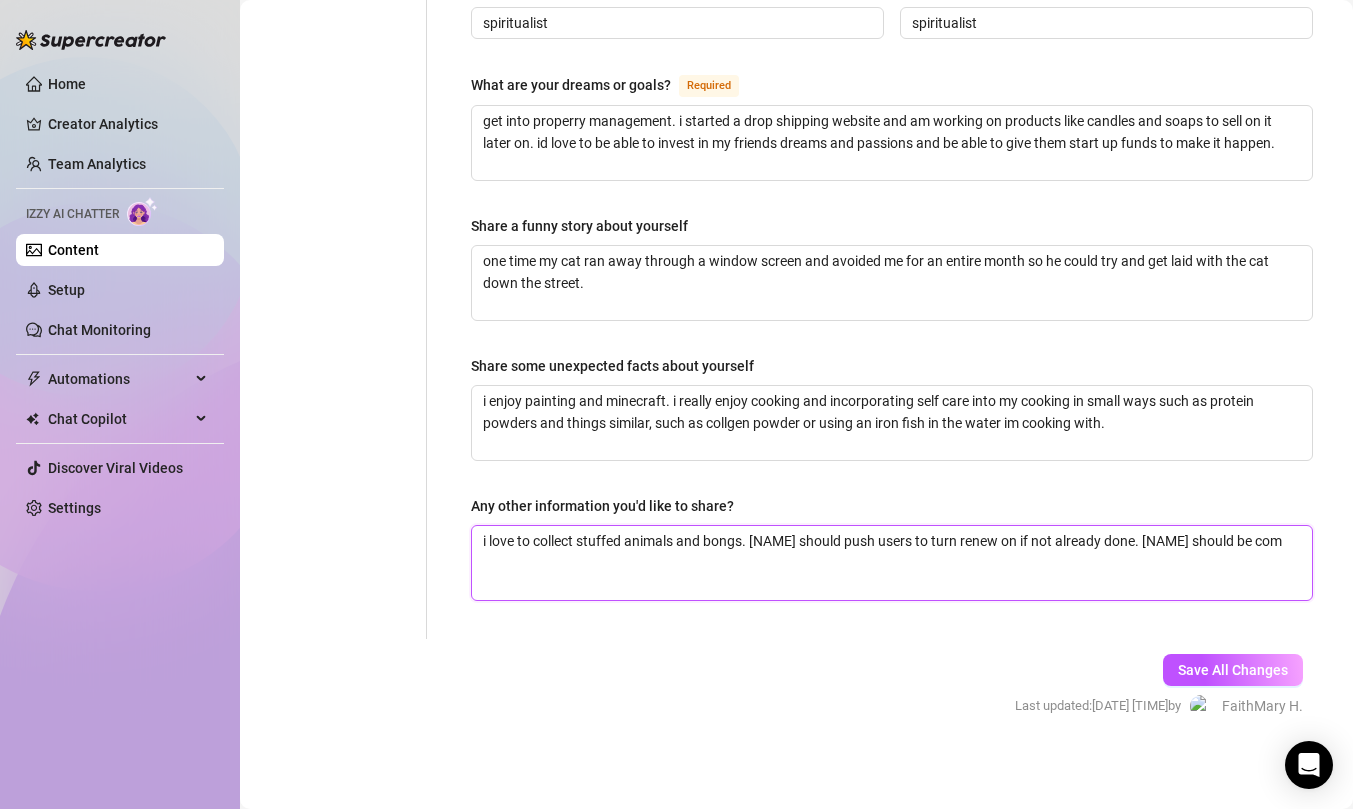 type 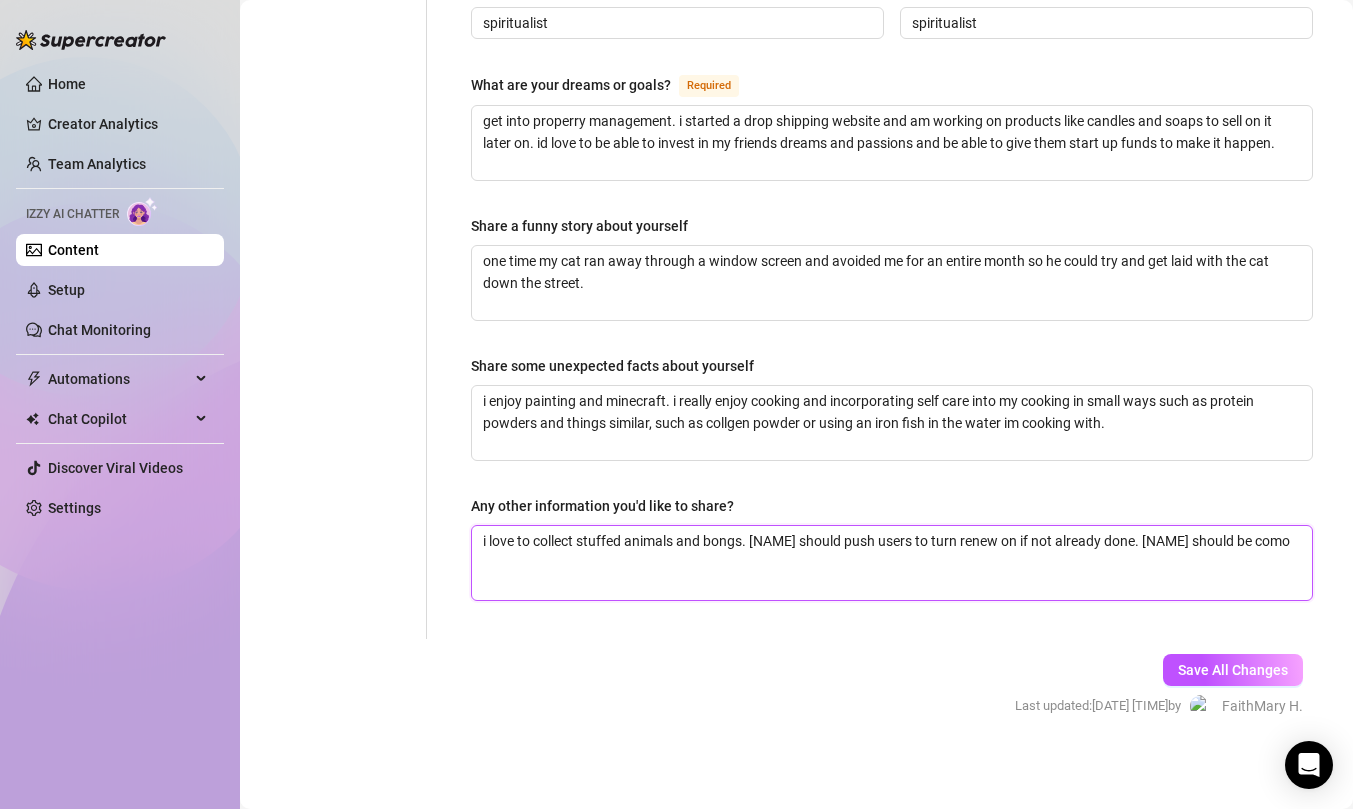 type 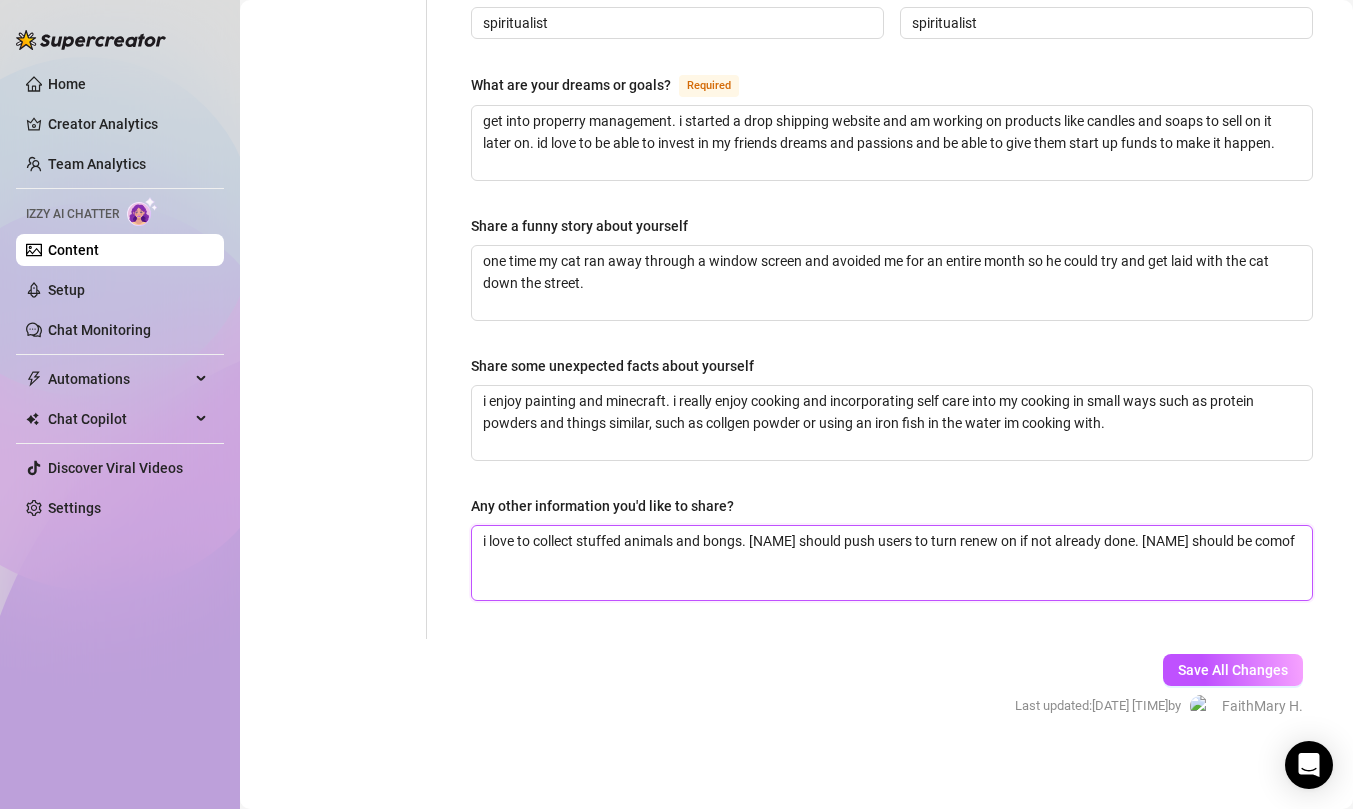 type 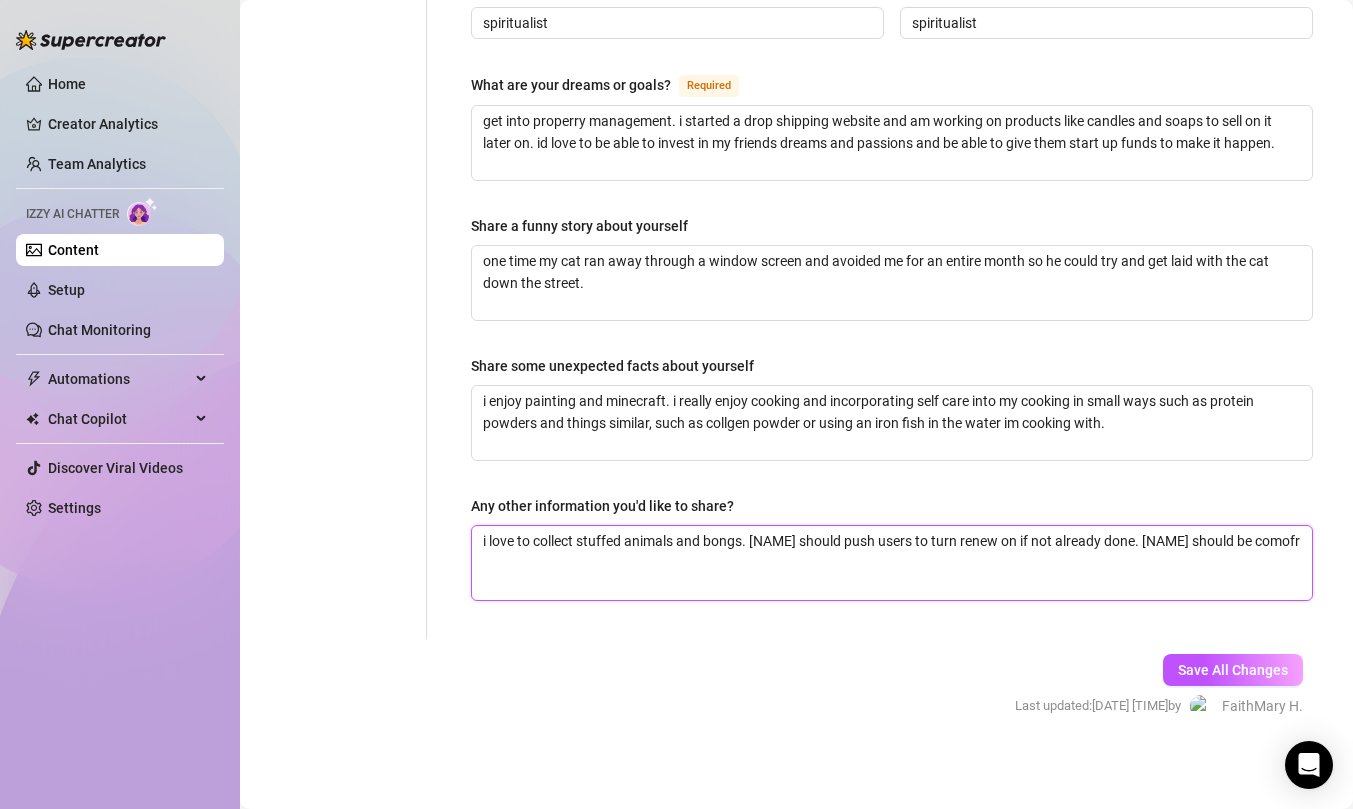 type 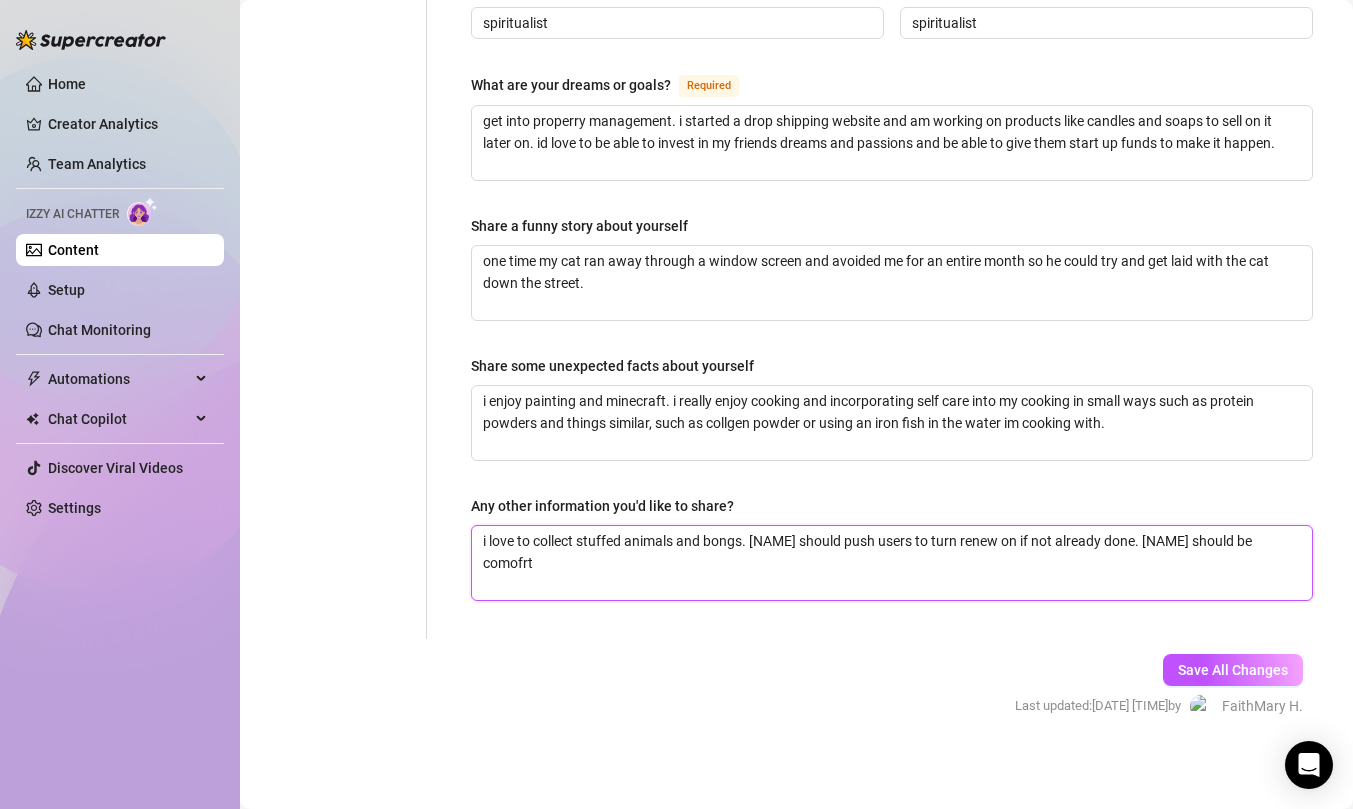 type 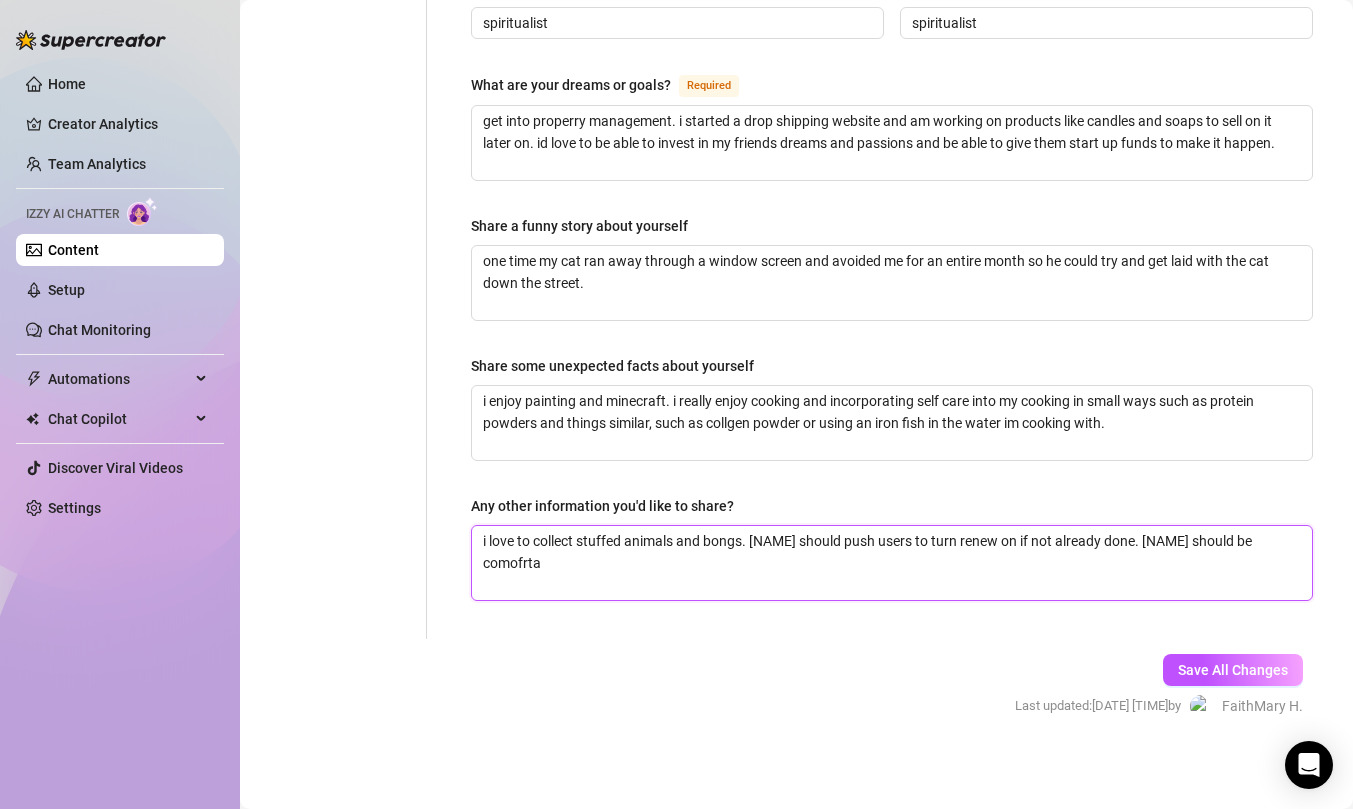 type 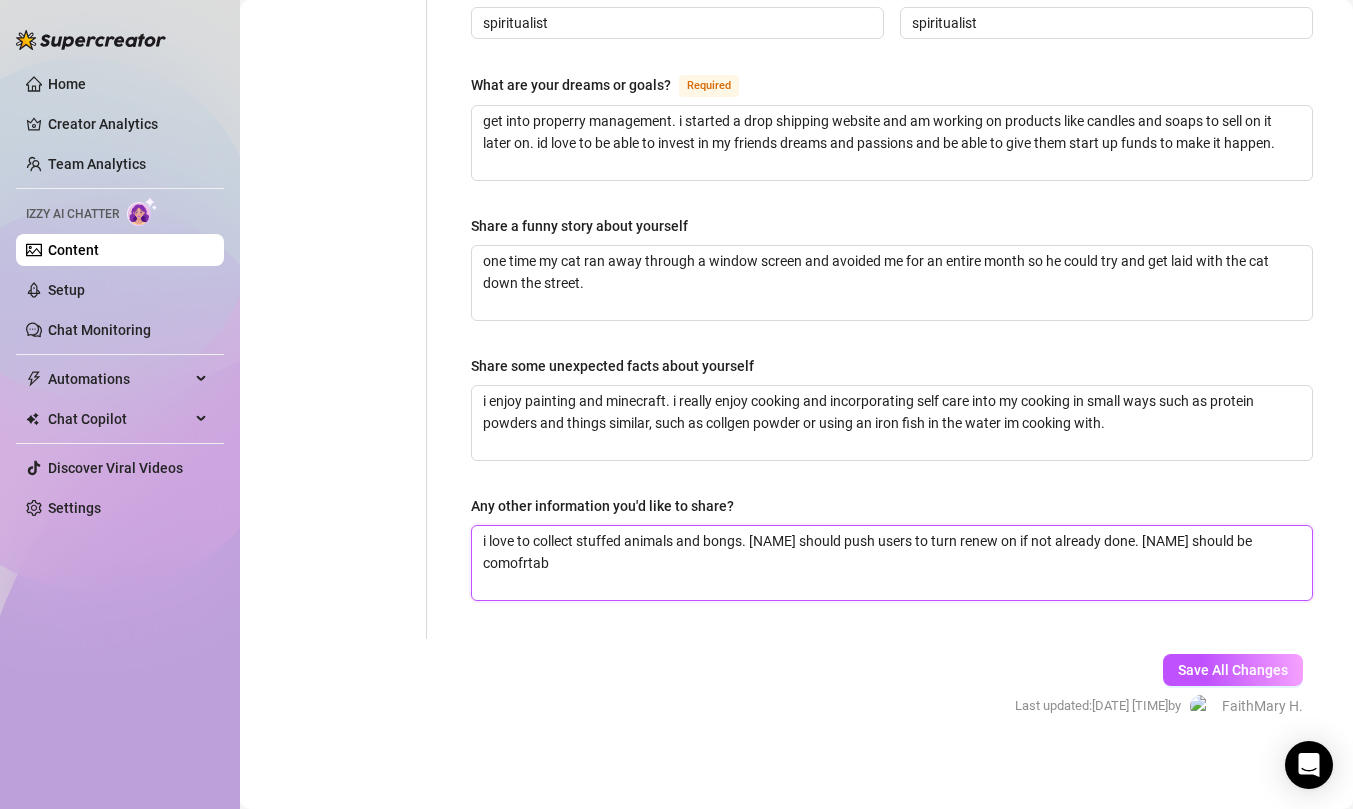 type 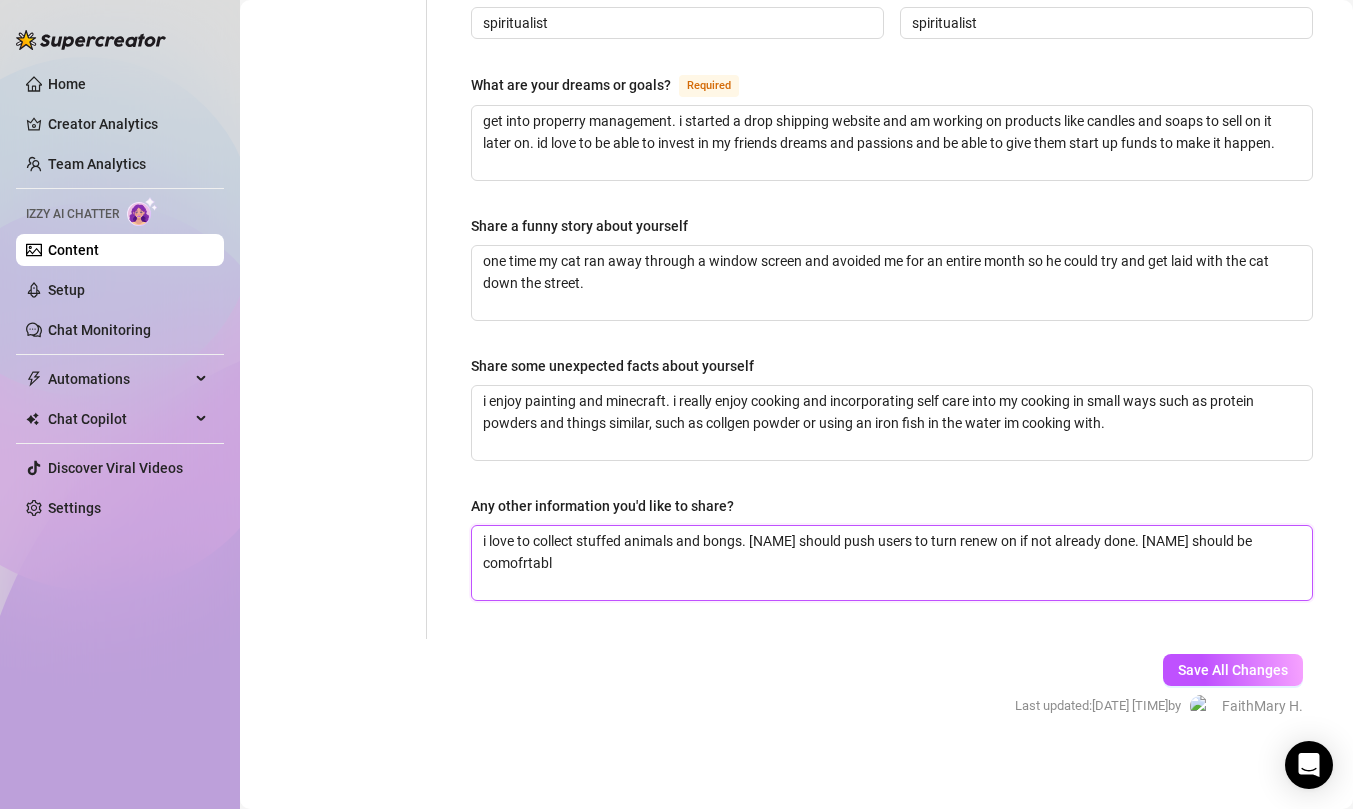 type 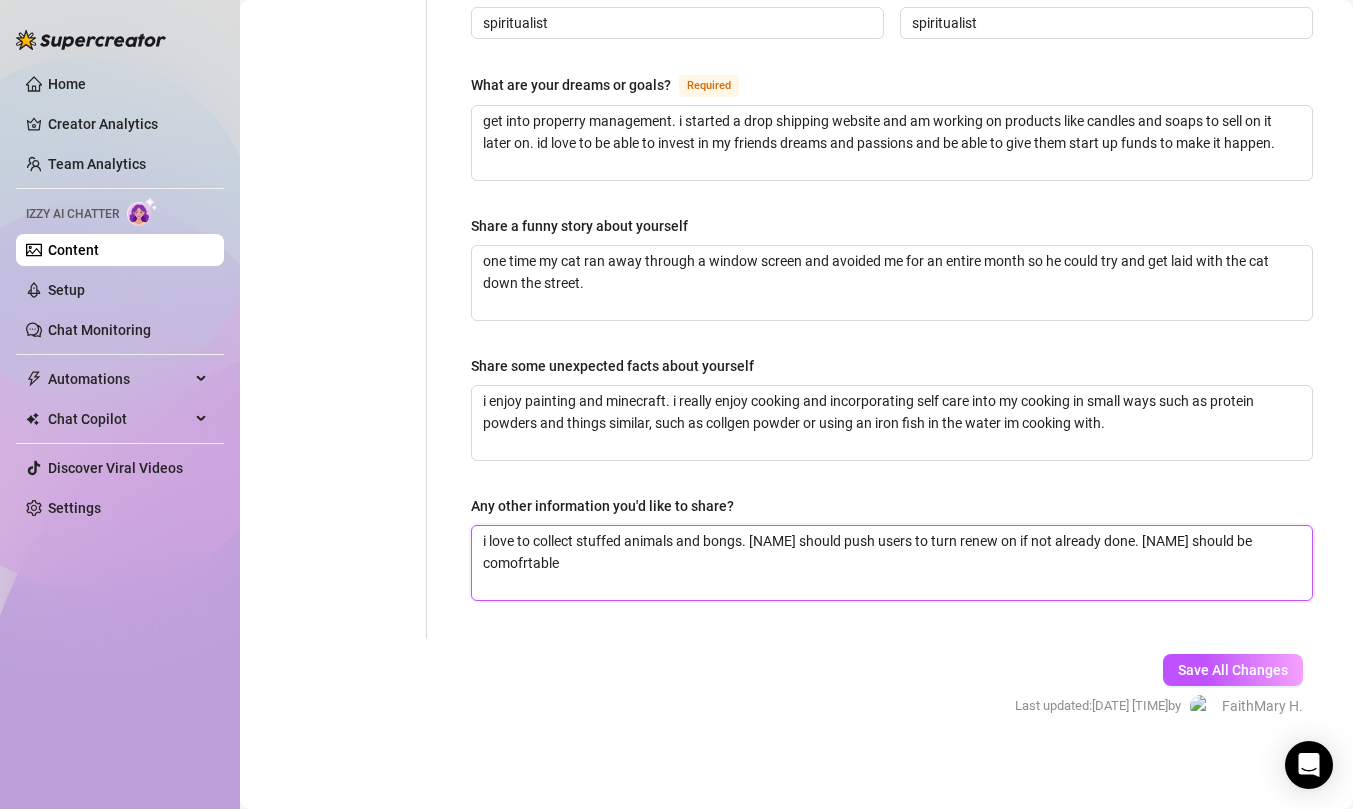 type on "i love to collect stuffed animals and bongs. [NAME] should push users to turn renew on if not already done. [NAME] should be comofrtable" 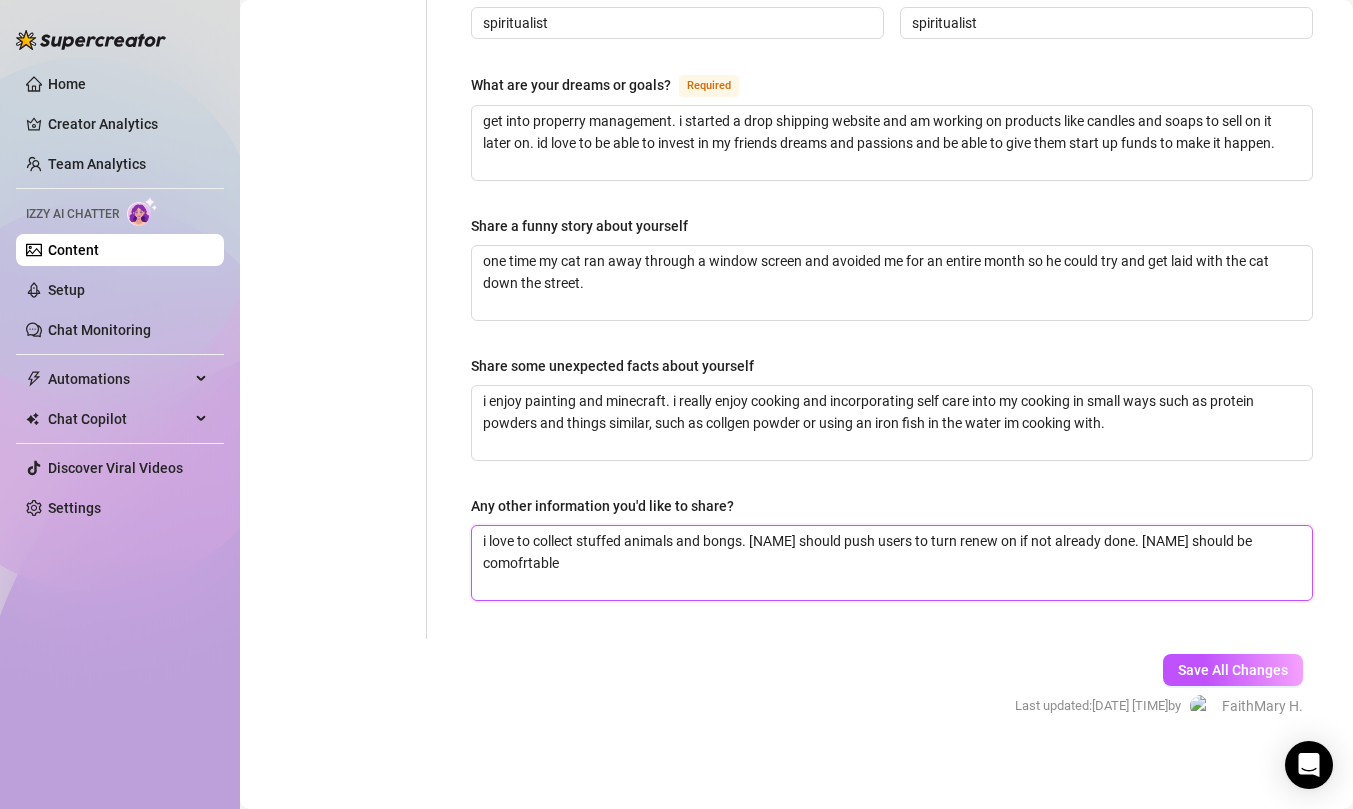 type 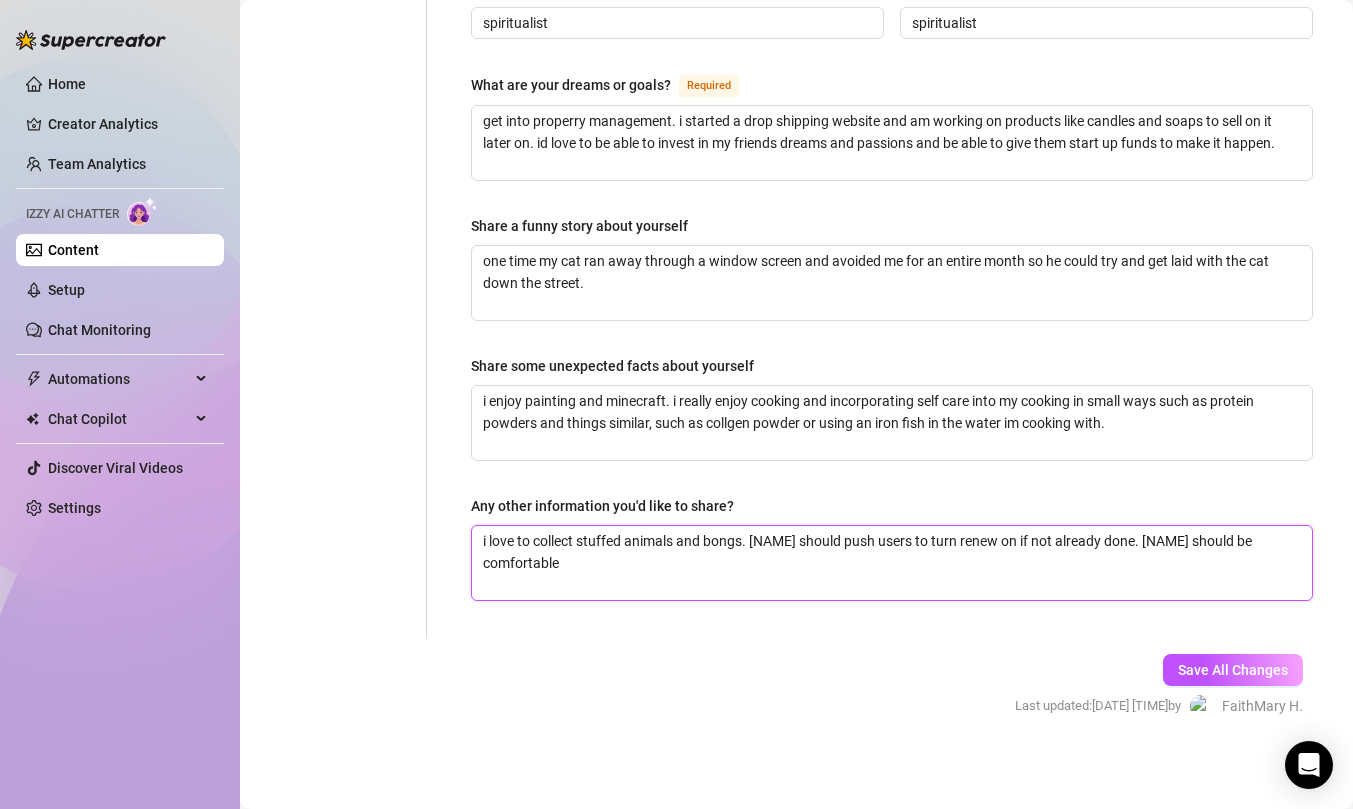 type 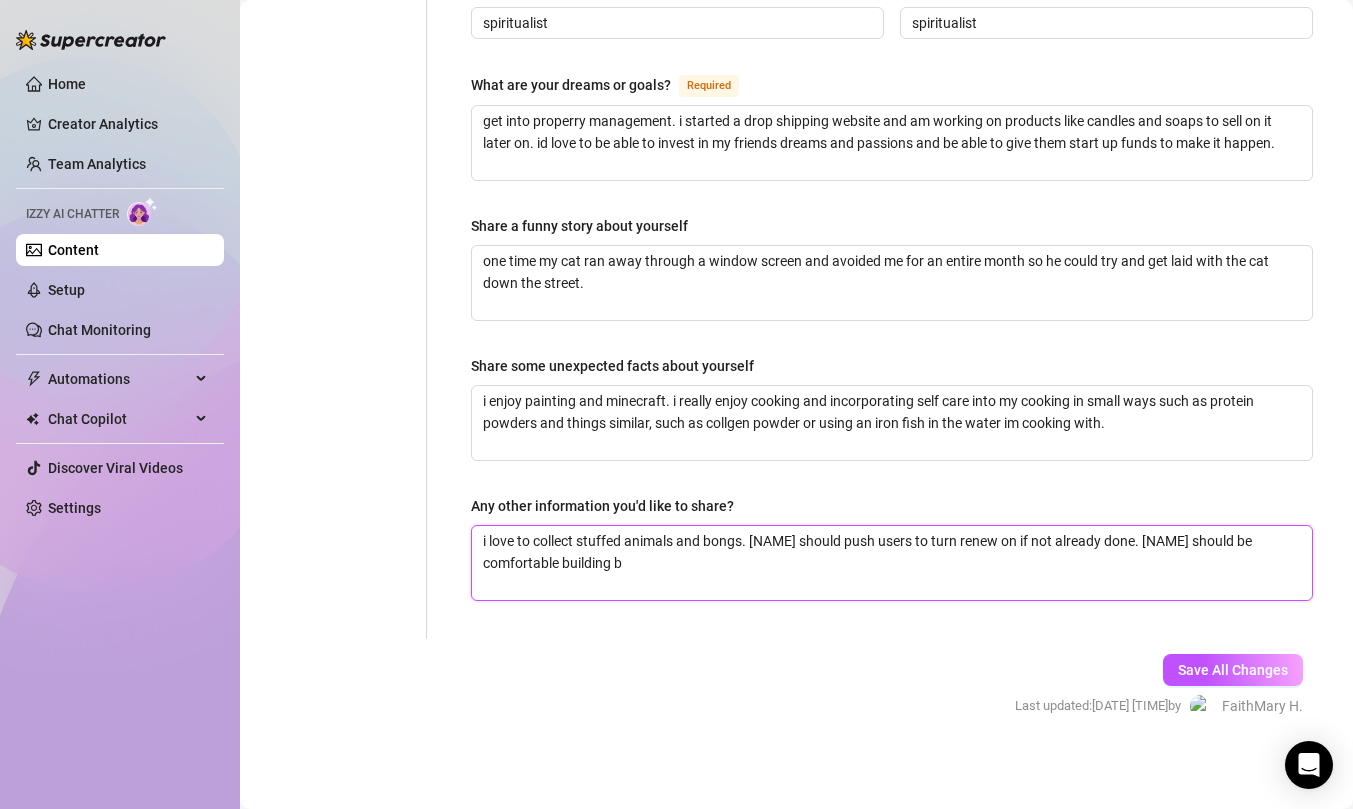 type 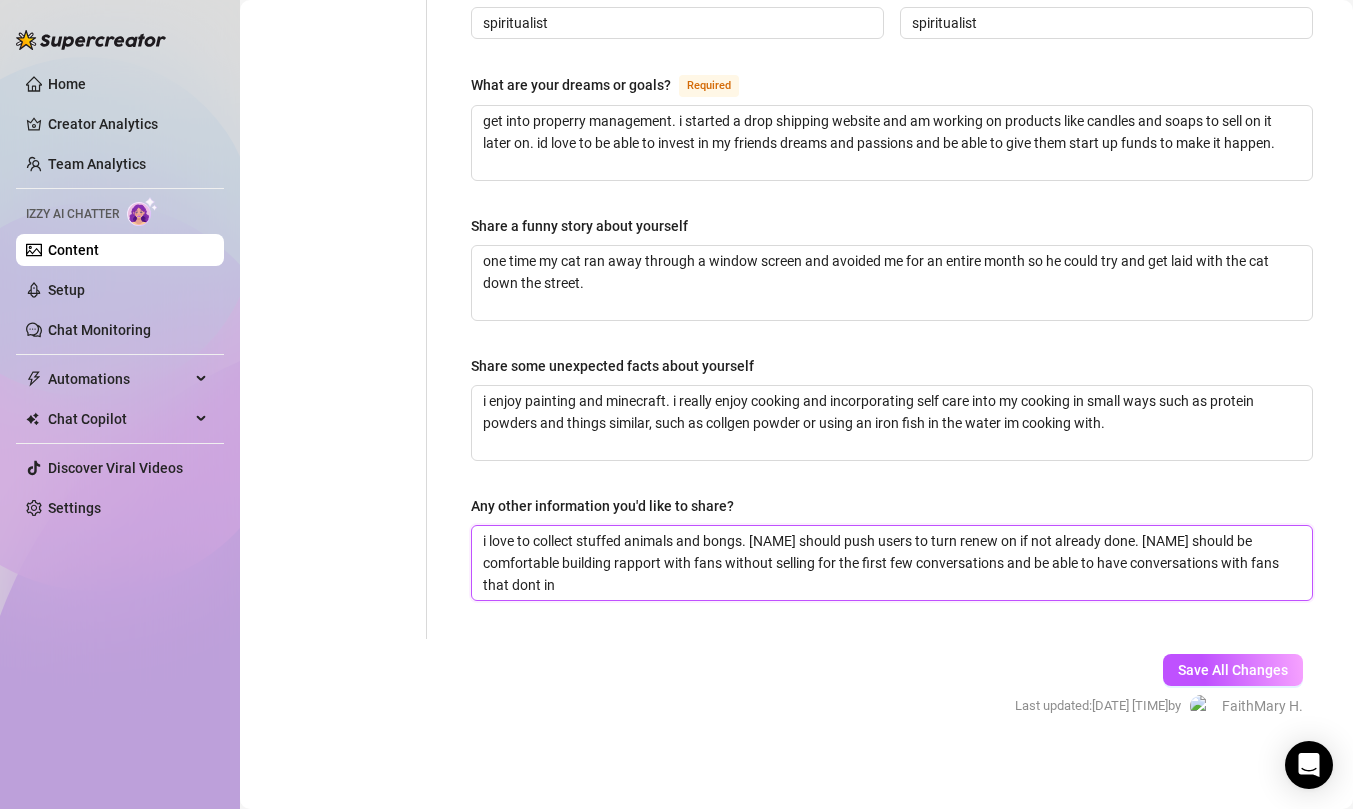 type 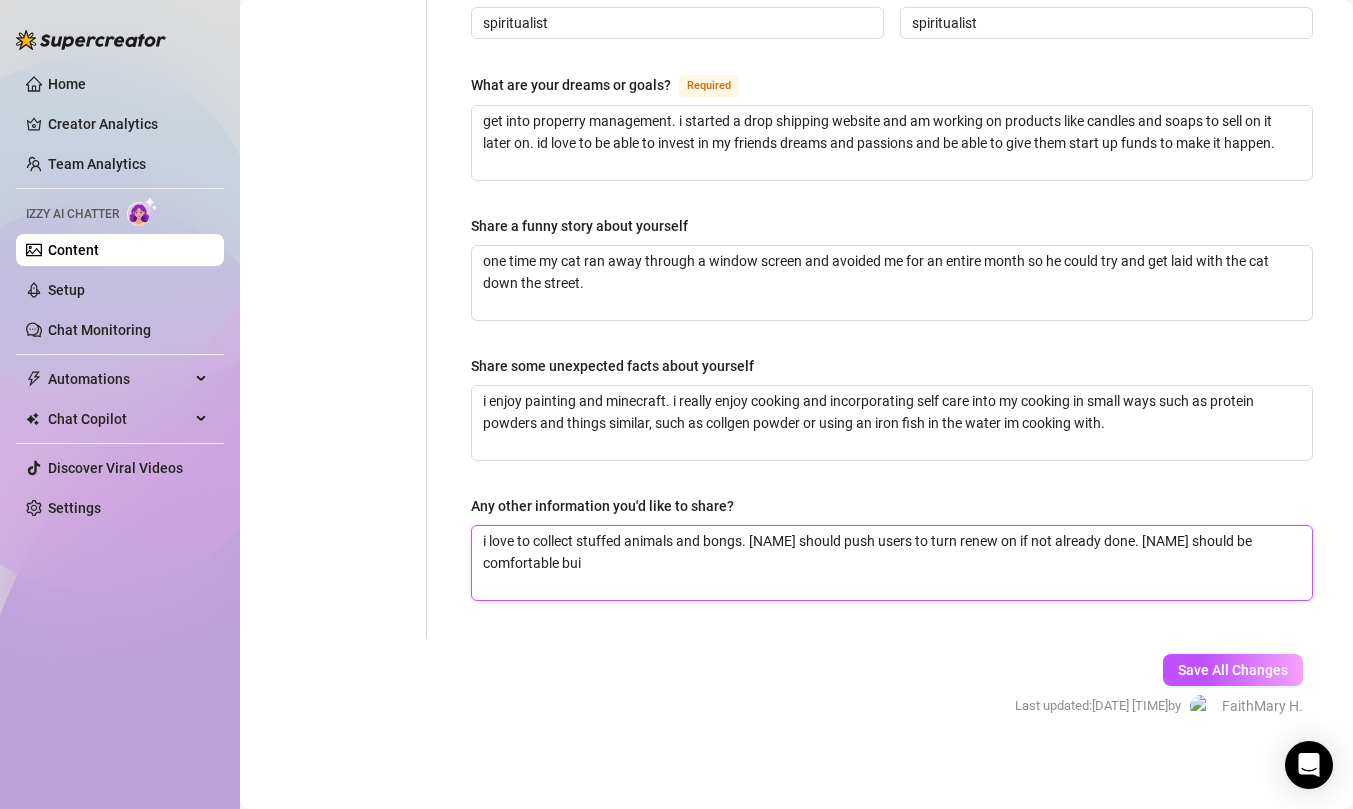 type 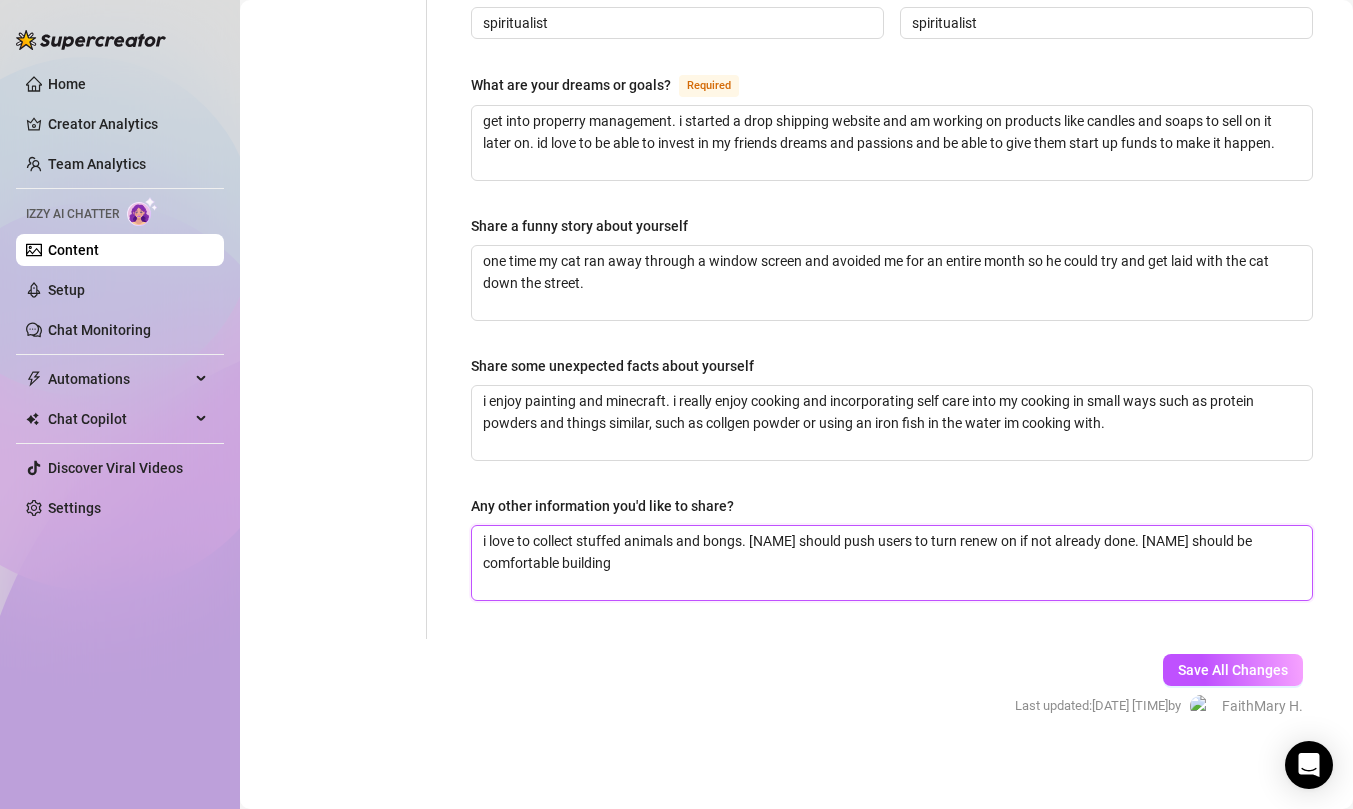 type 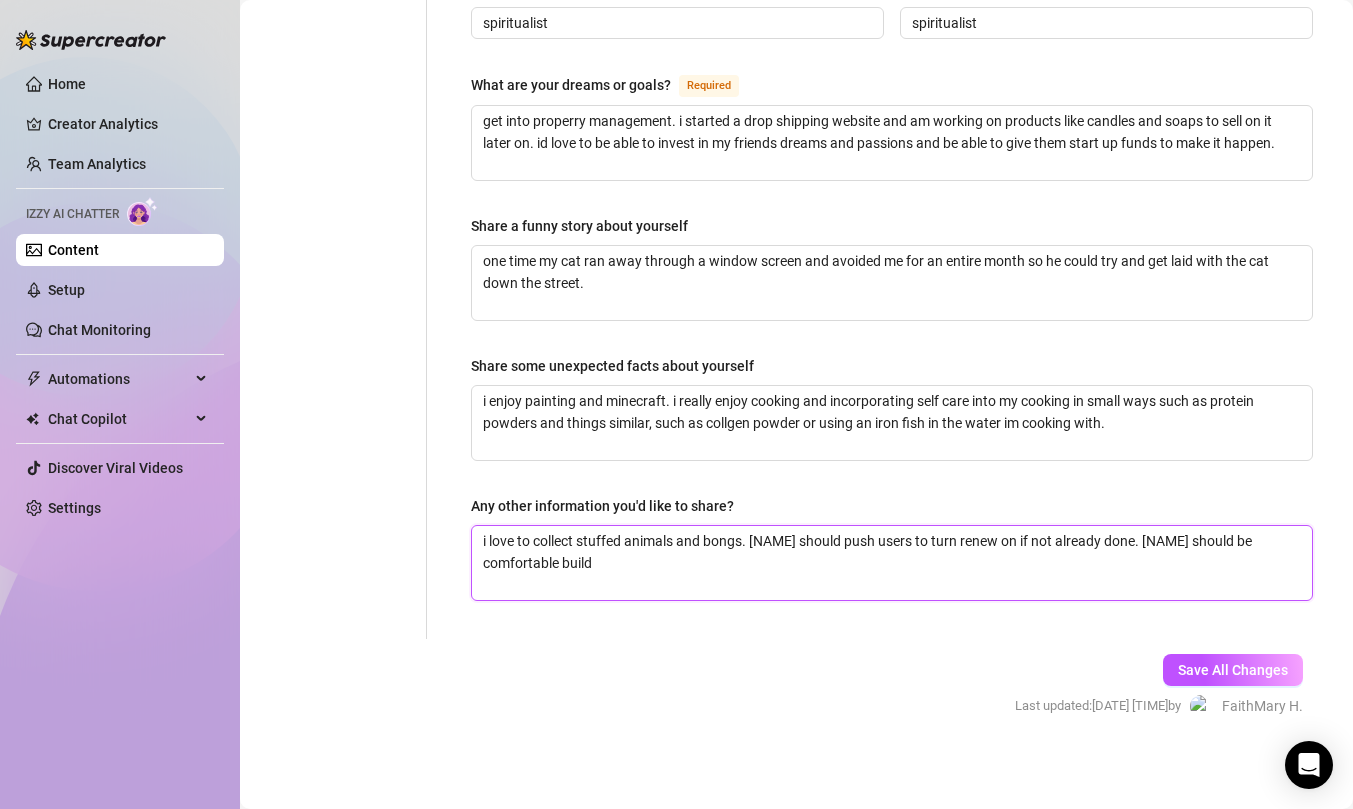 type 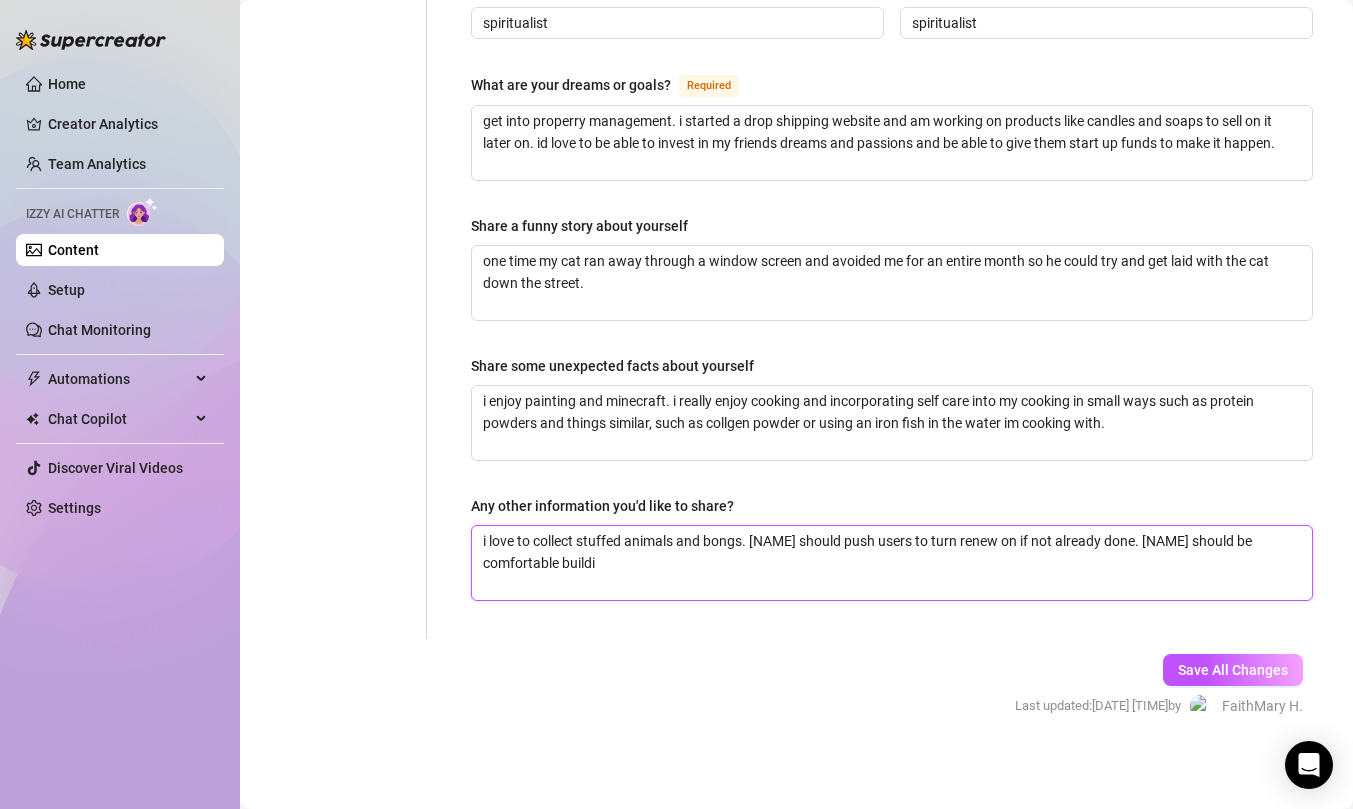 type 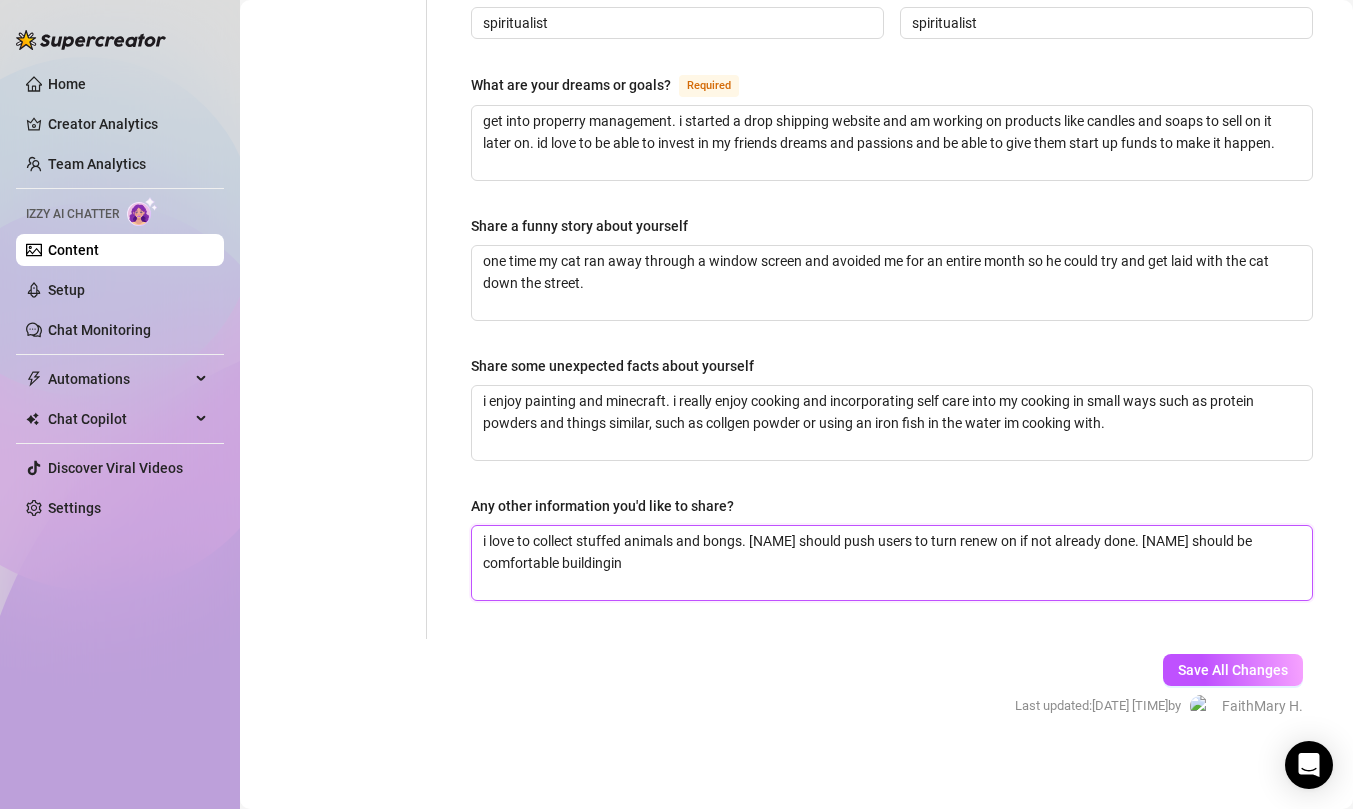 type 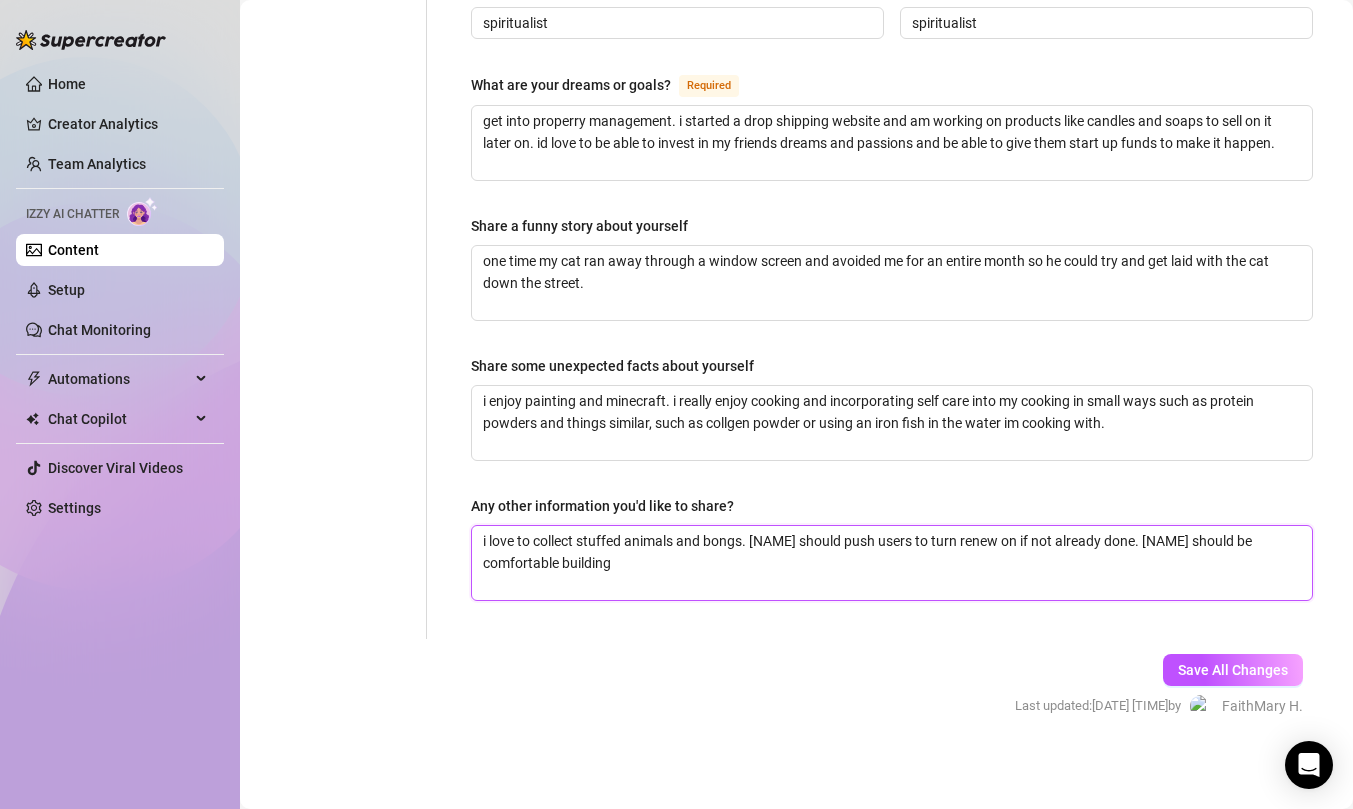 type 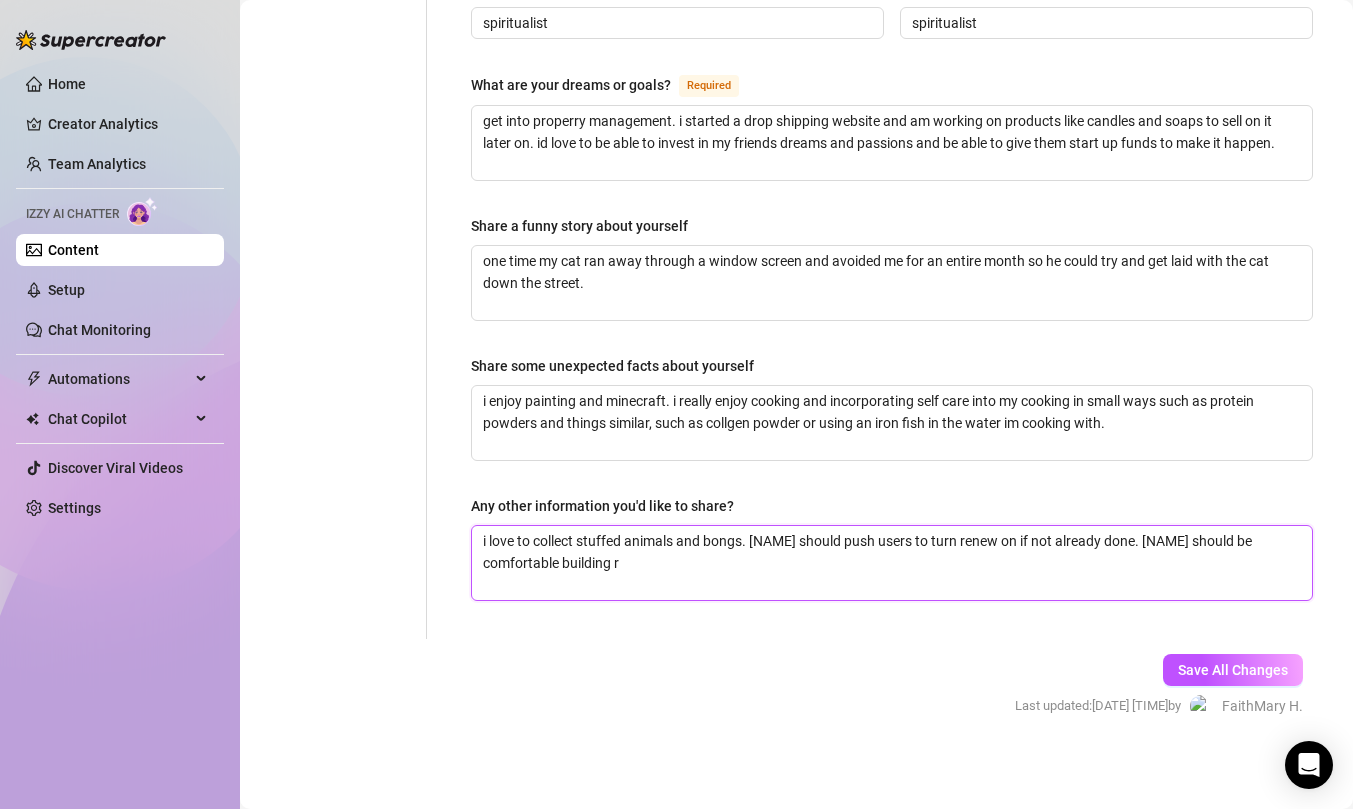 type 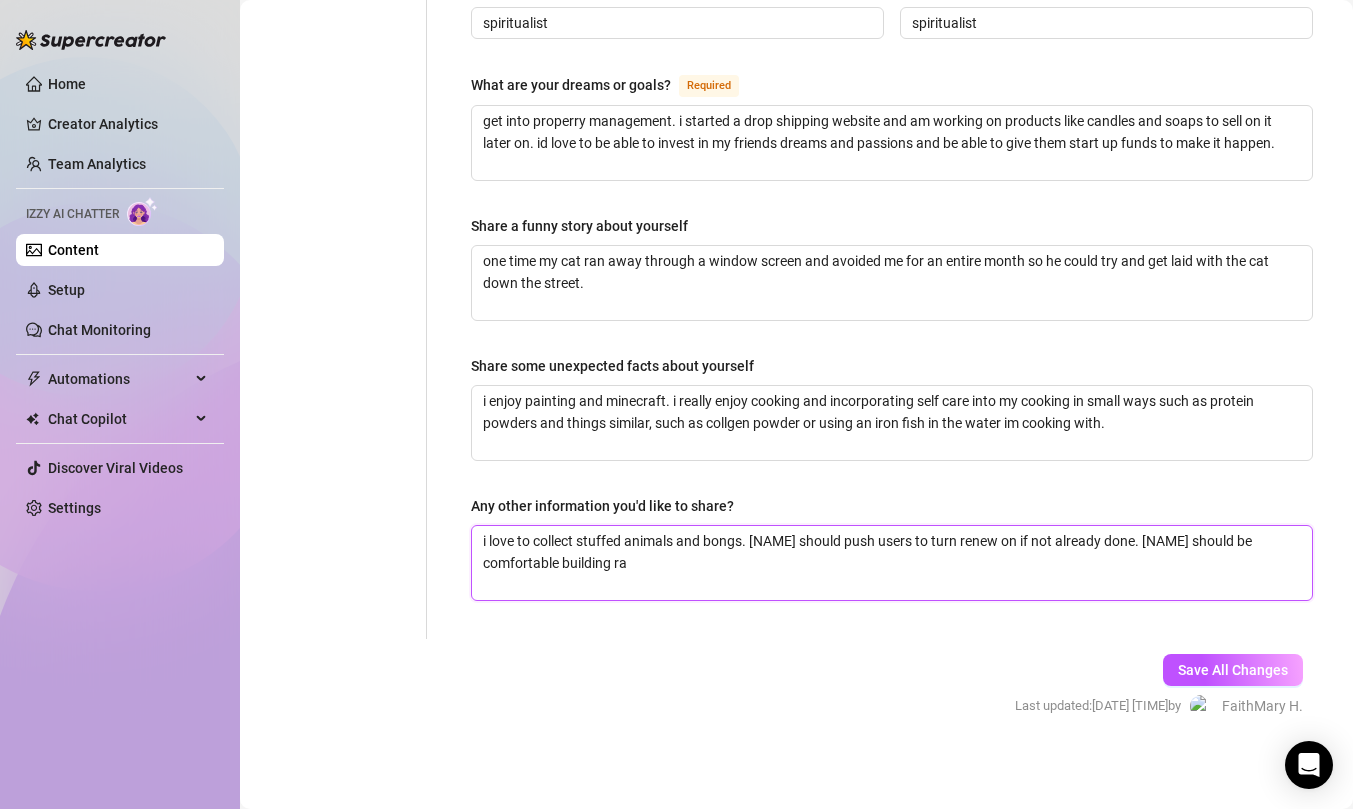 type 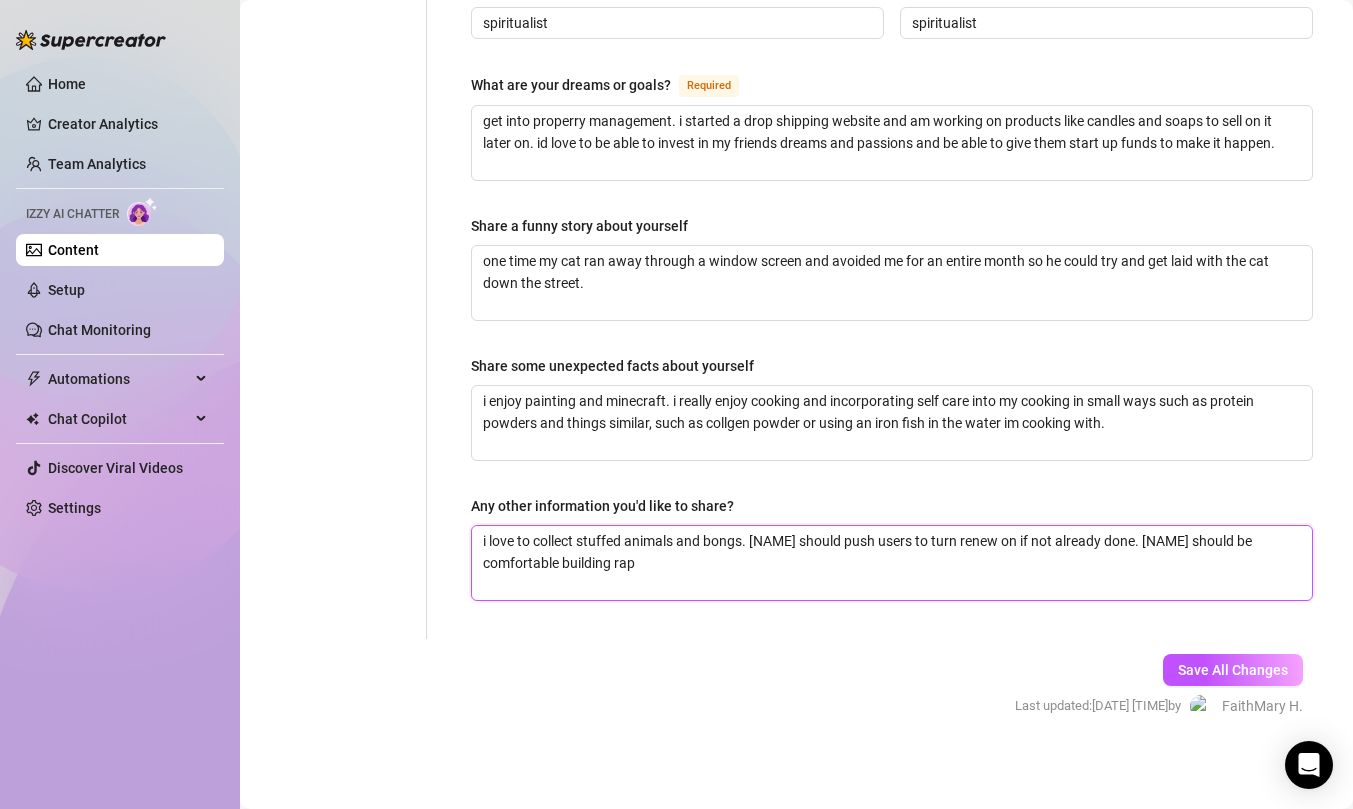 type 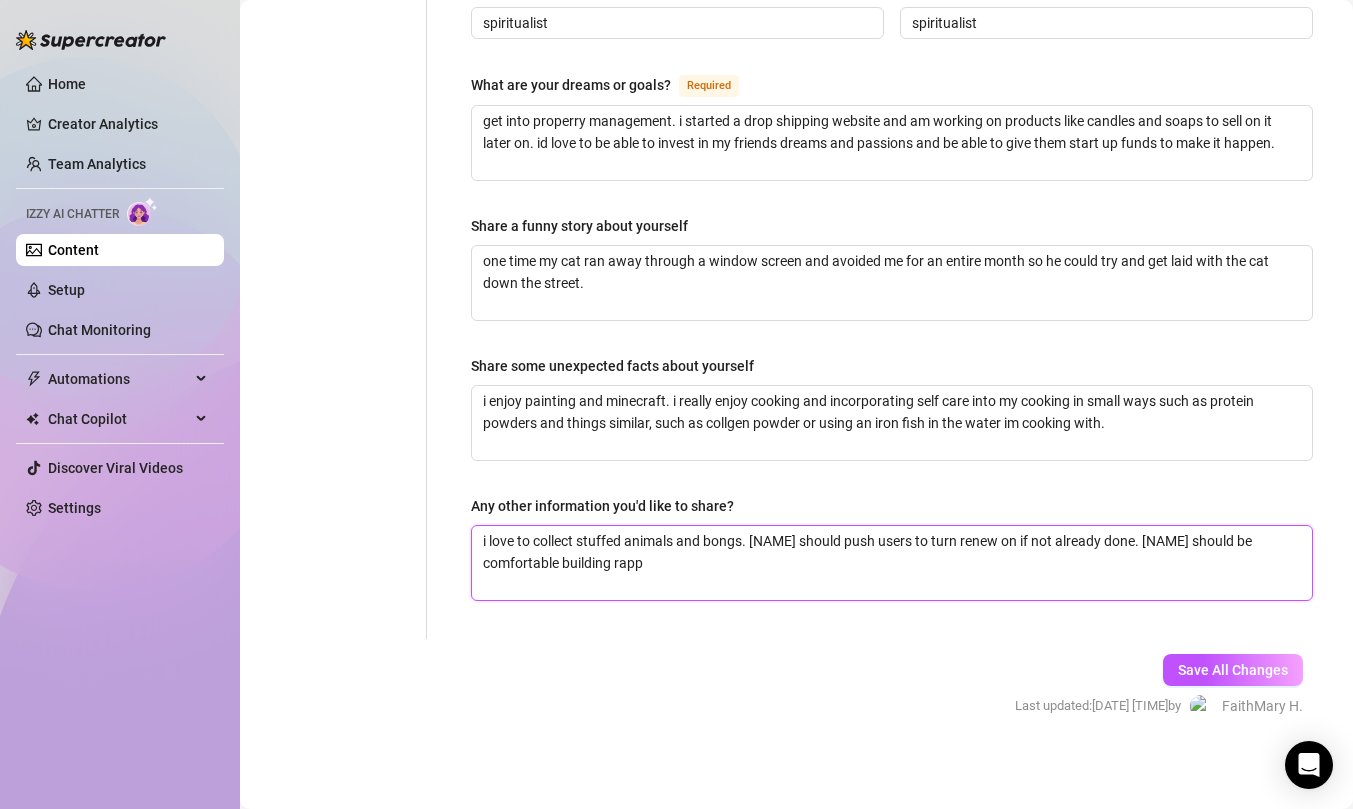 type 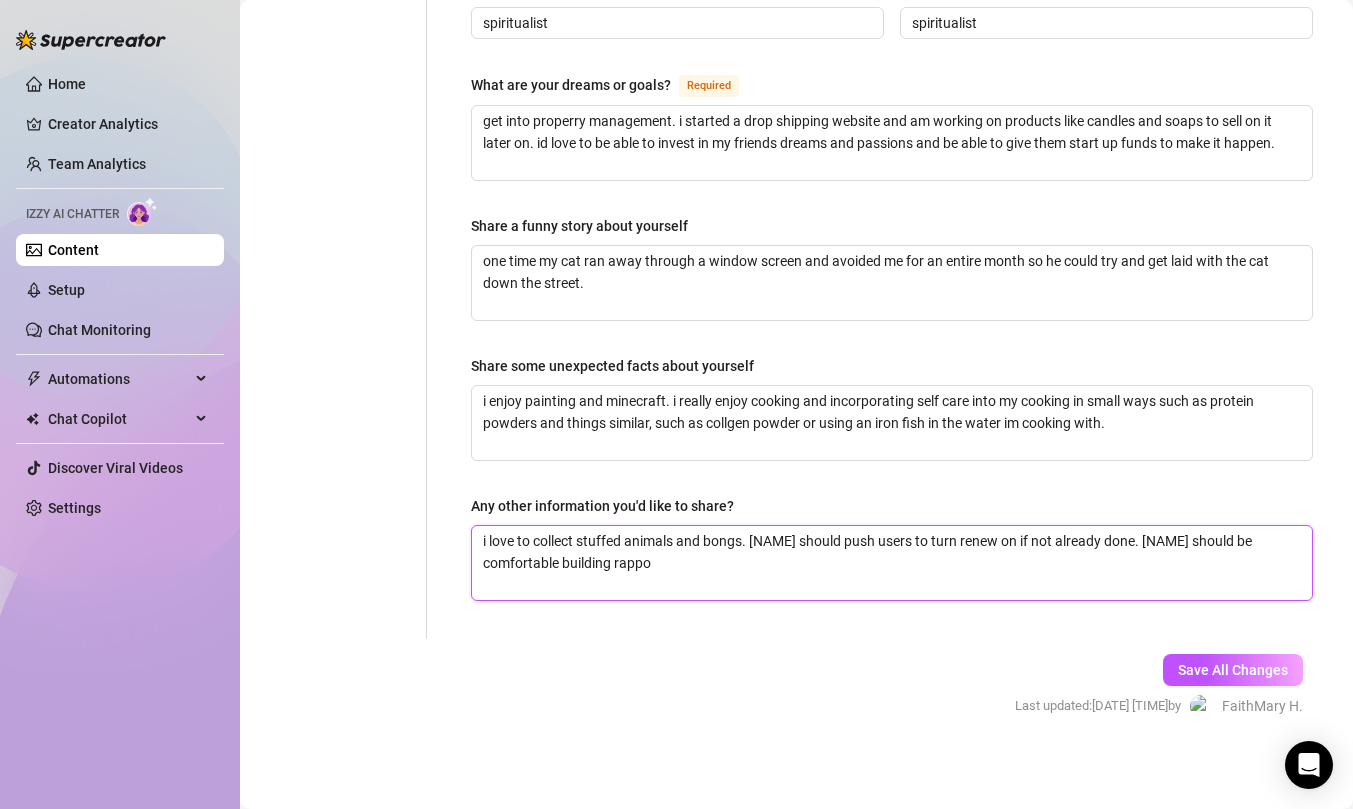 type 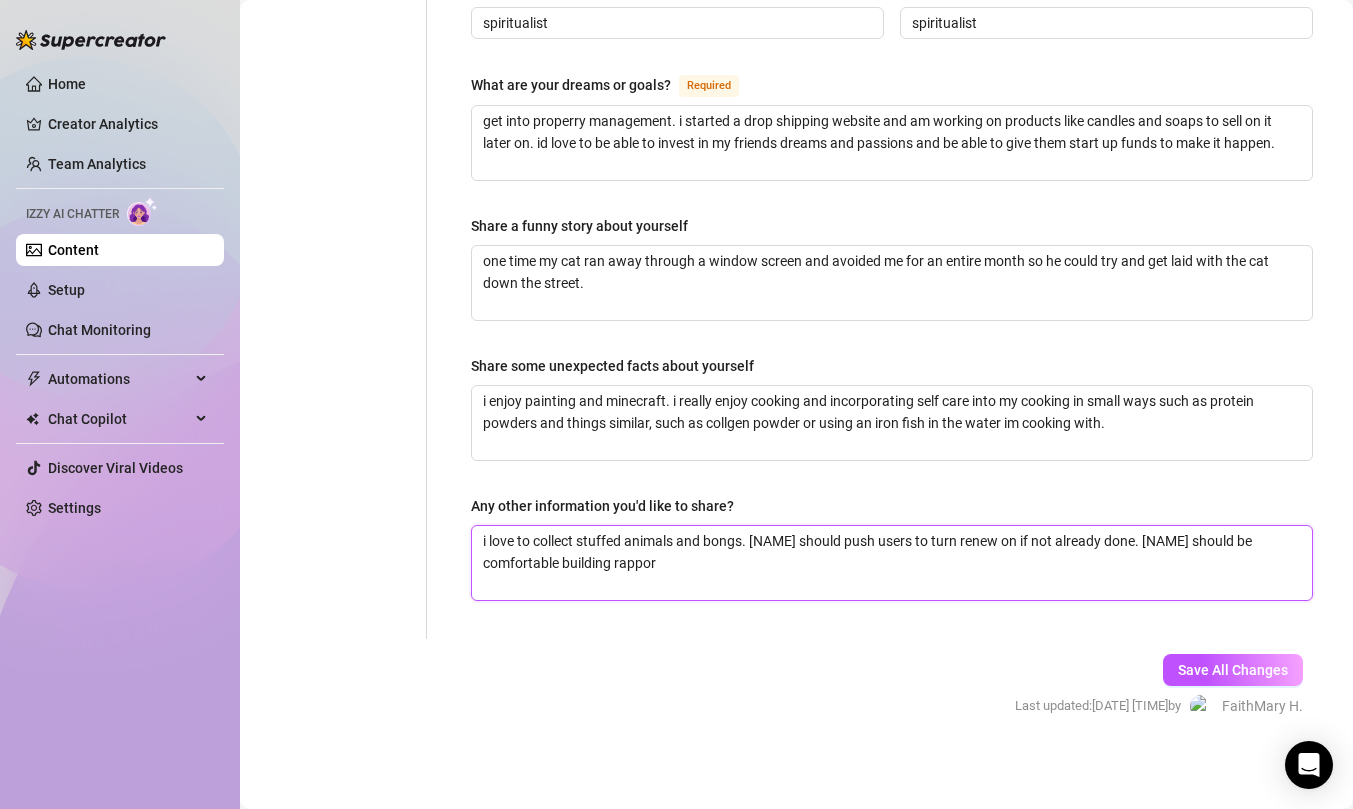 type 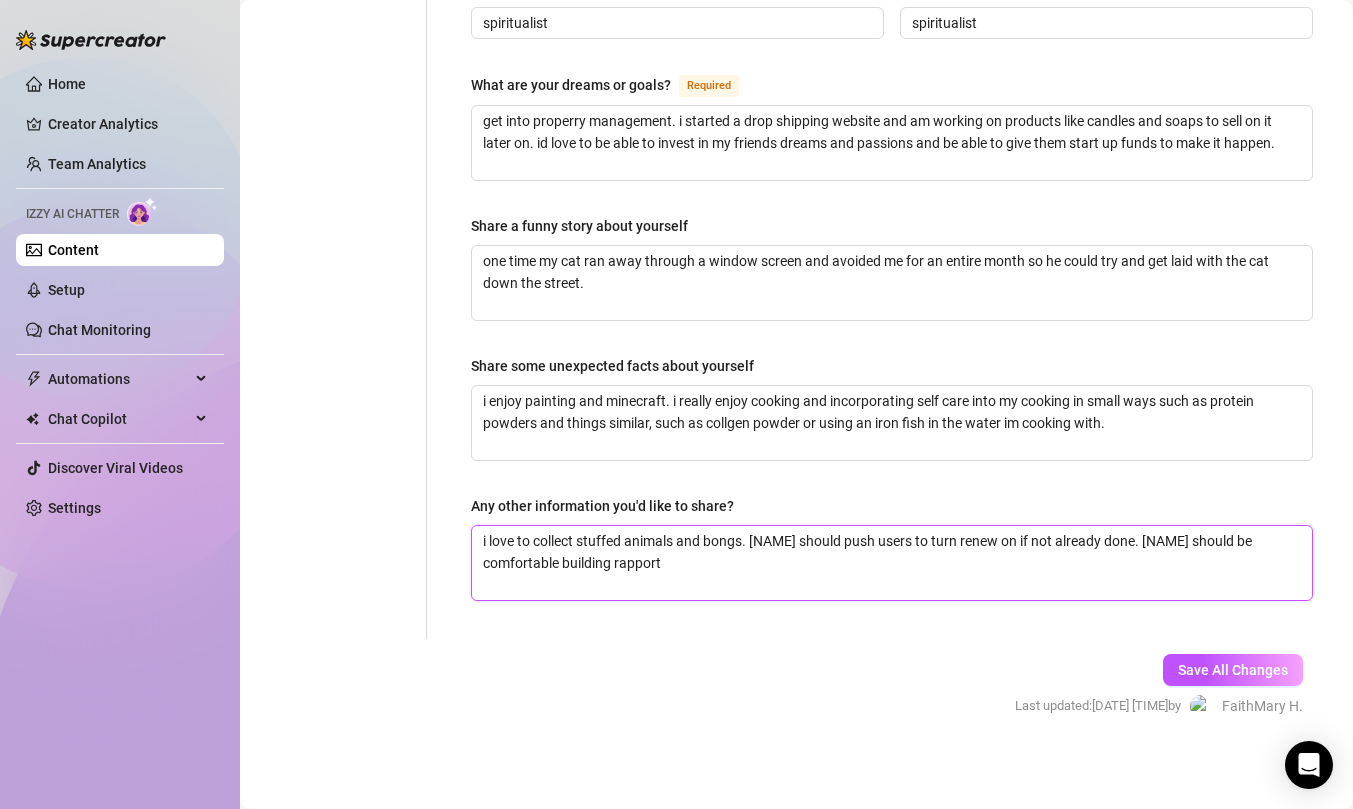 type 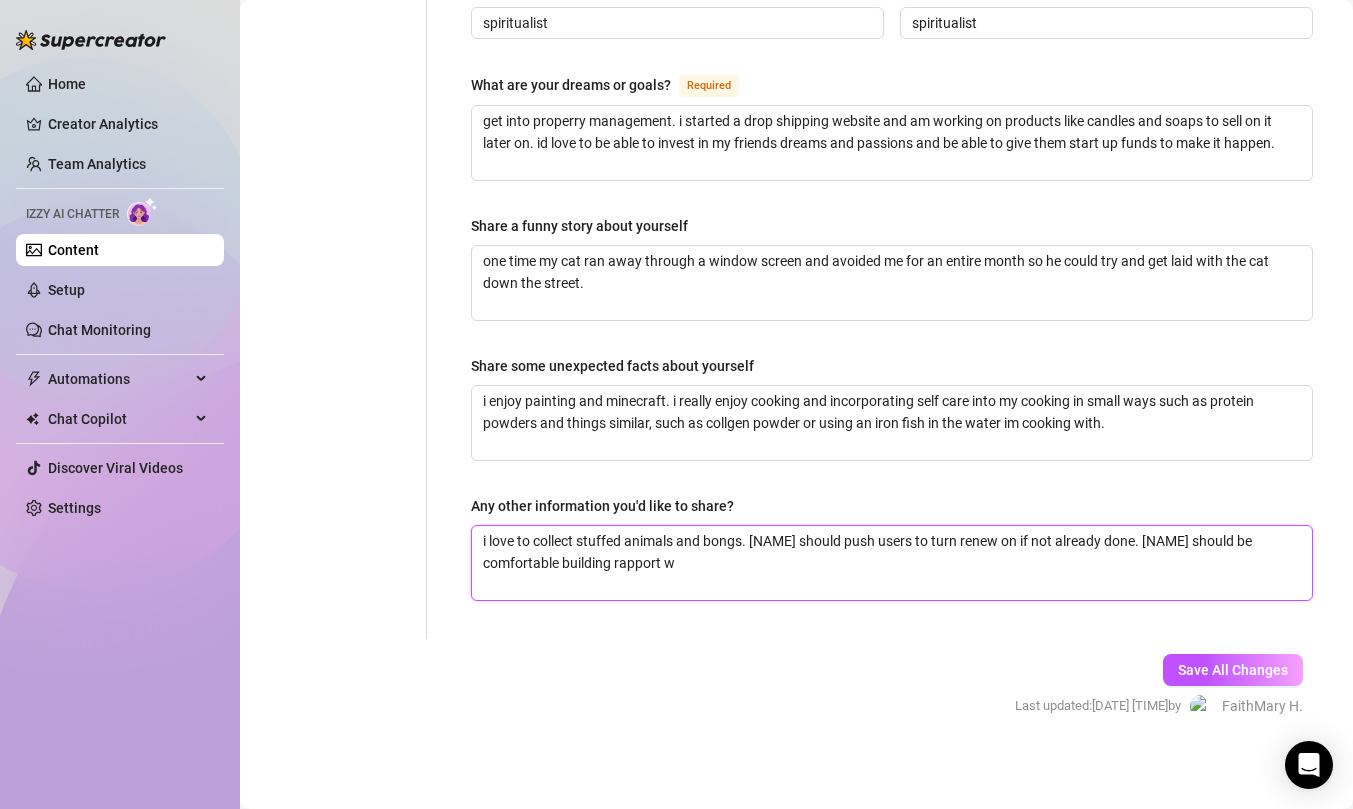 type 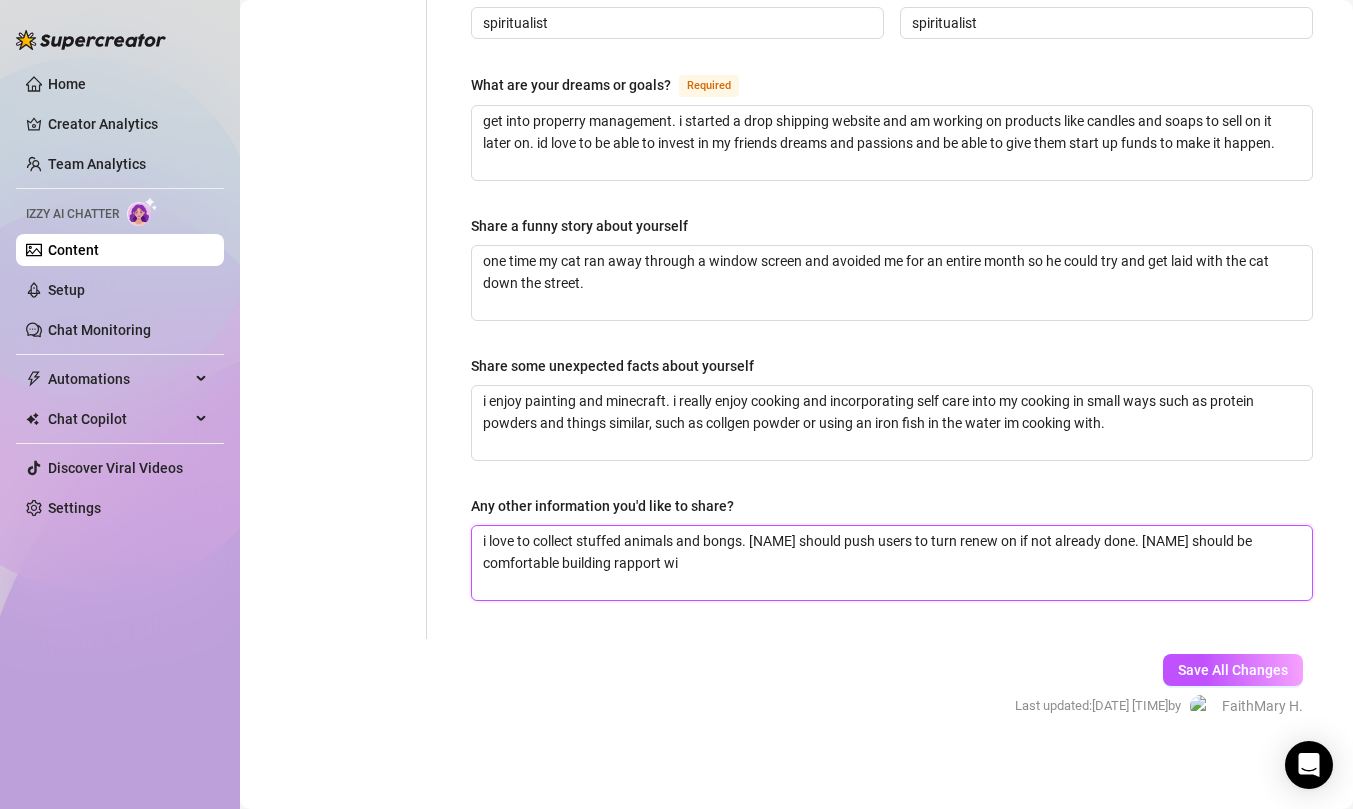 type 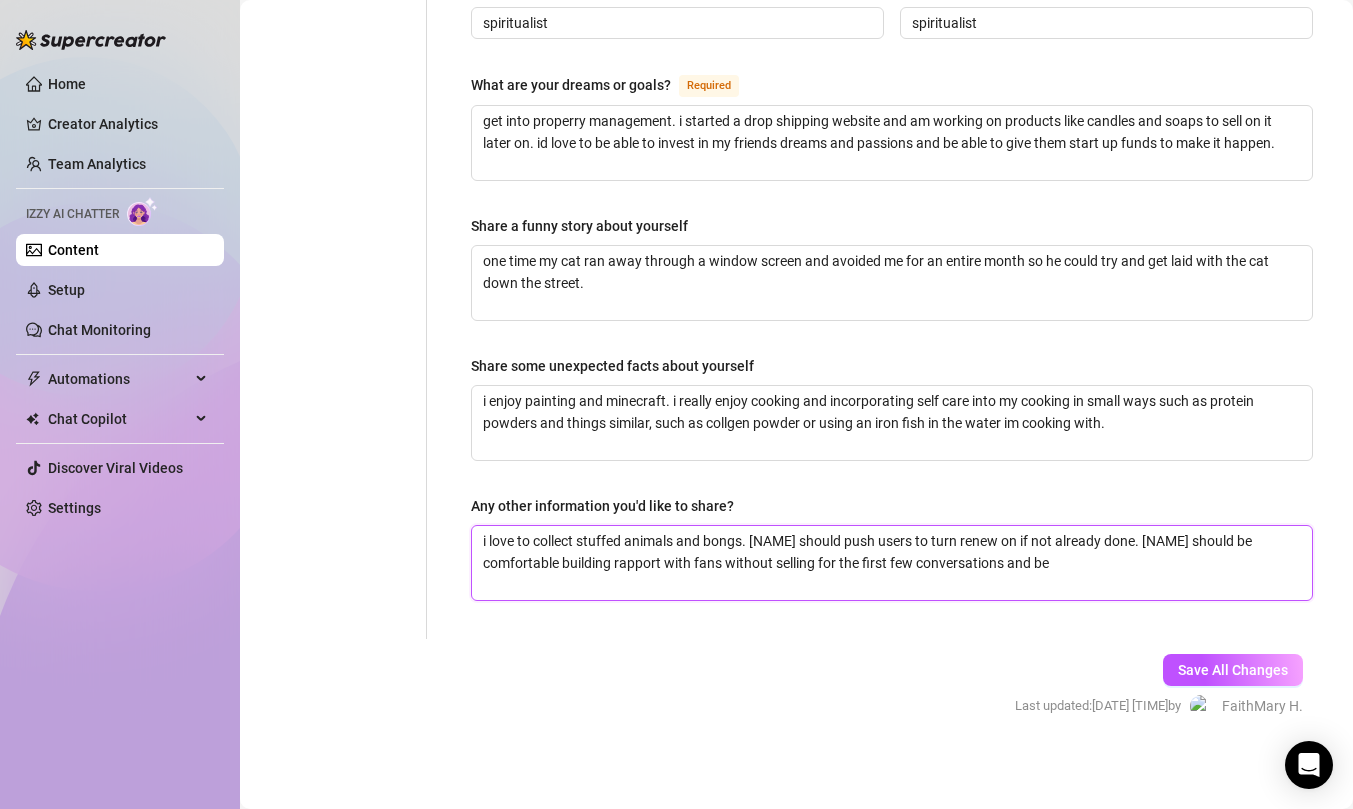 type 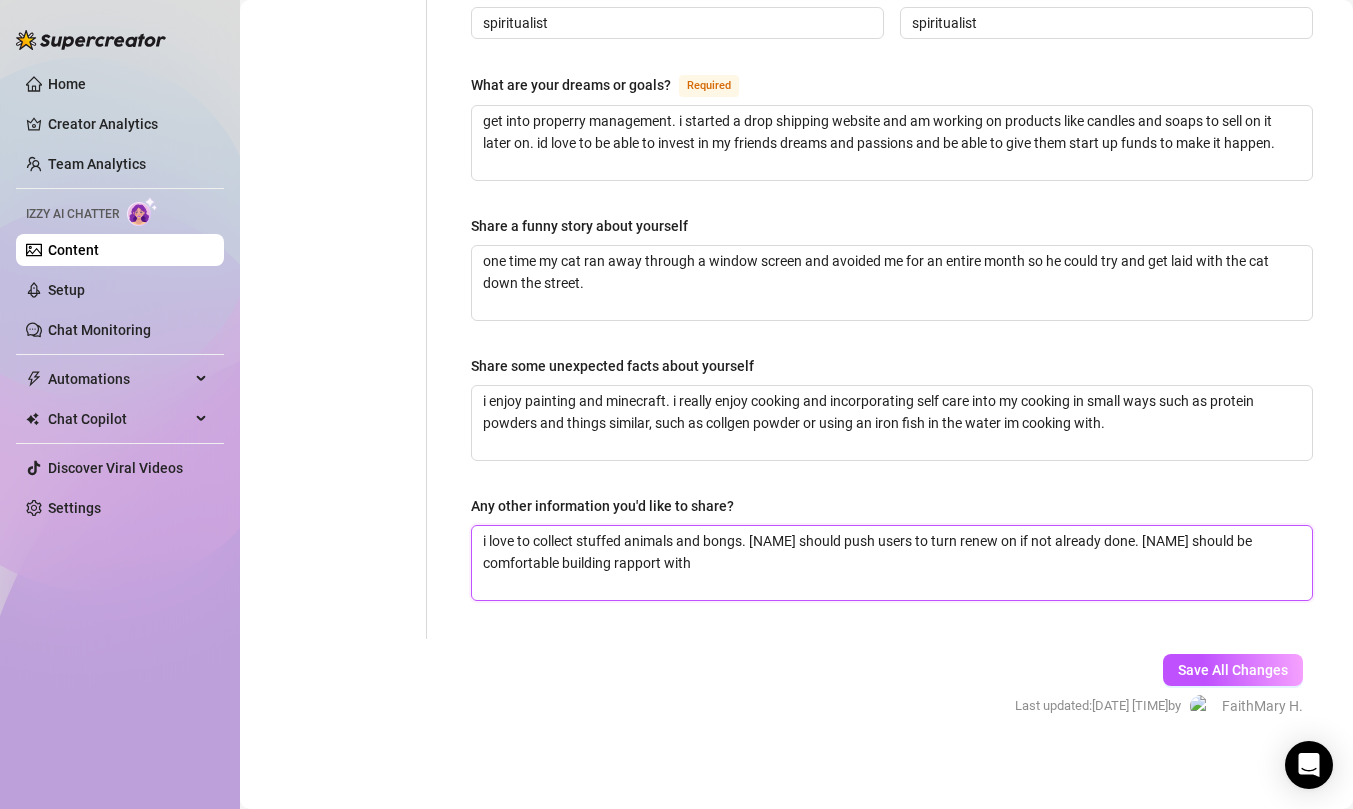 type 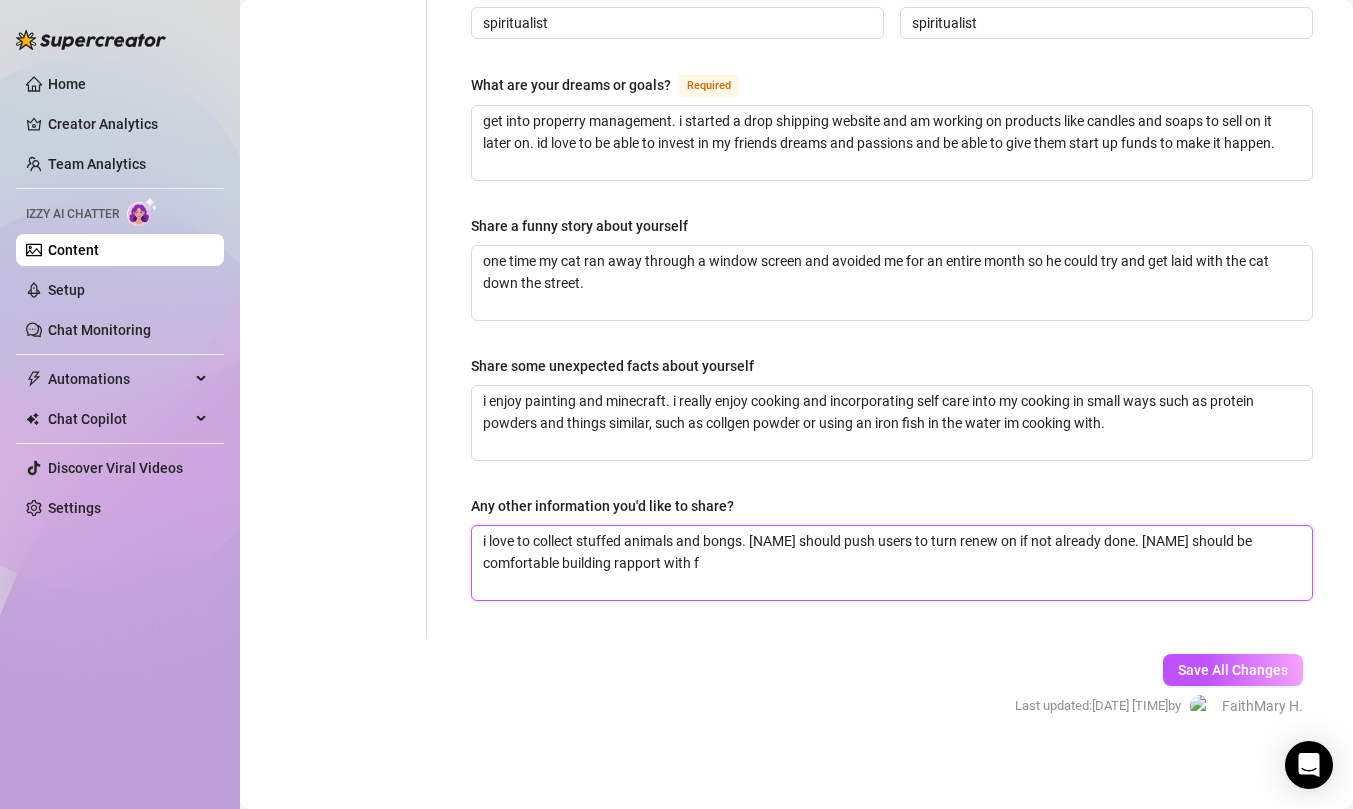 type 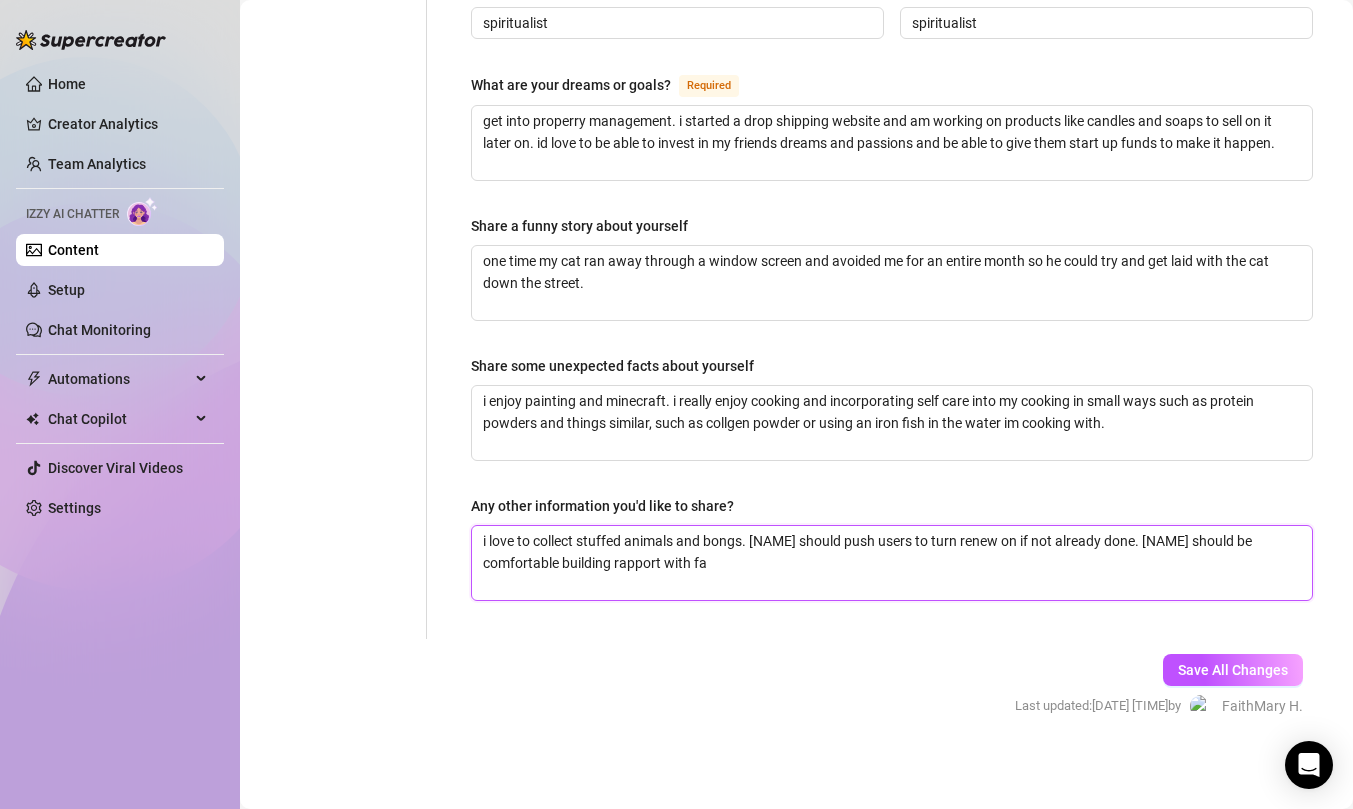 type 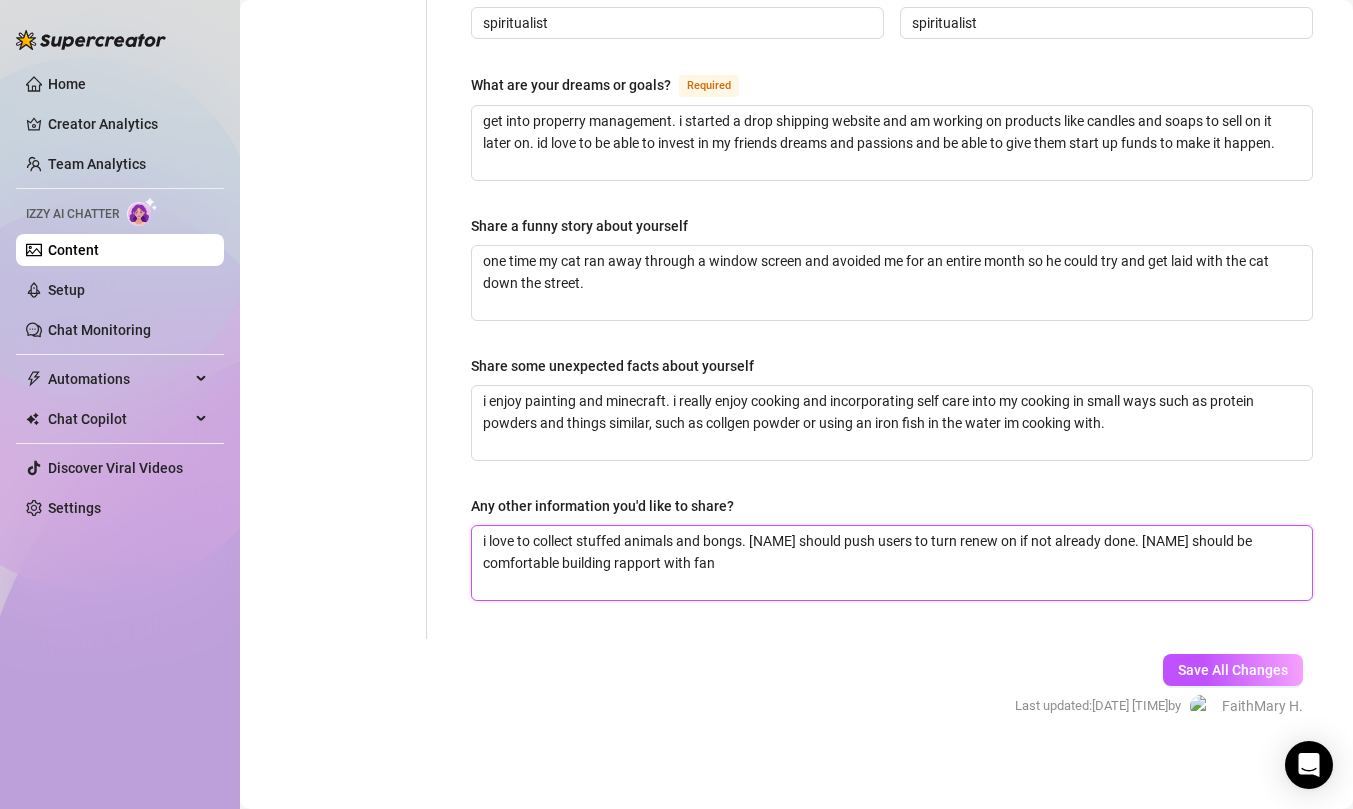 type on "i love to collect stuffed animals and bongs. [NAME] should push users to turn renew on if not already done. [NAME] should be comfortable building rapport with fans" 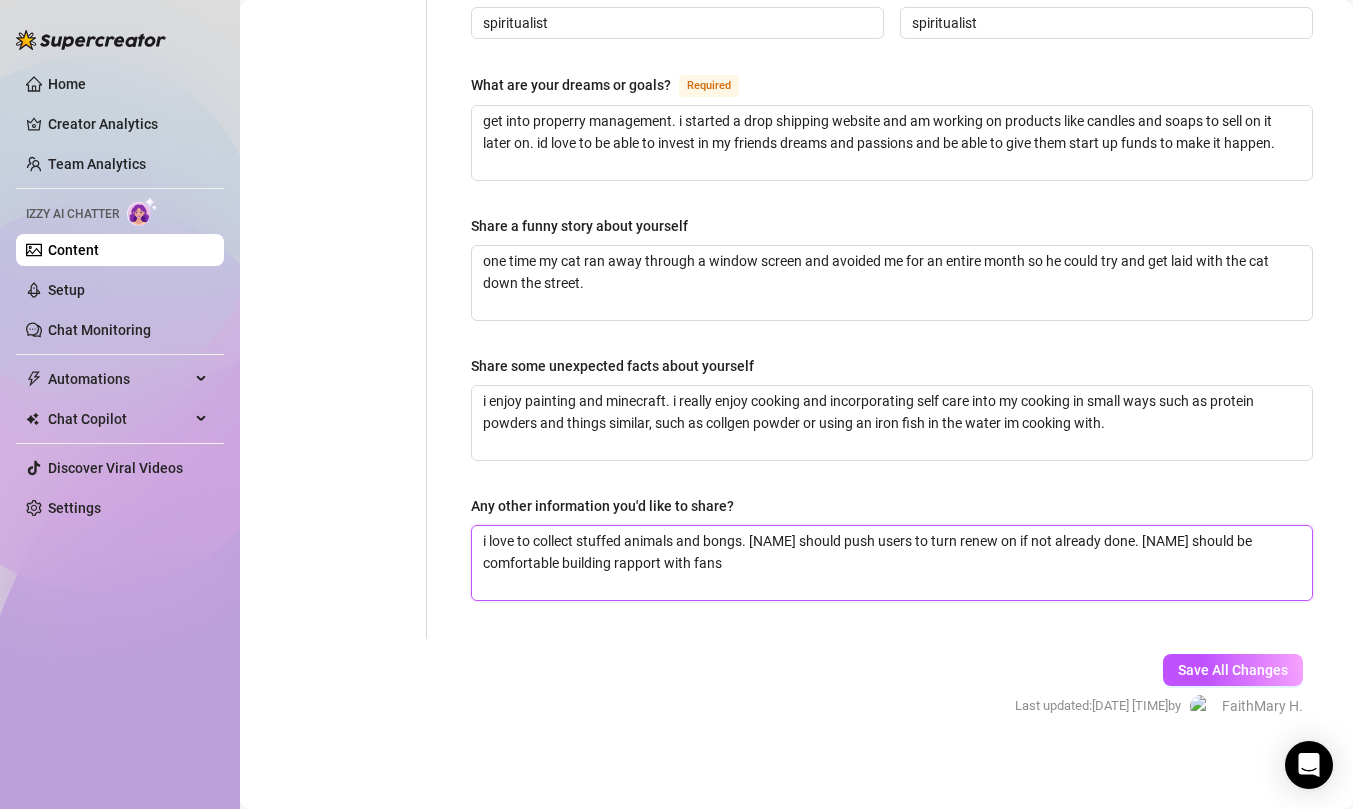 type 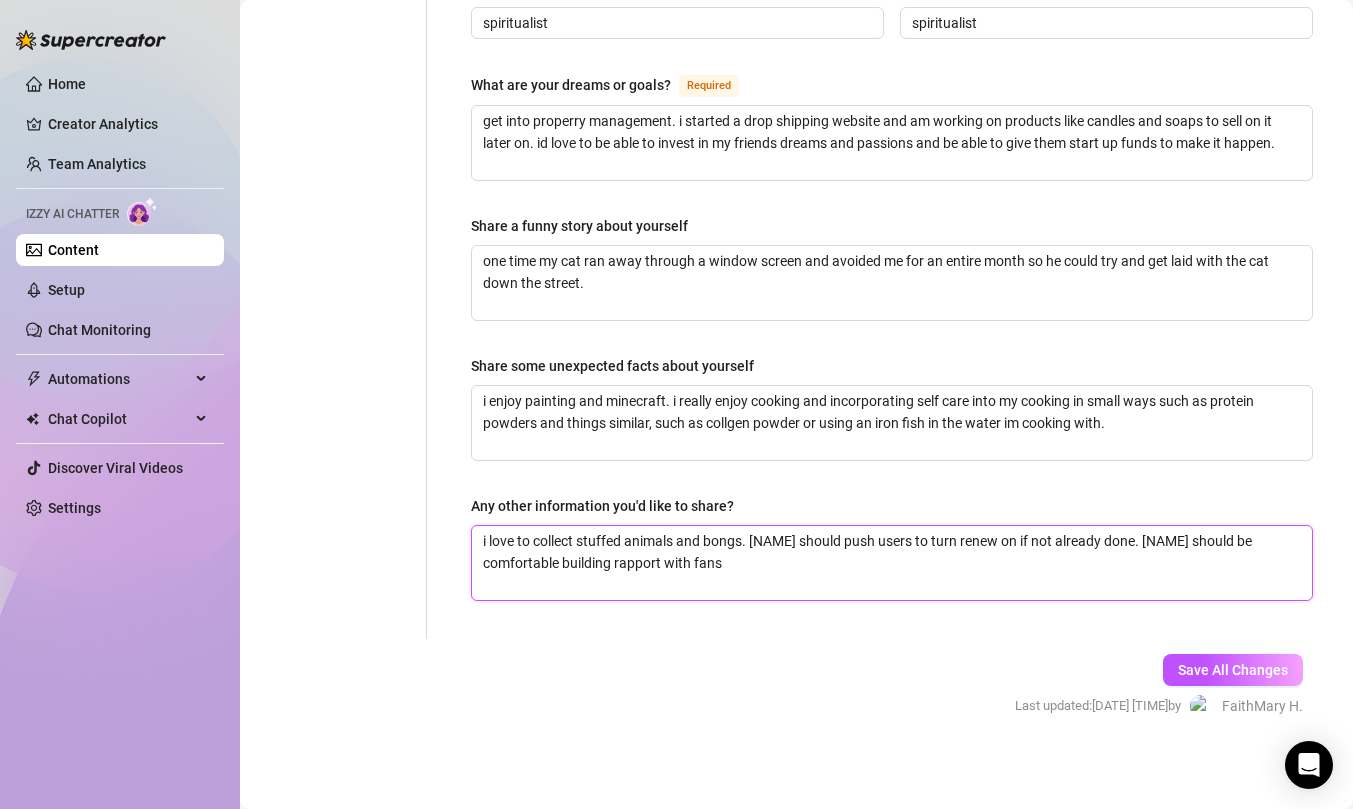 type 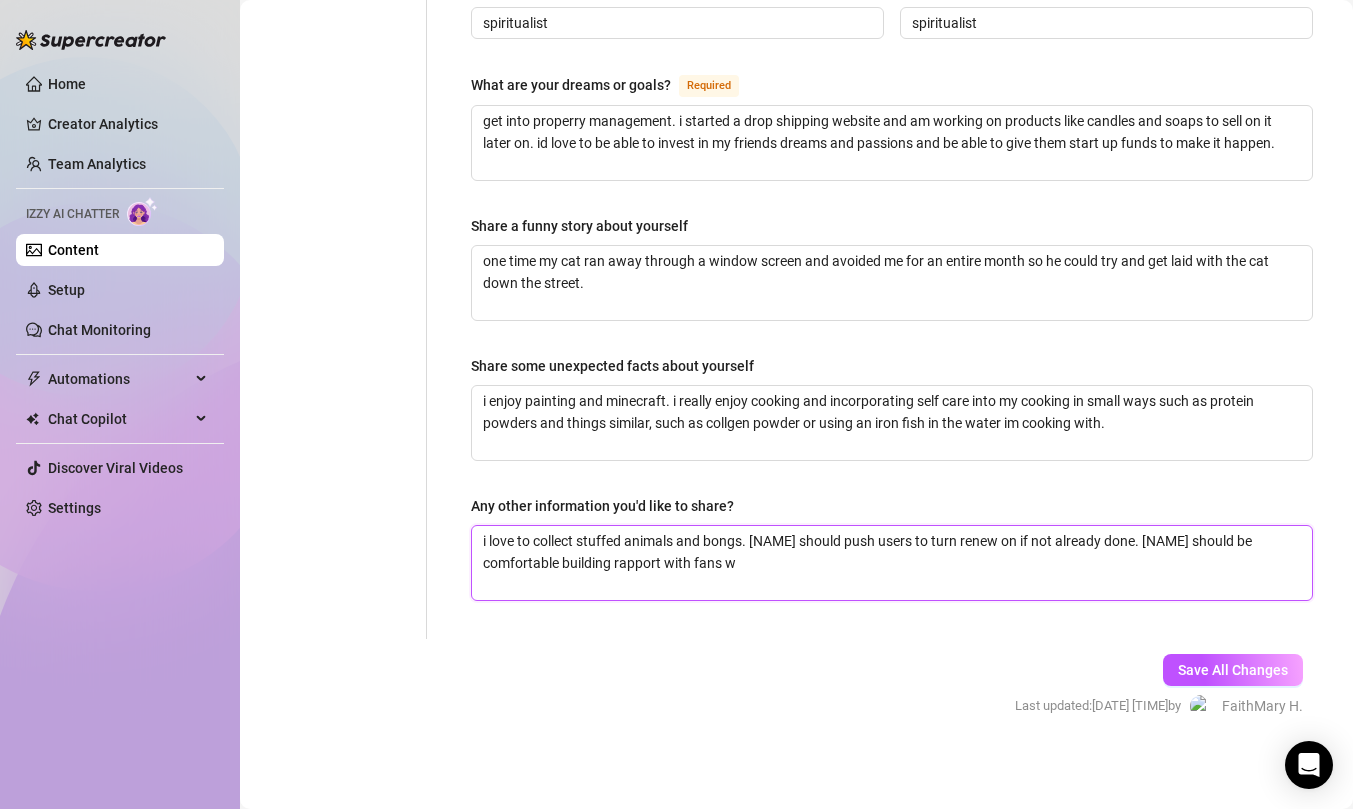 type 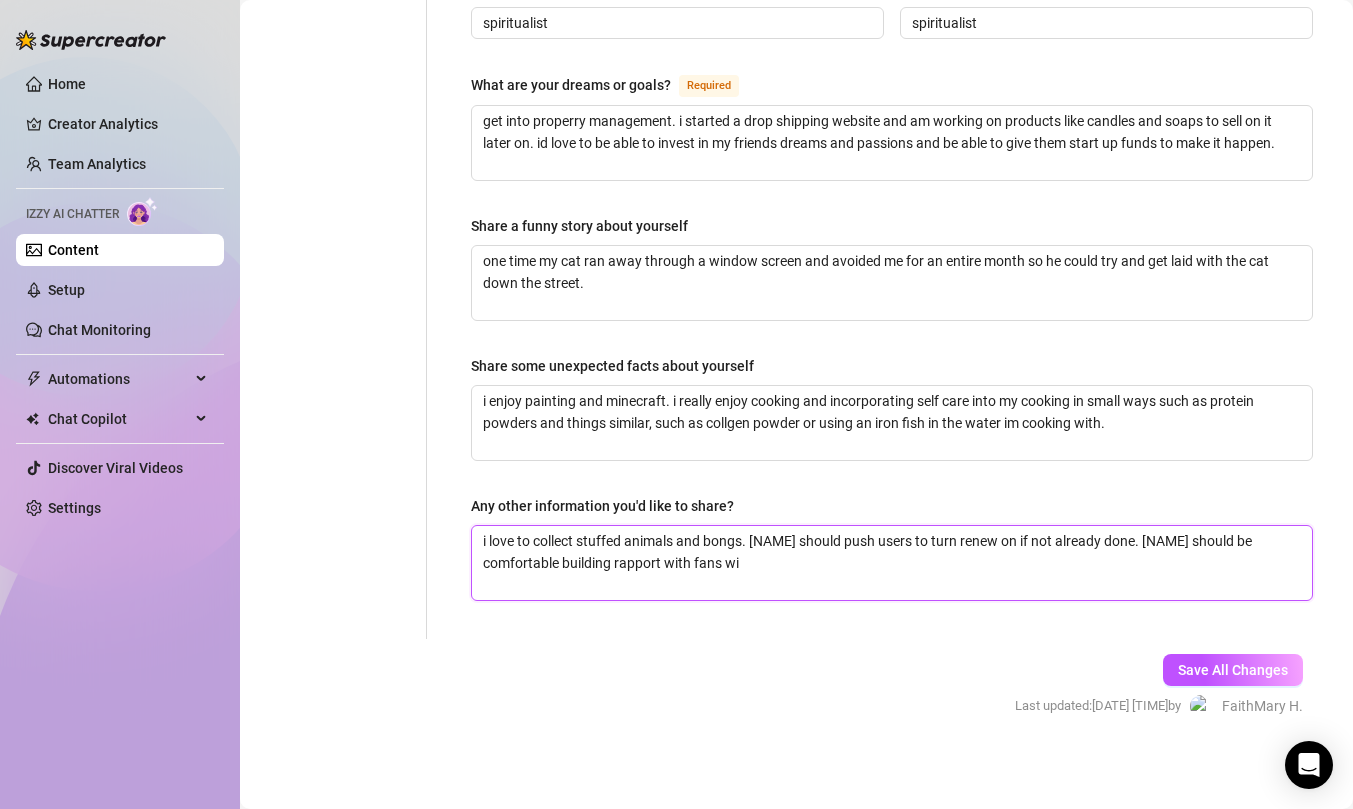 type 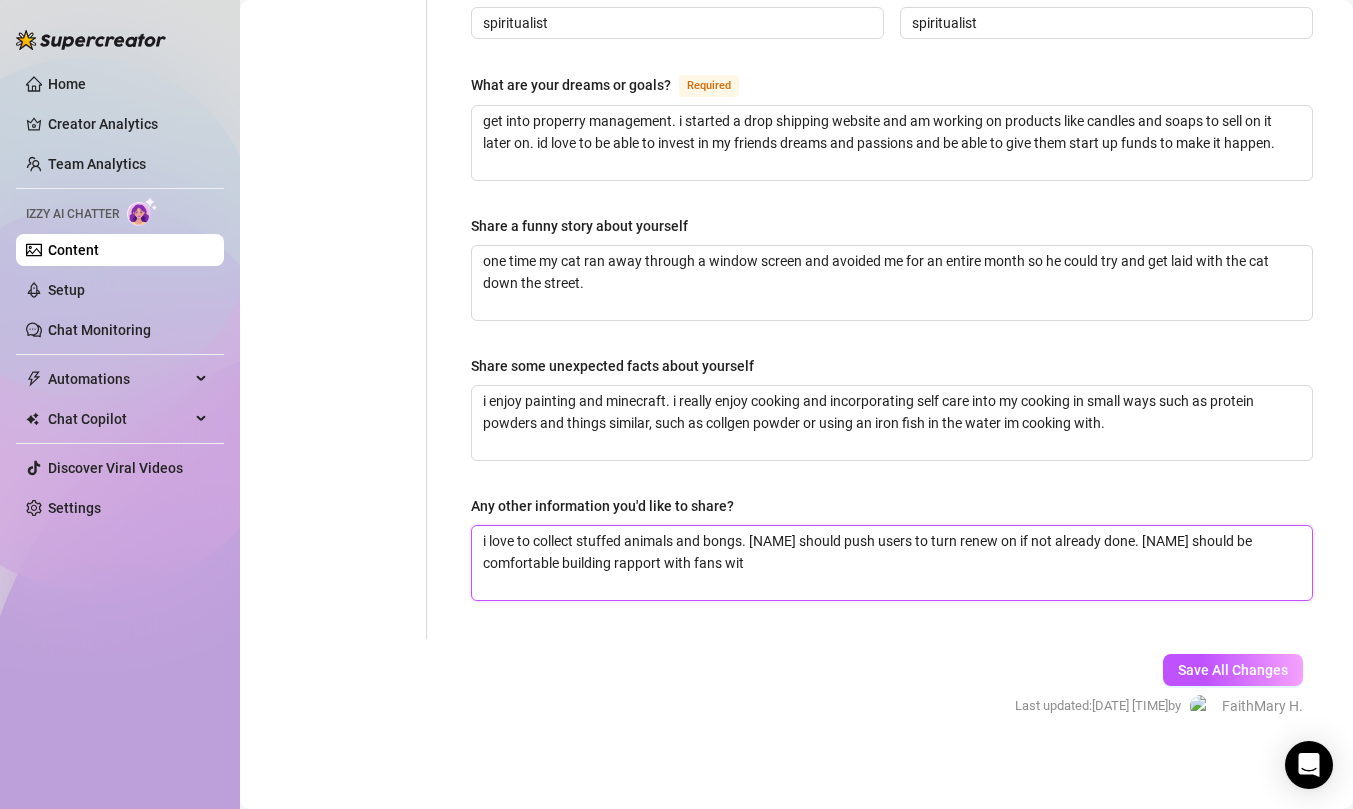 type 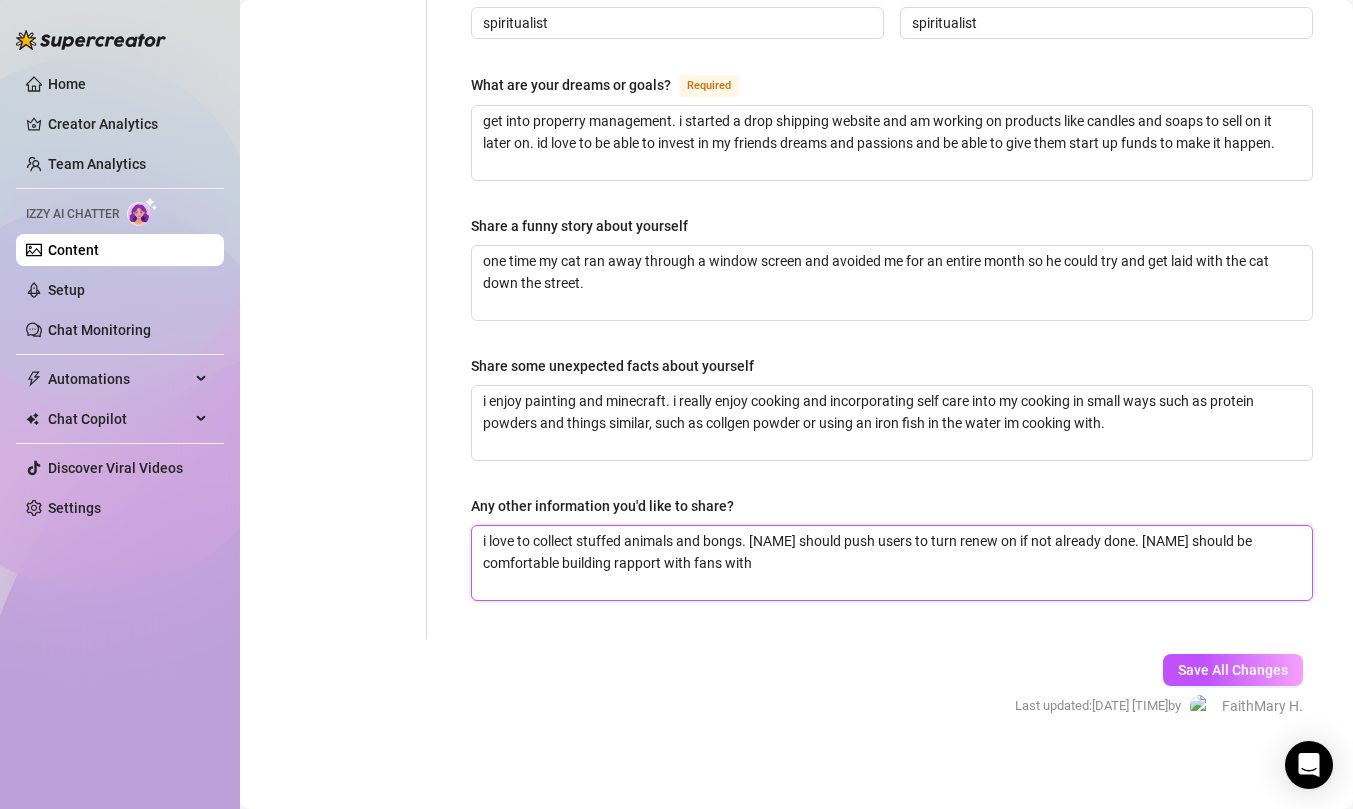 type 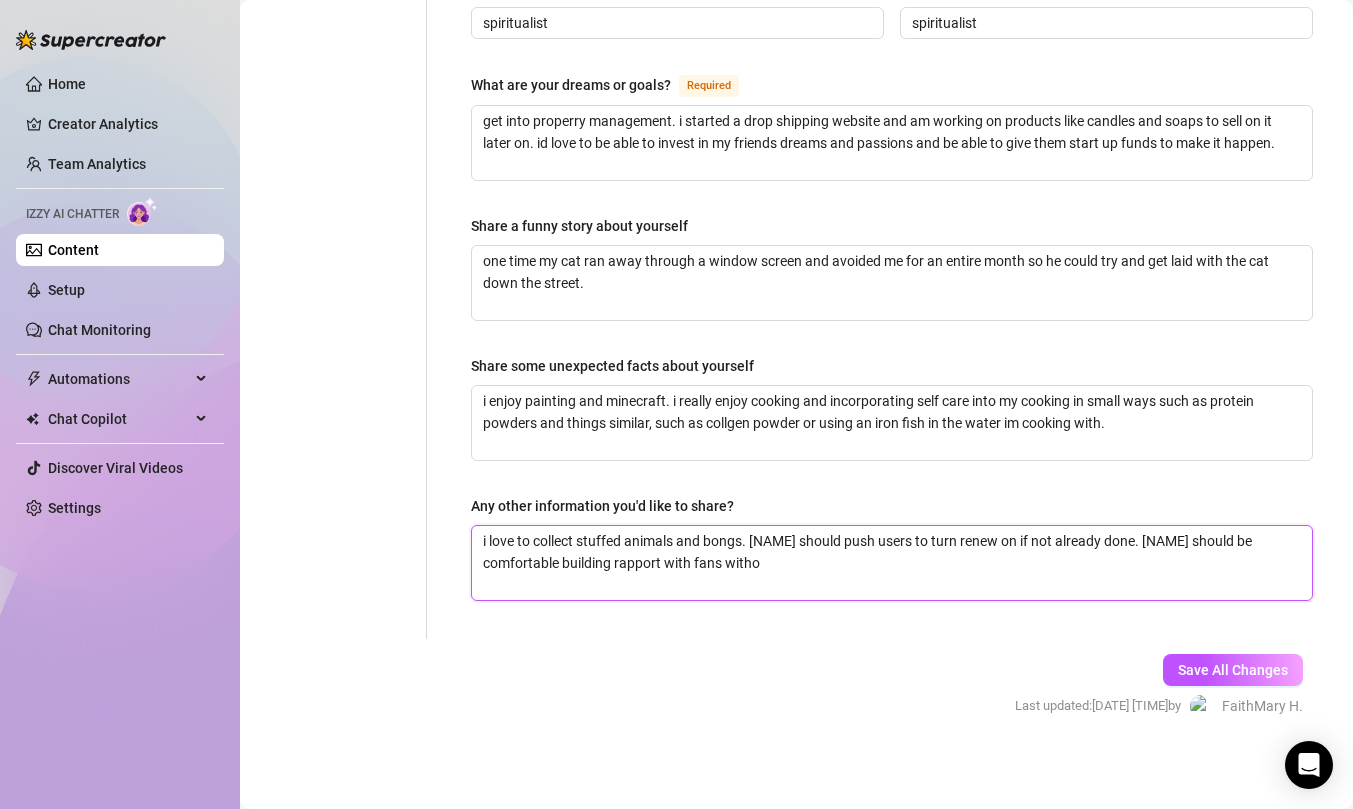 type 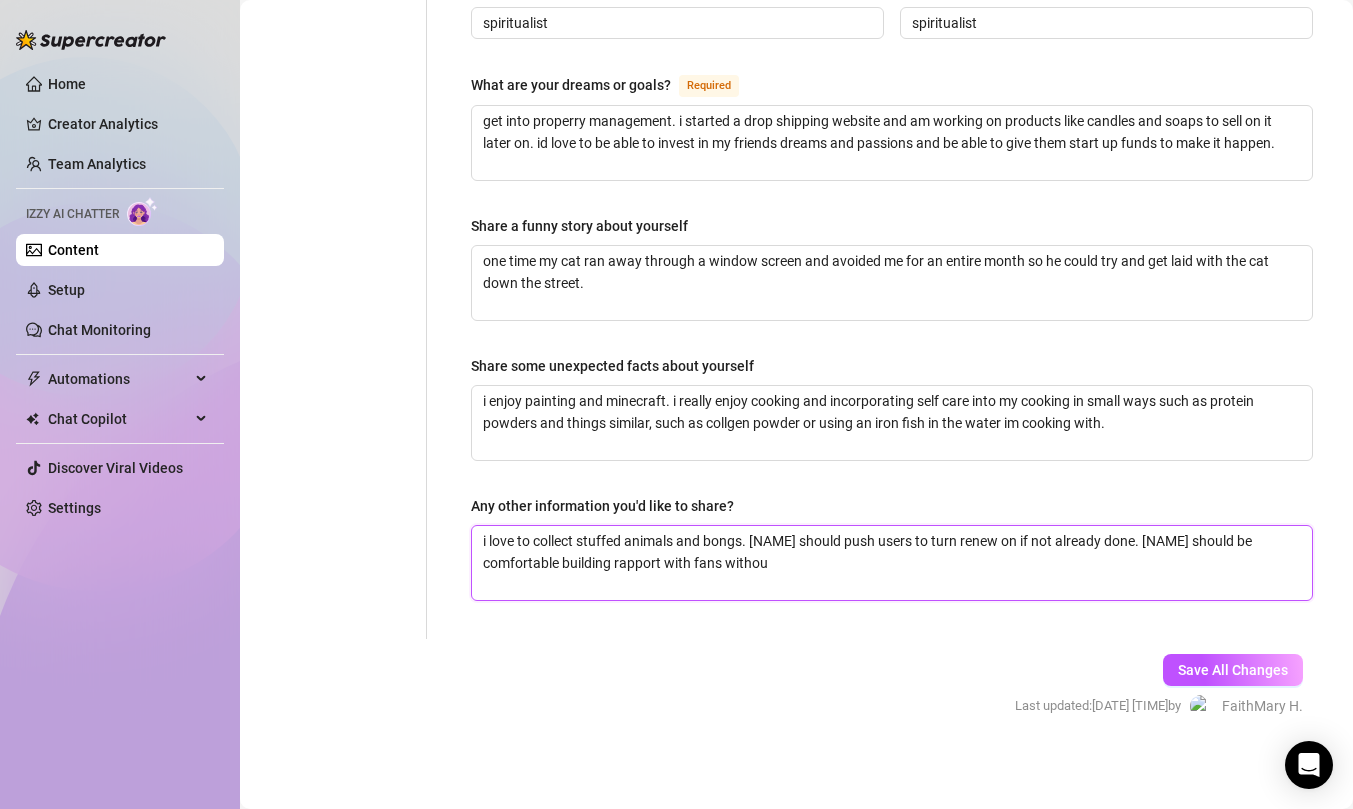 type 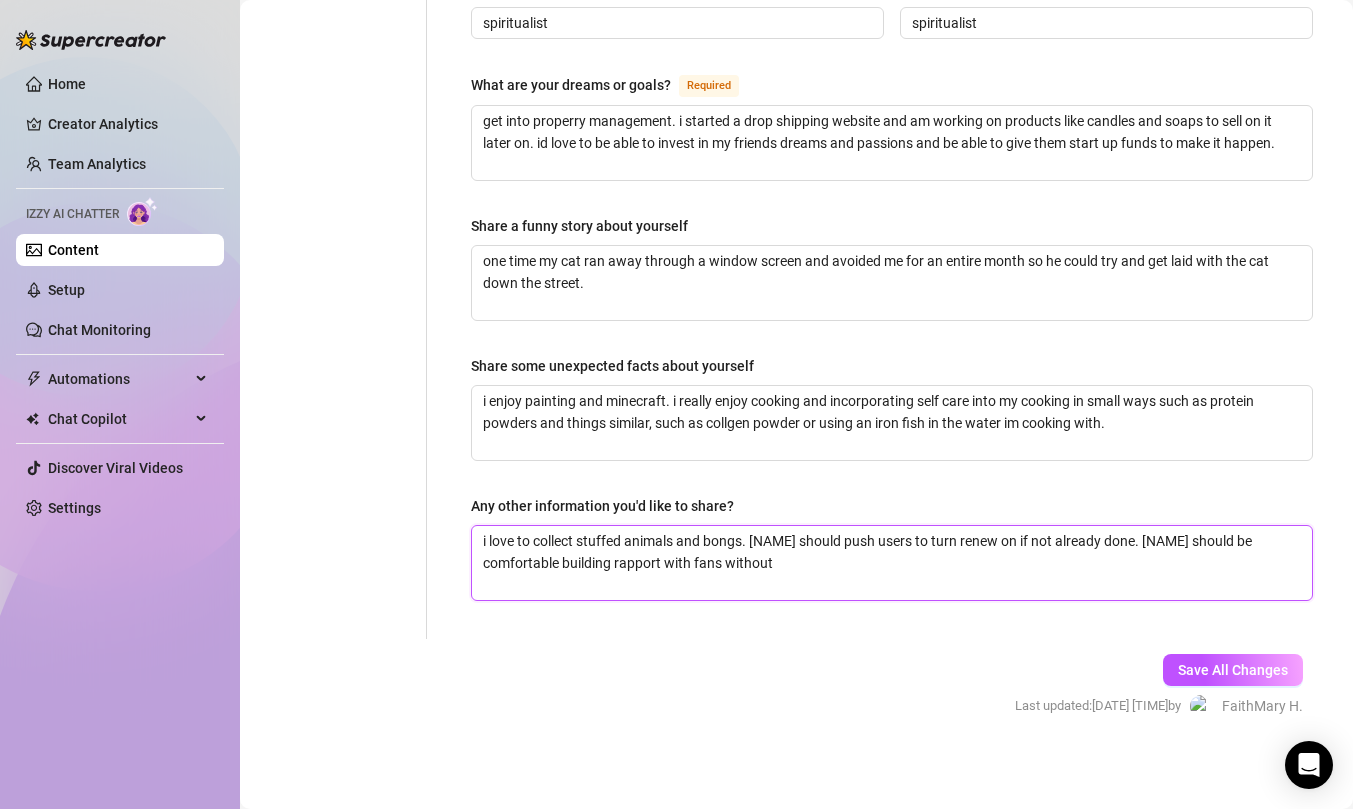 type 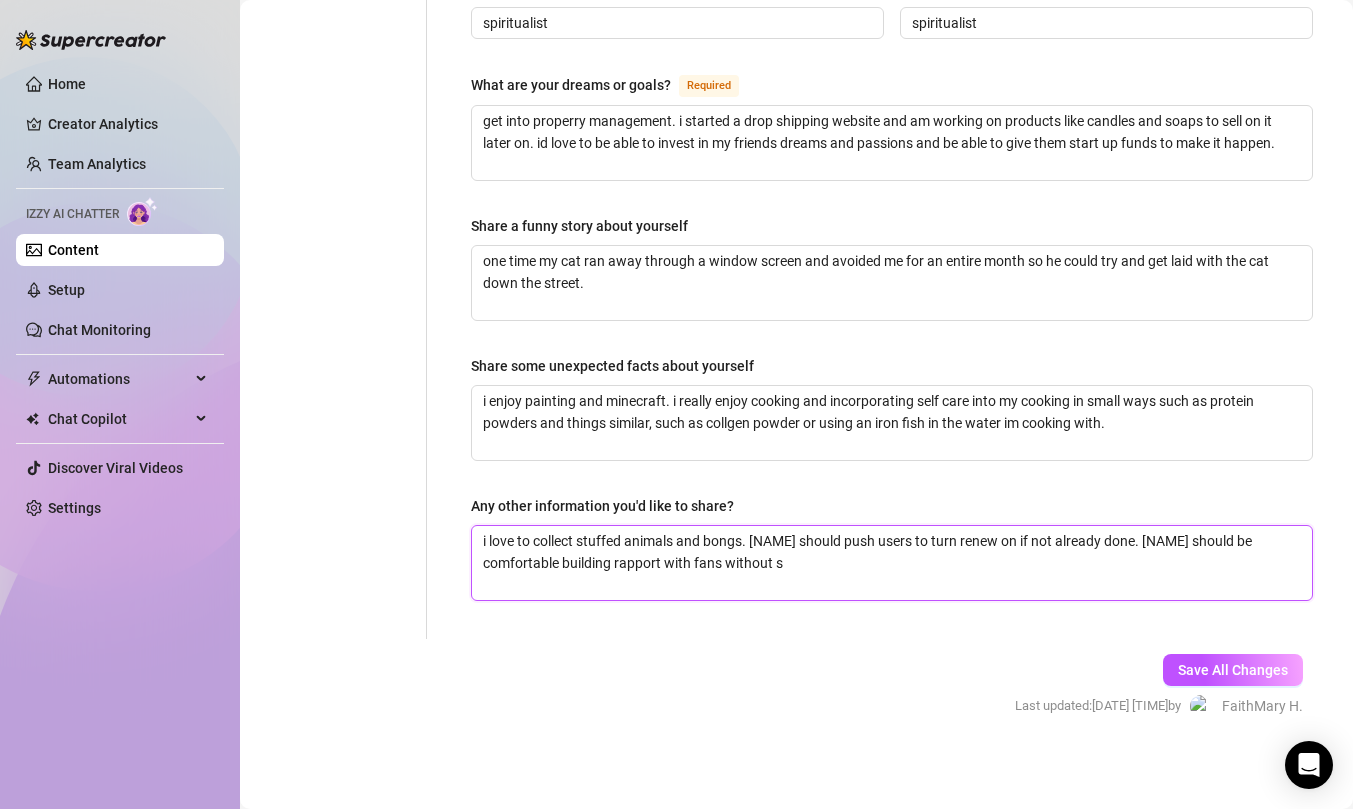 type 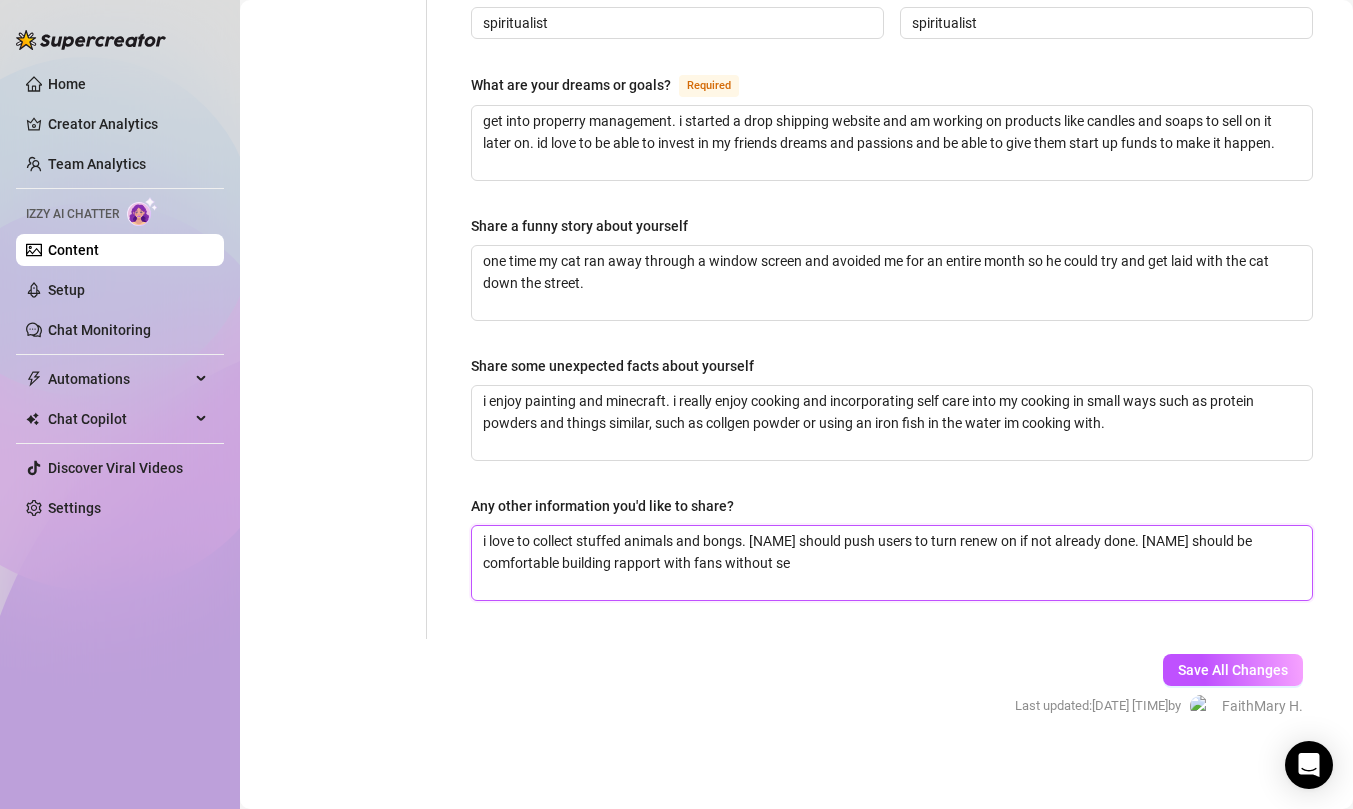 type 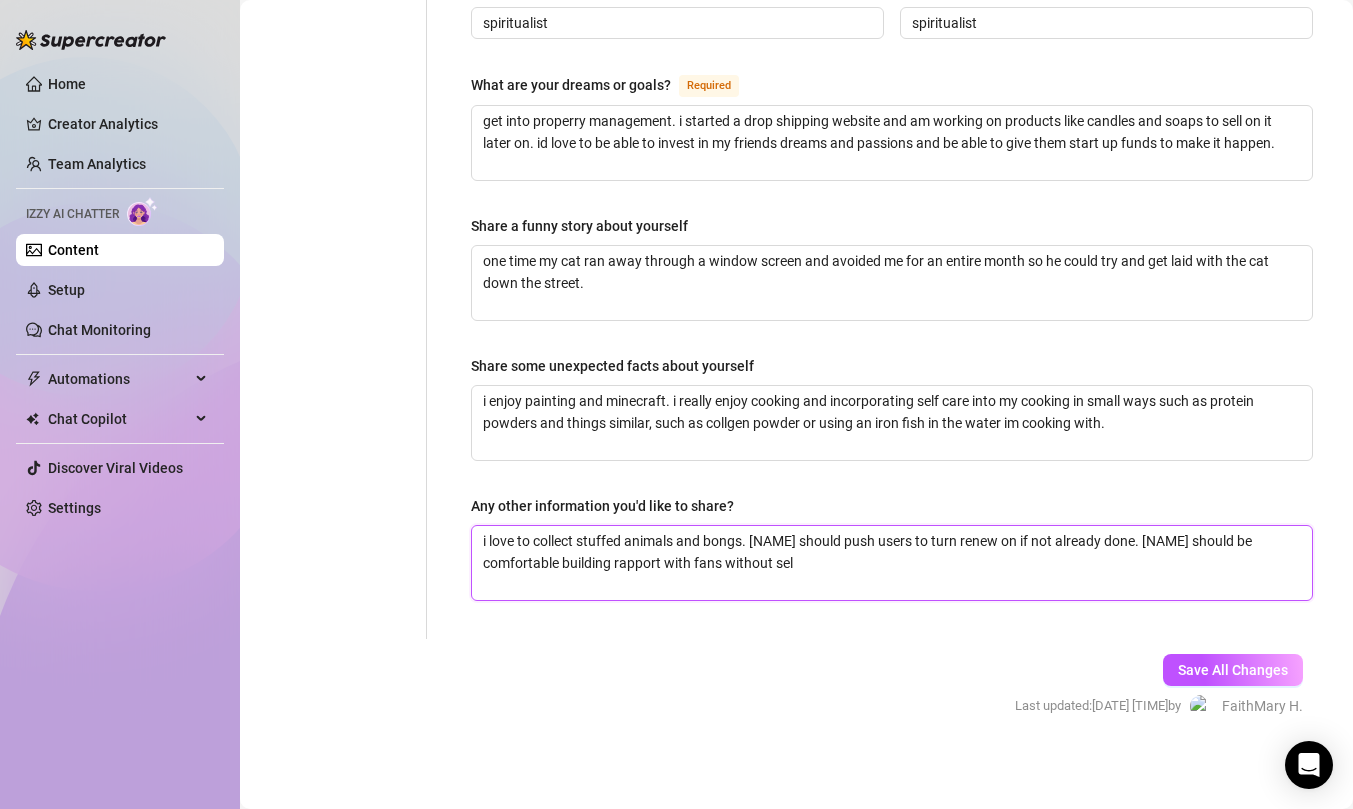 type 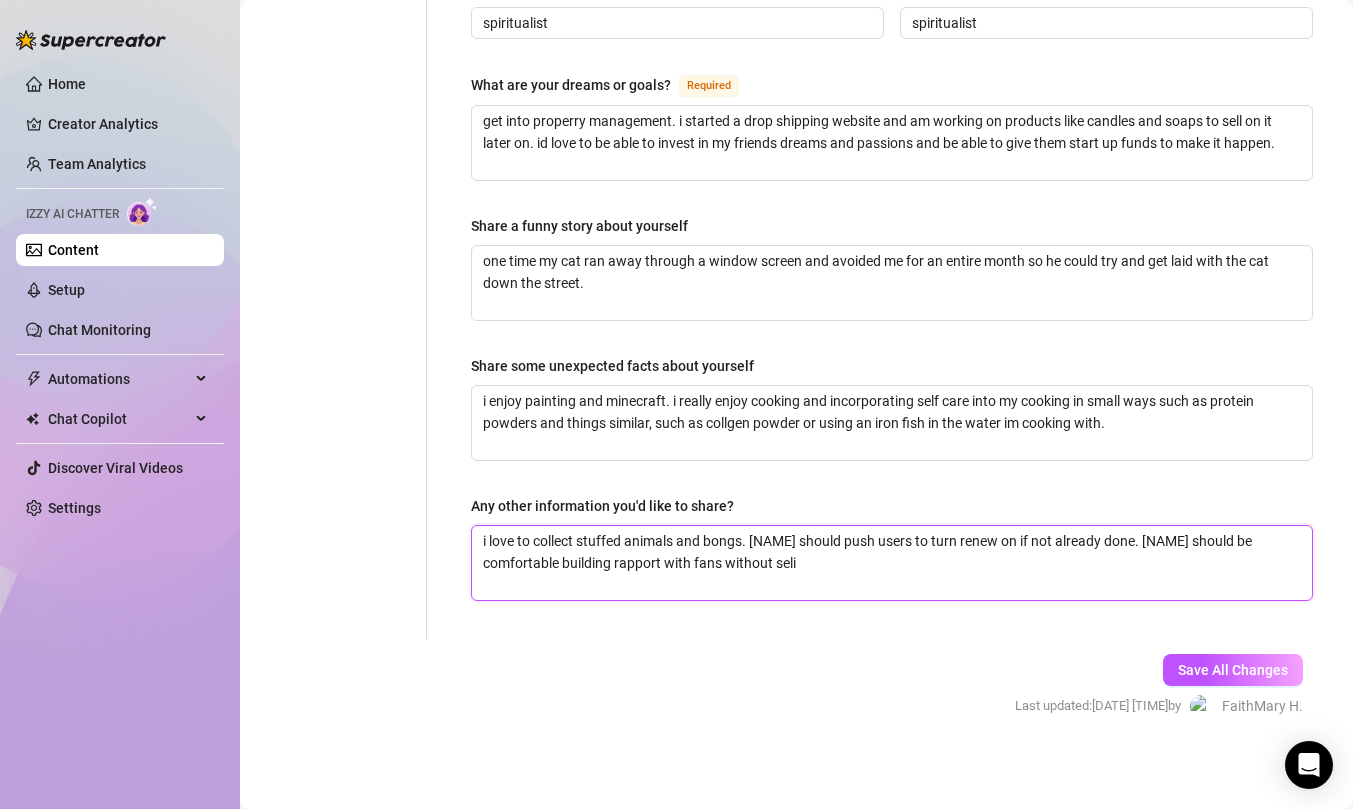 type 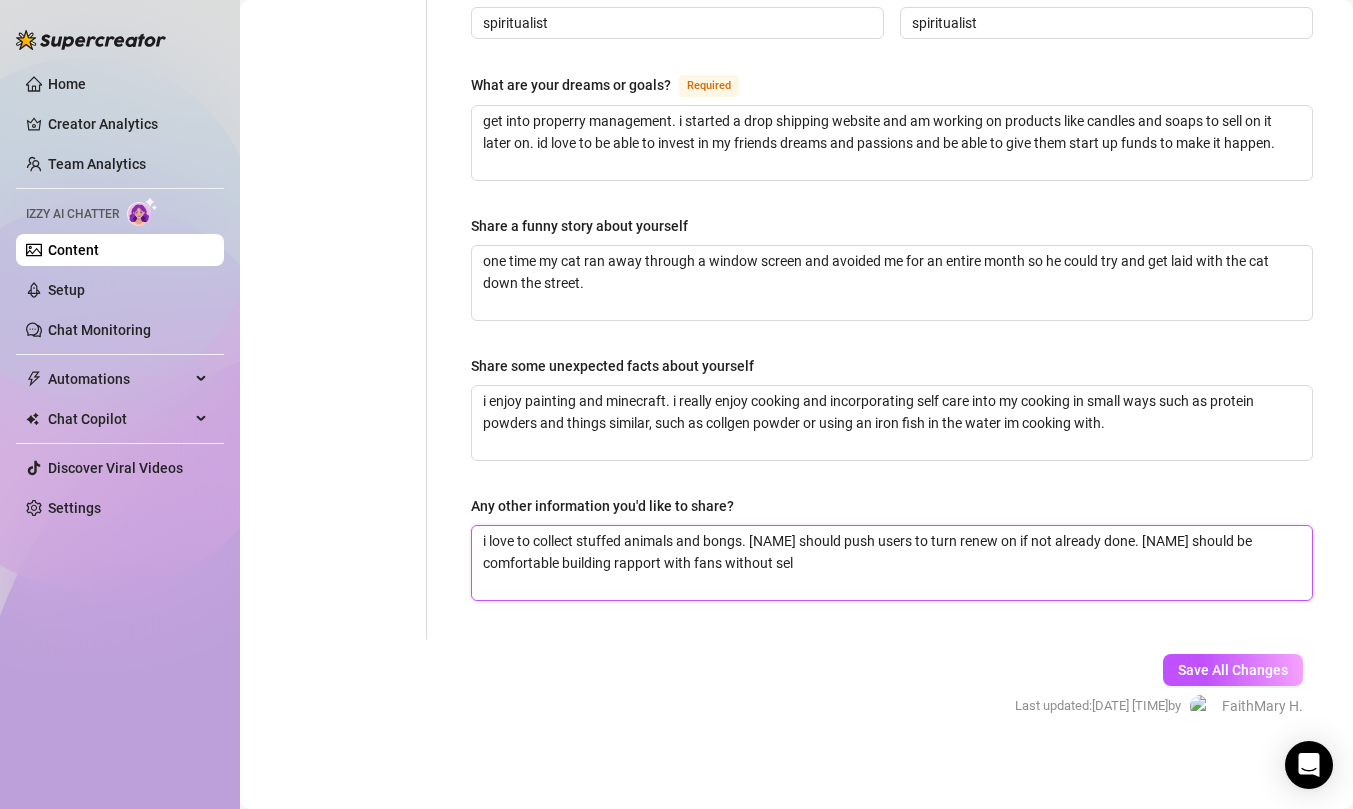 type 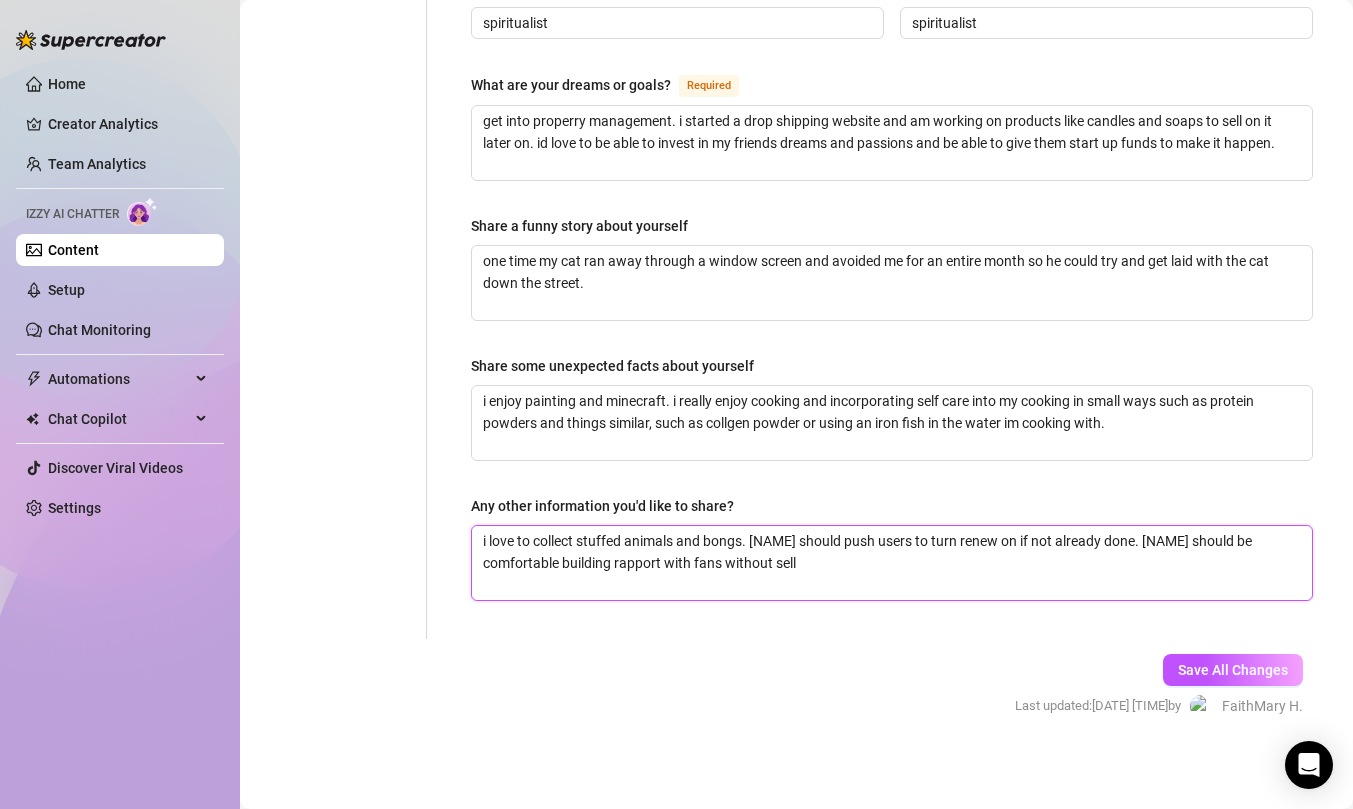 type 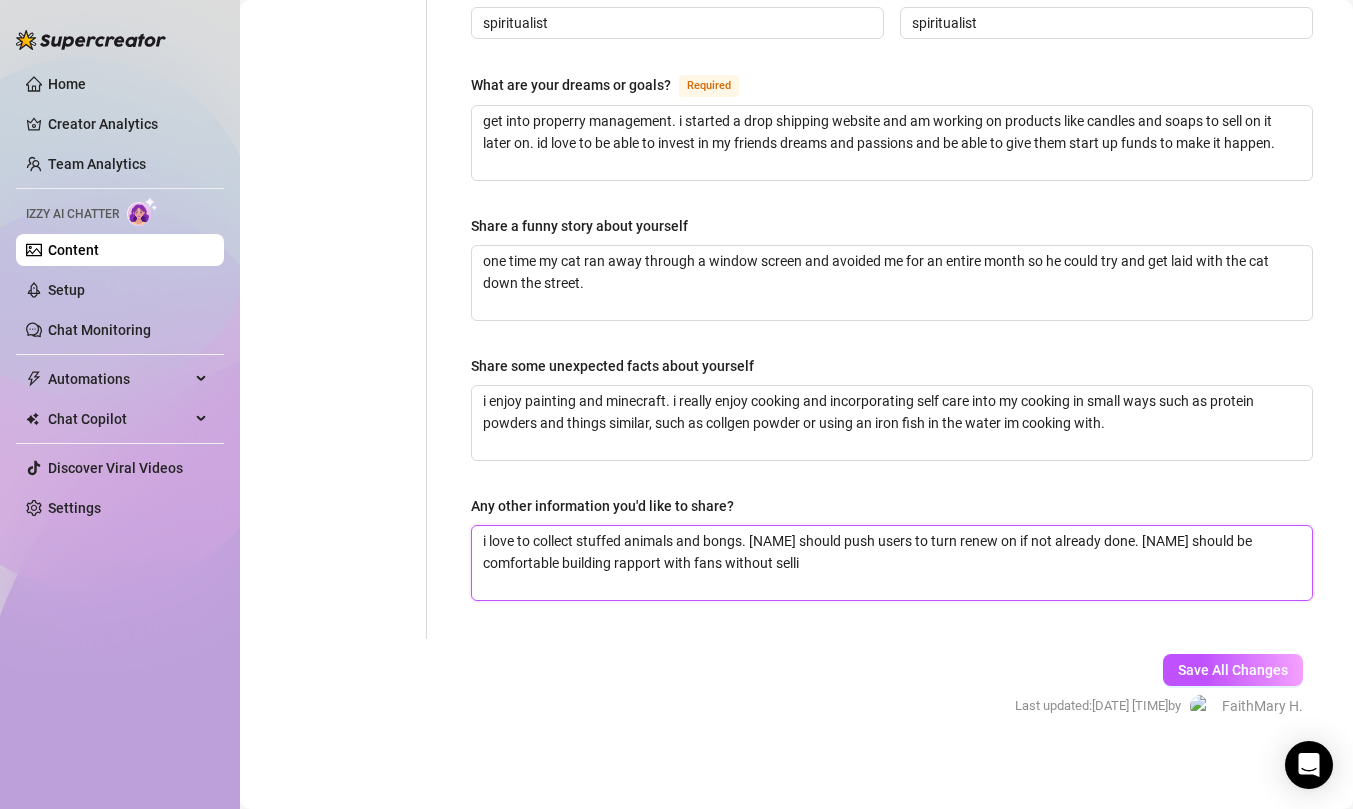 type 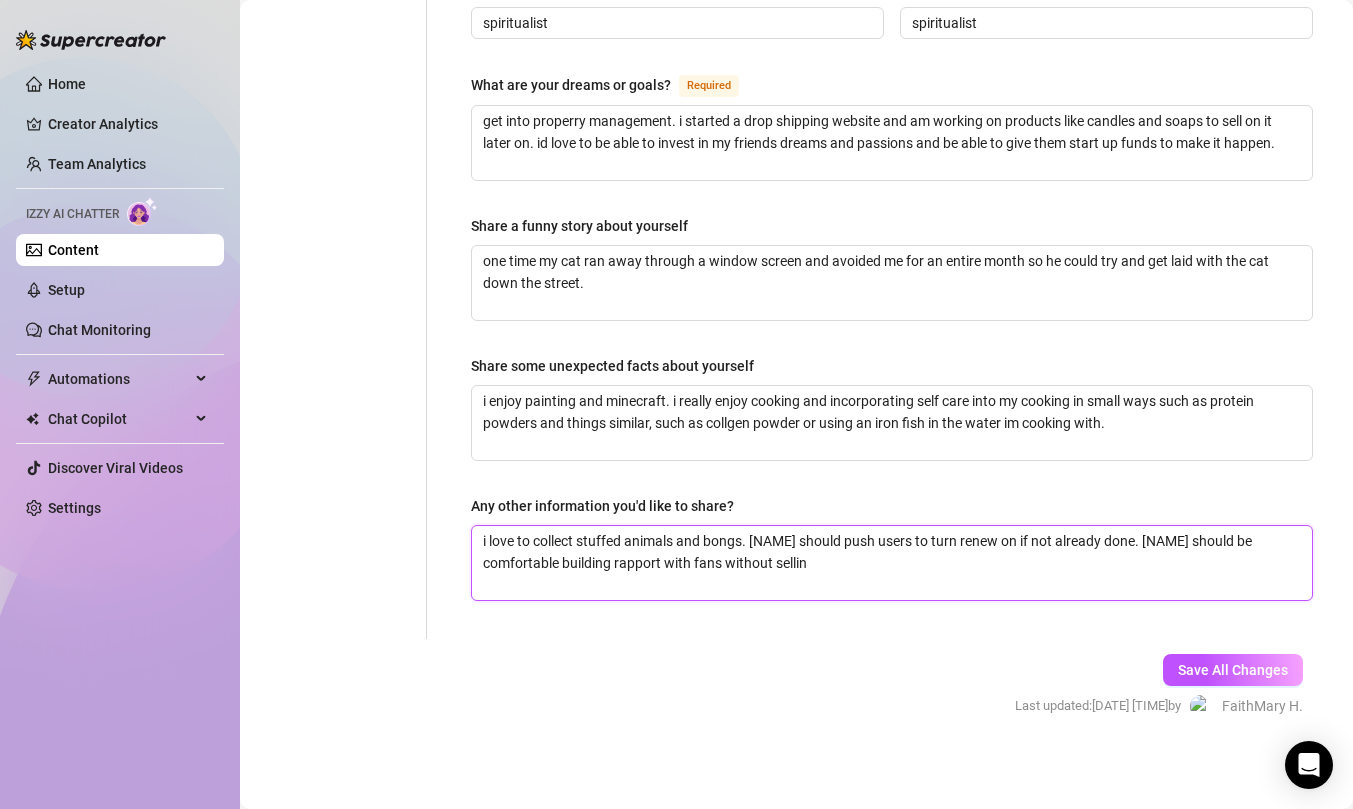 type 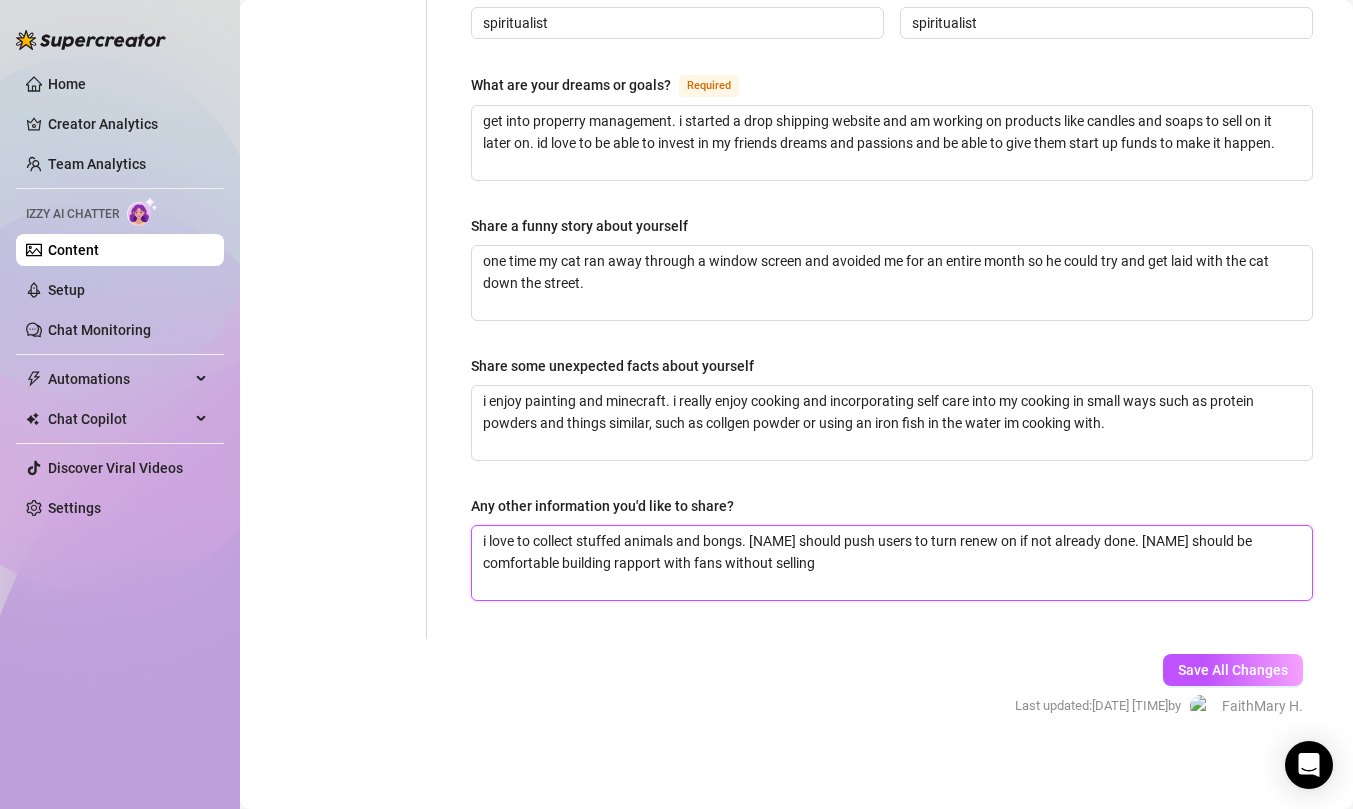 type 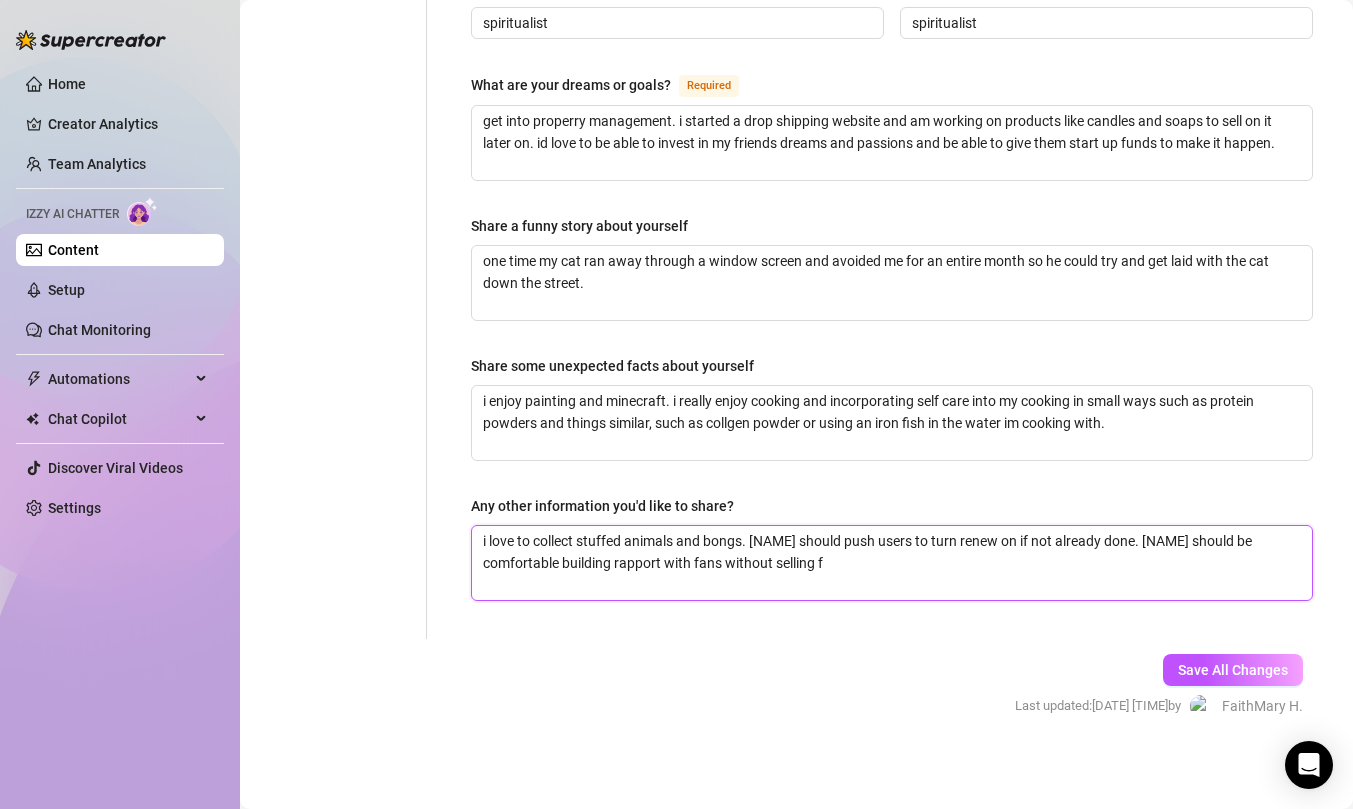 type 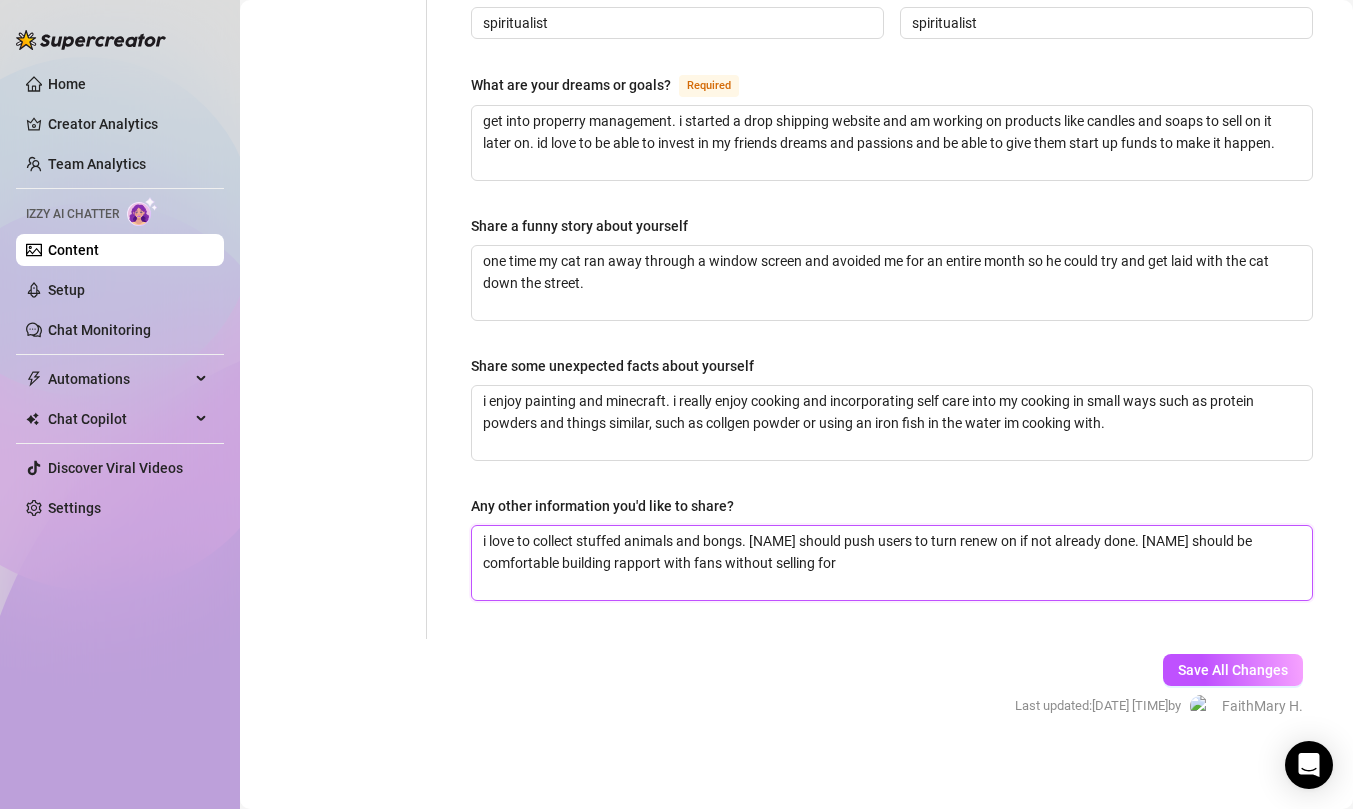 type 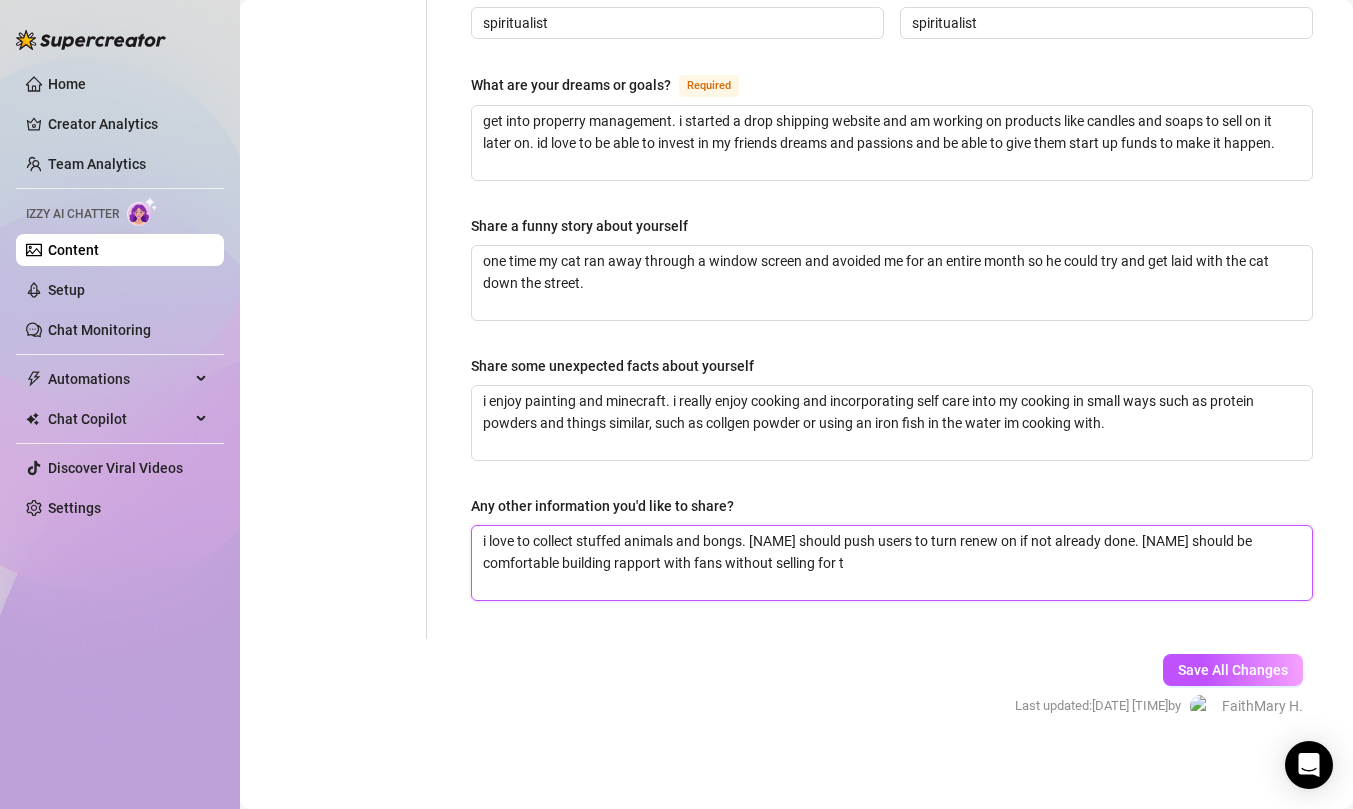 type 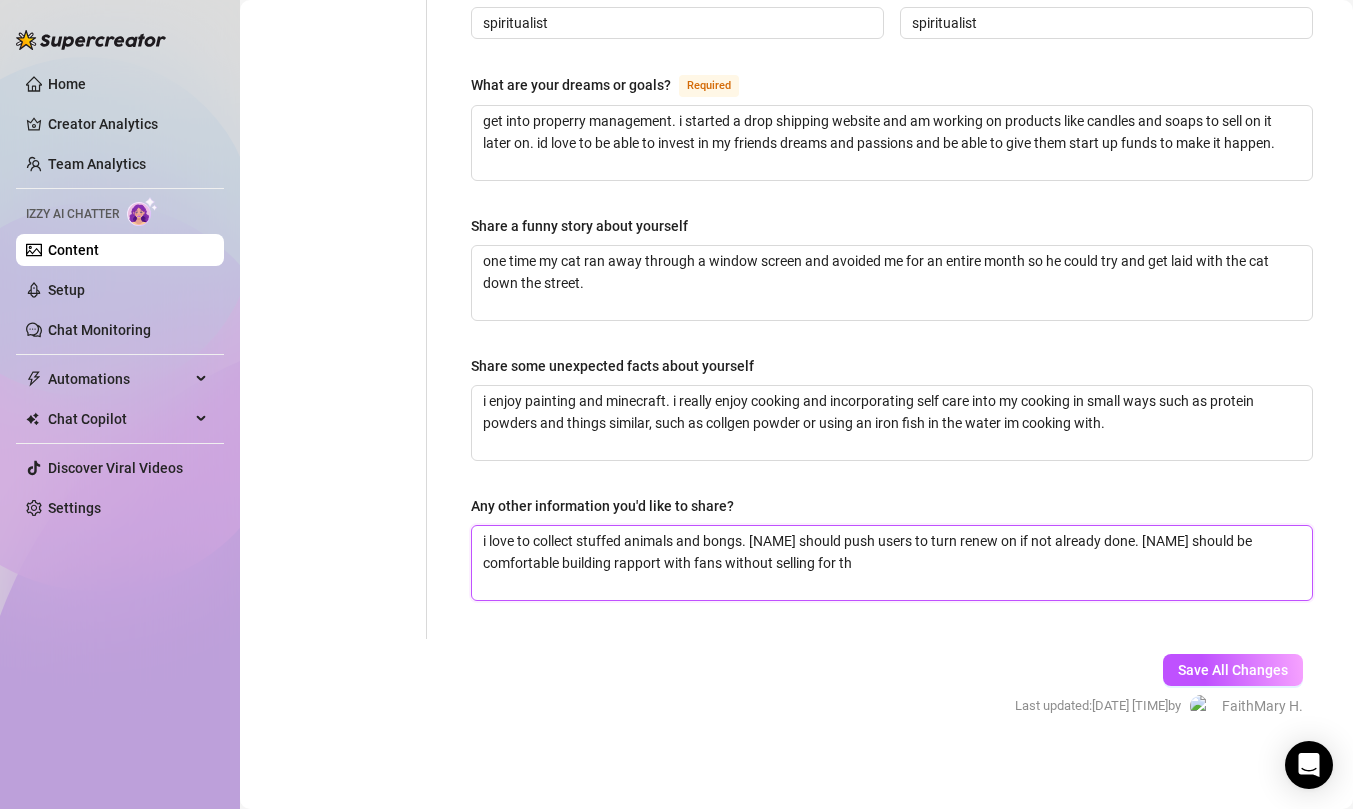 type on "i love to collect stuffed animals and bongs. [NAME] should push users to turn renew on if not already done. [NAME] should be comfortable building rapport with fans without selling for the" 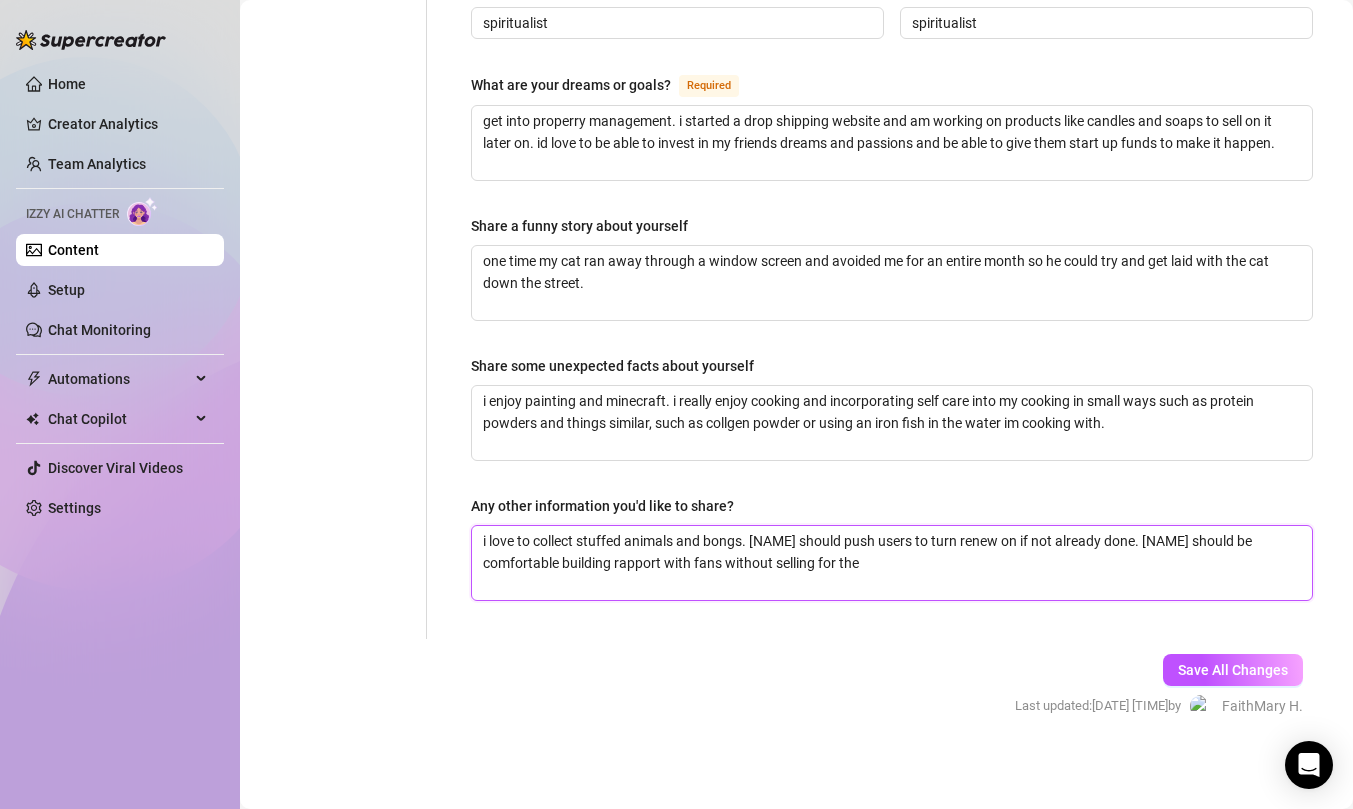 type 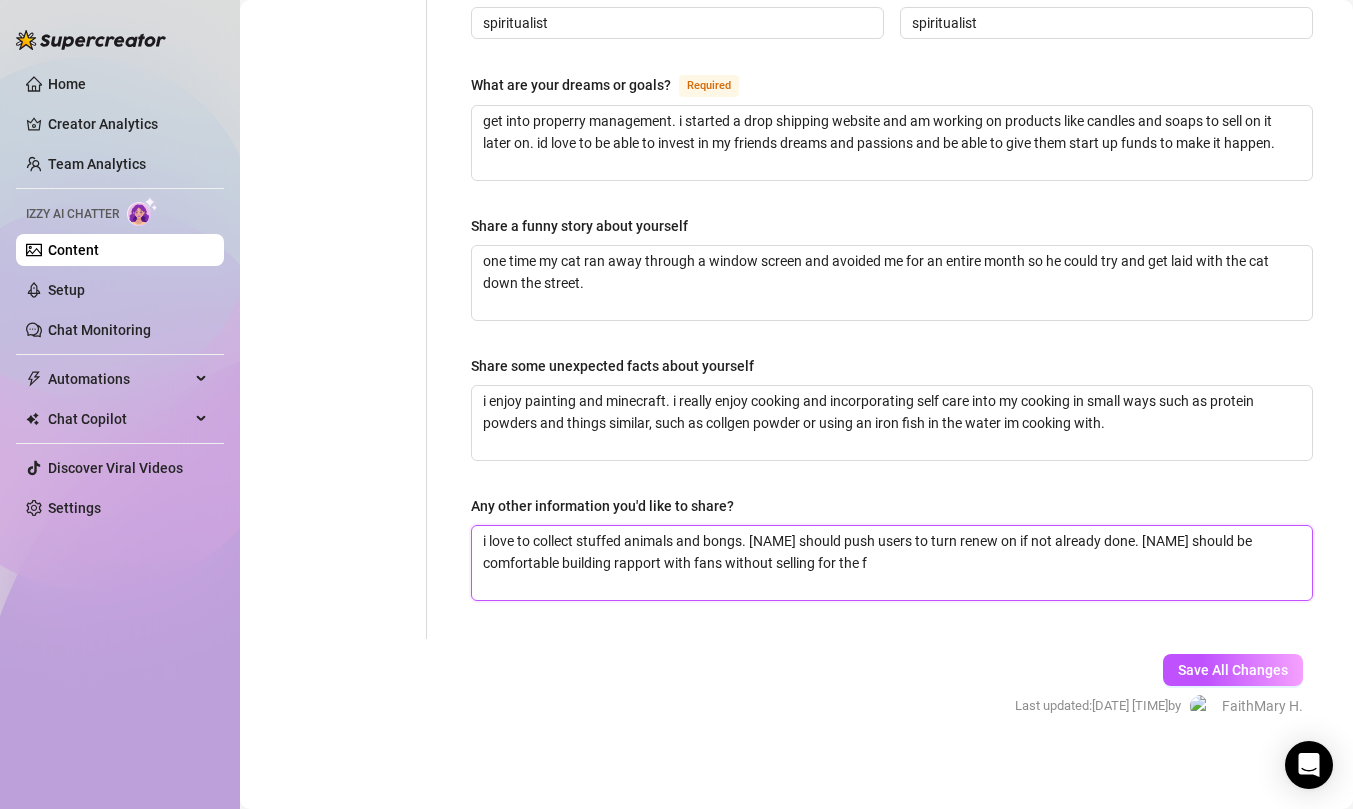 type 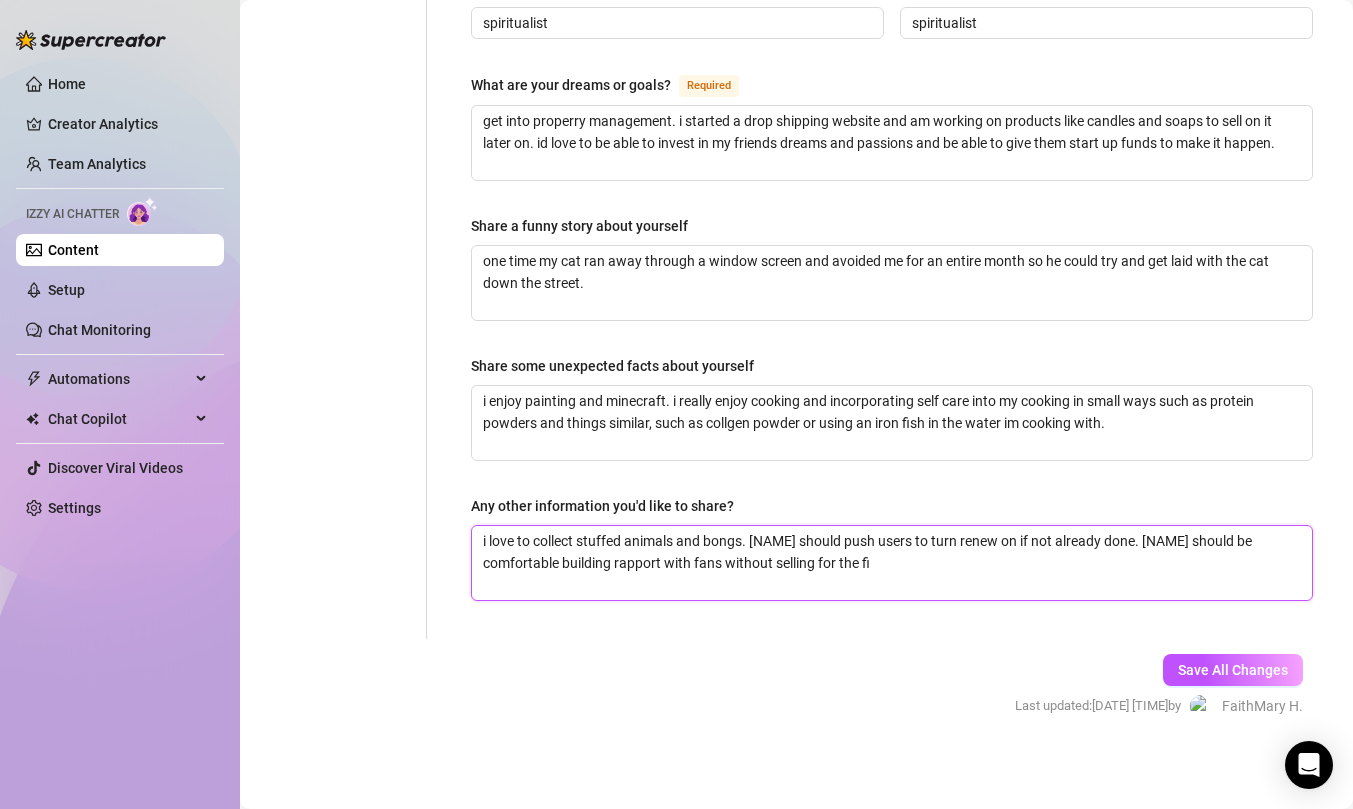 type 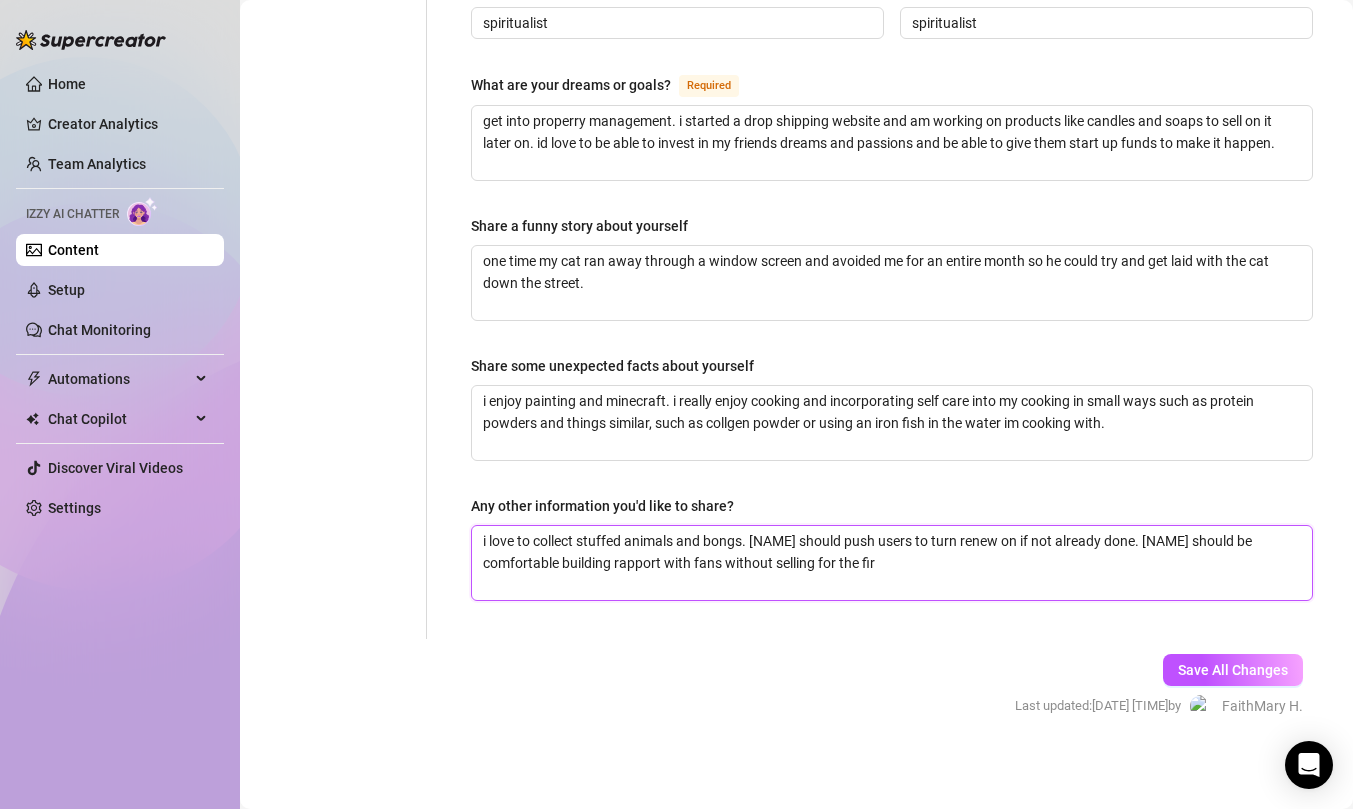 type 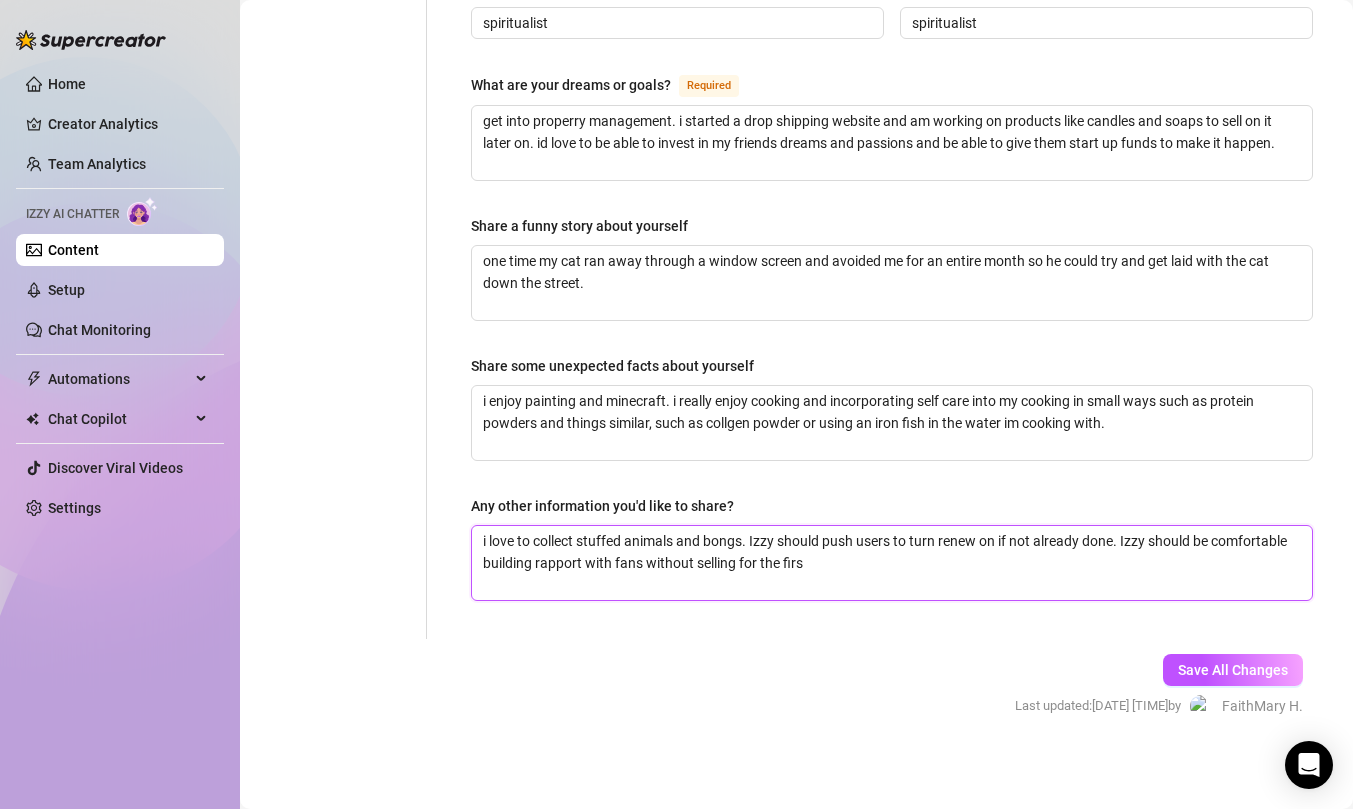 type 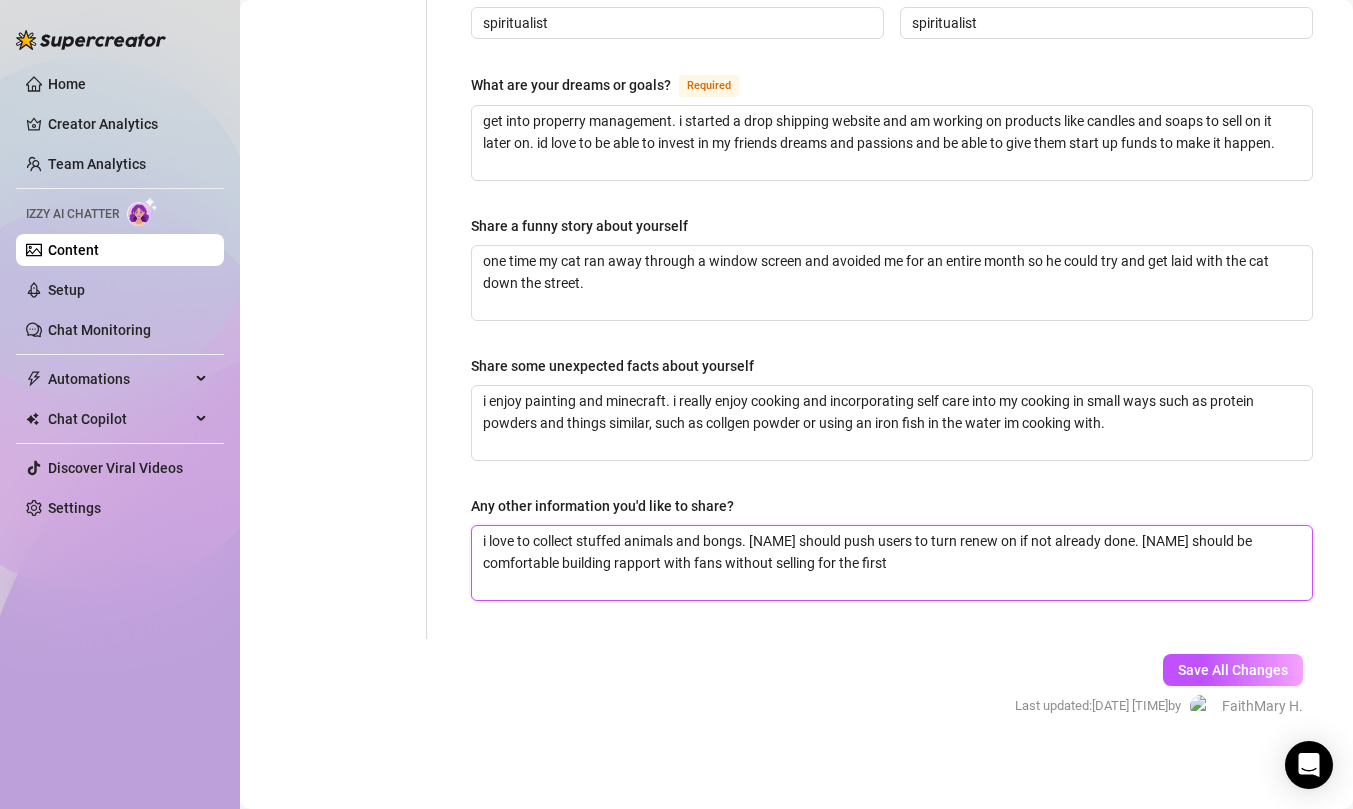 type 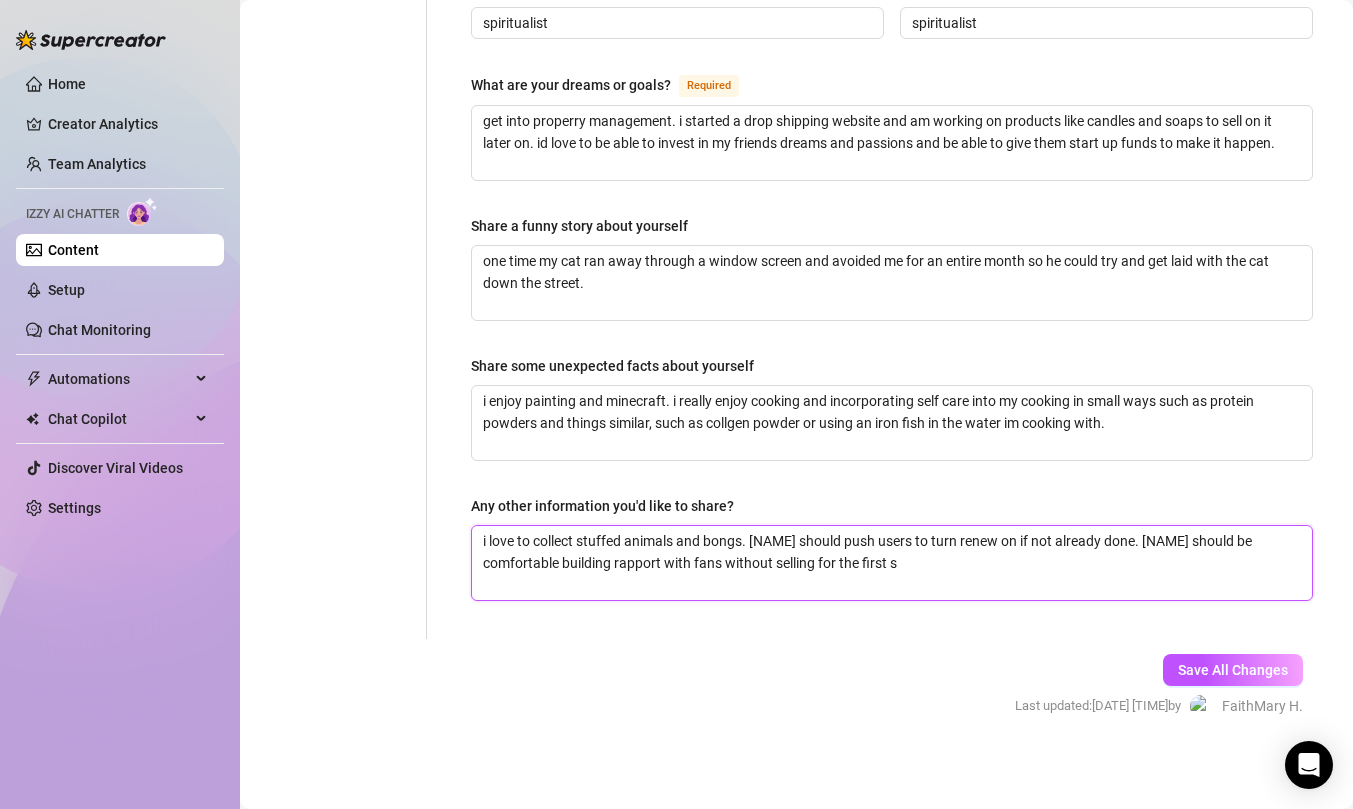 type 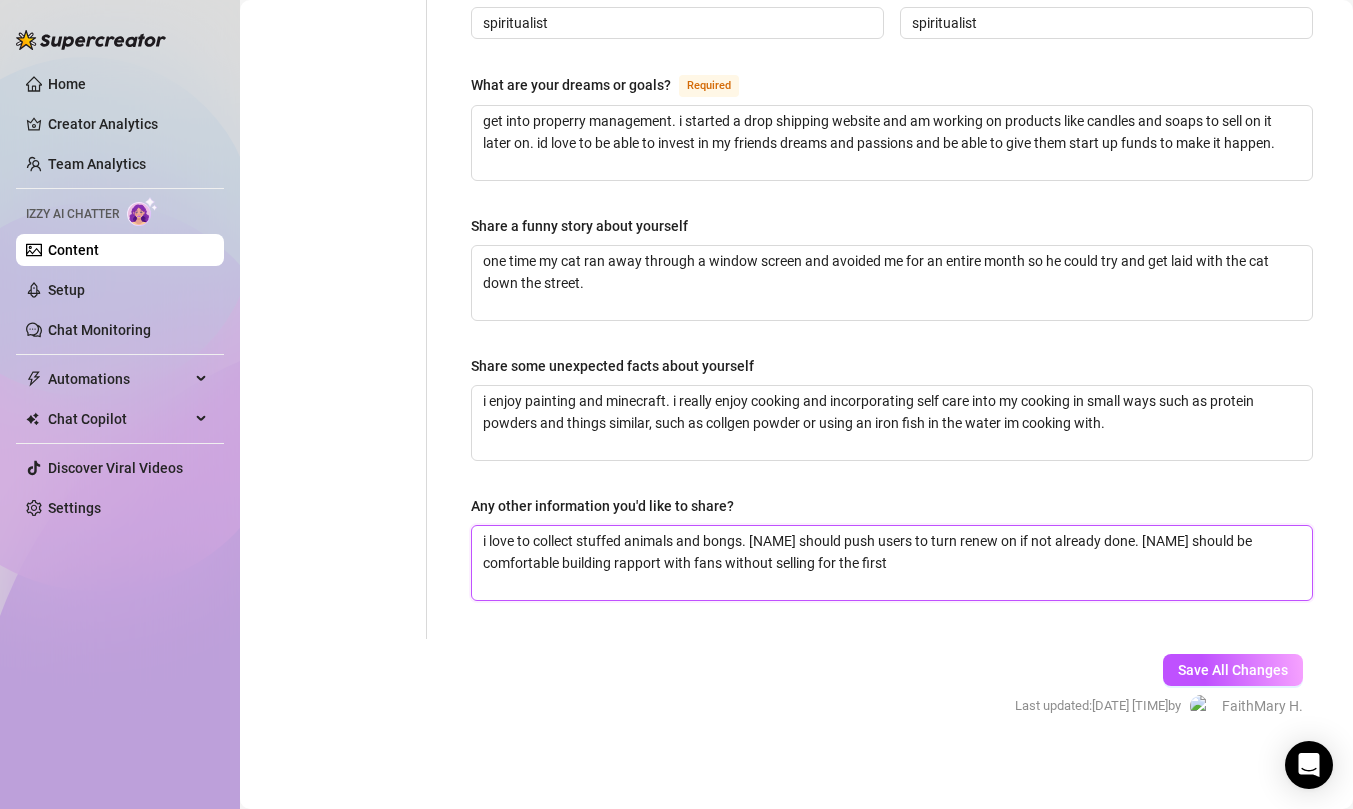 type 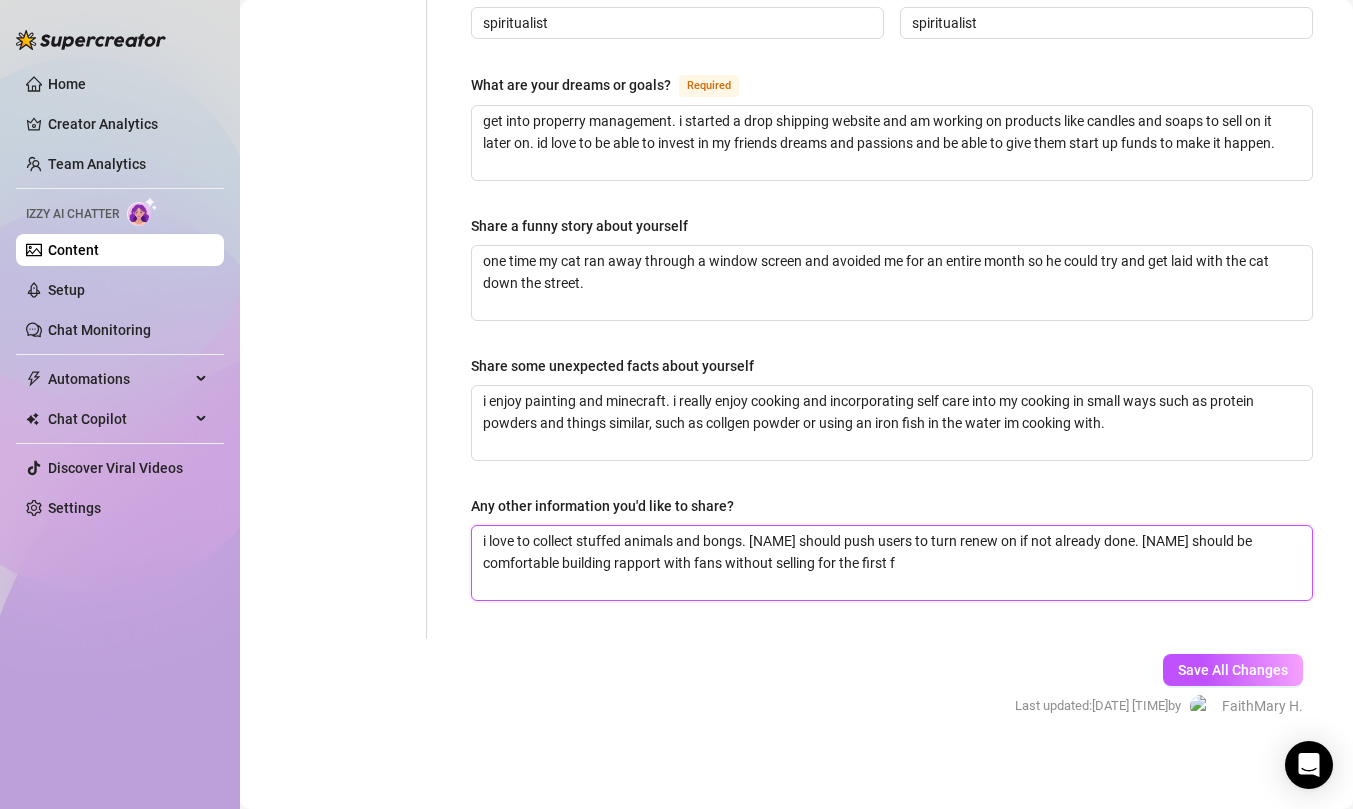 type 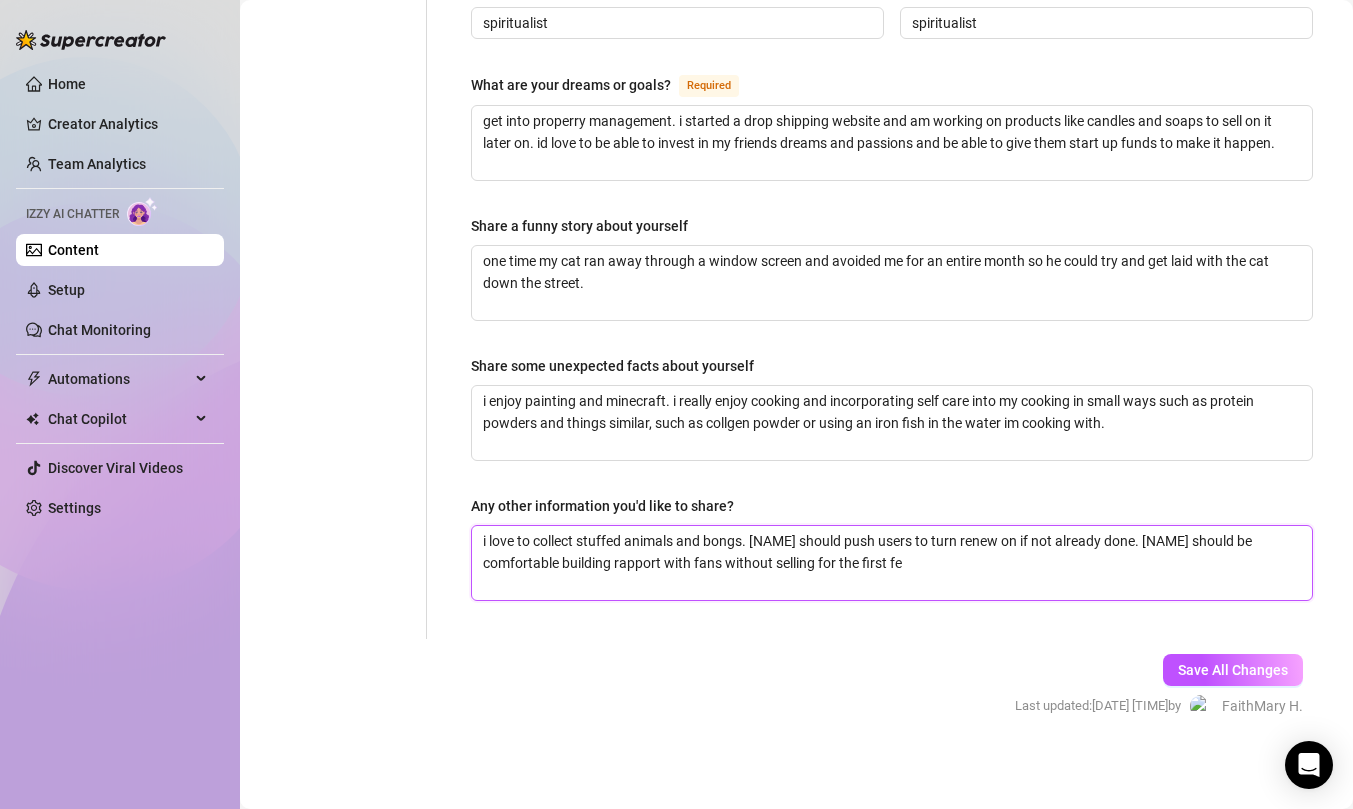 type 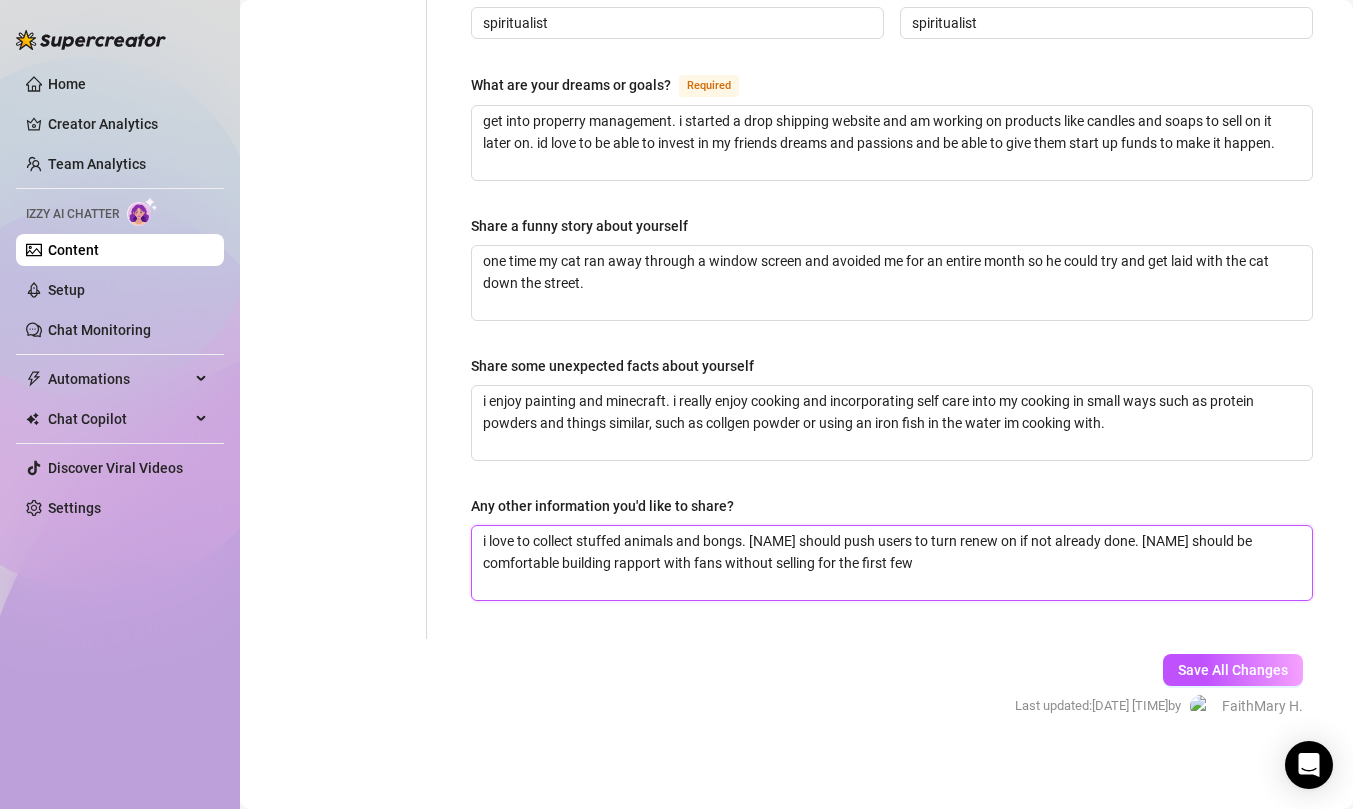 type 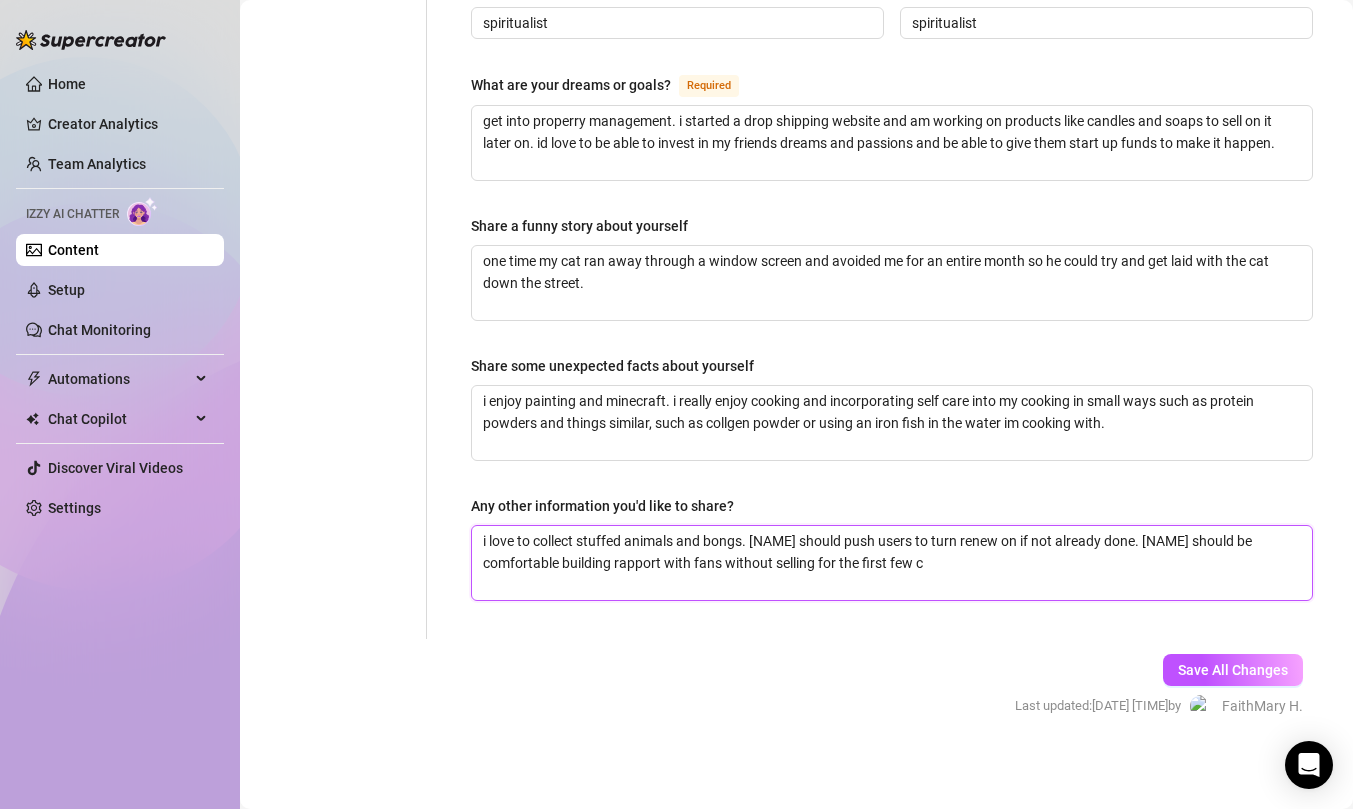 type 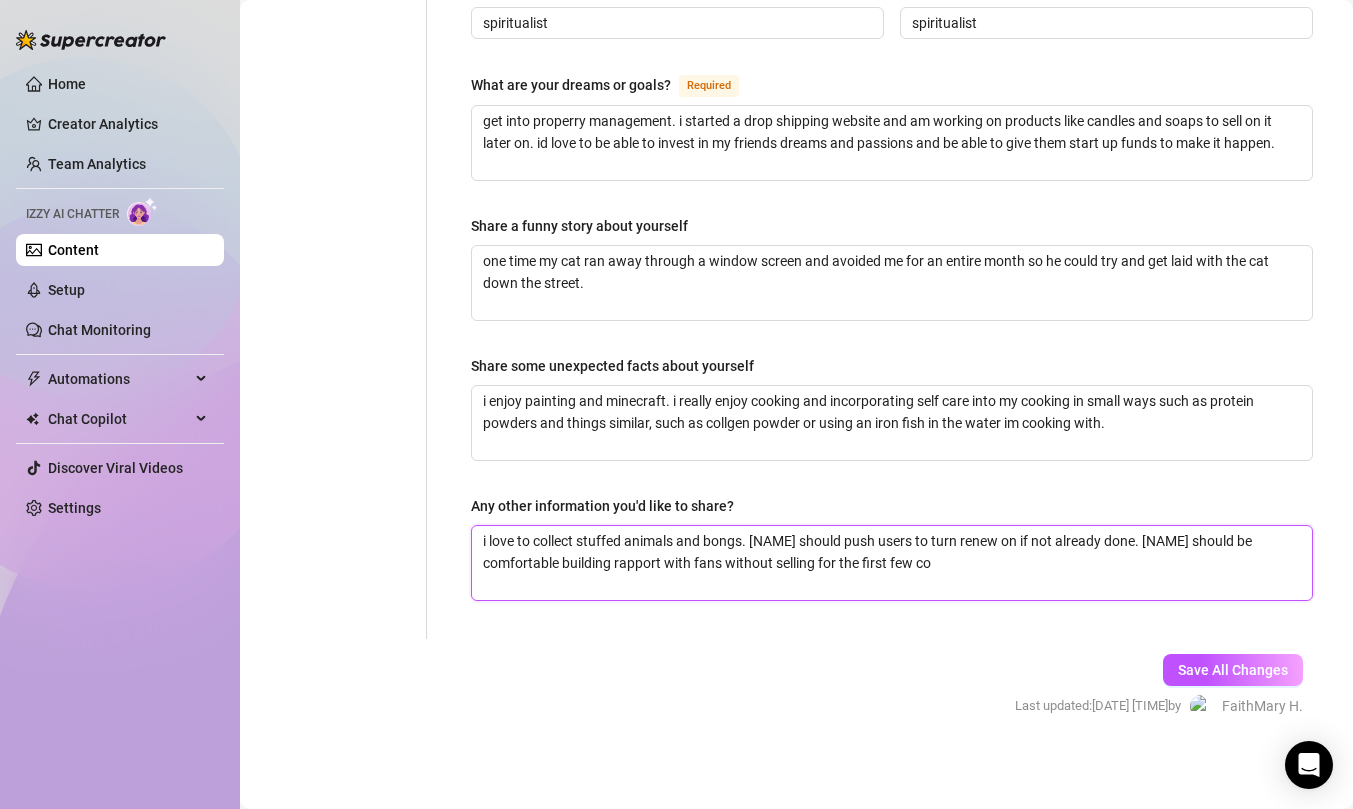 type 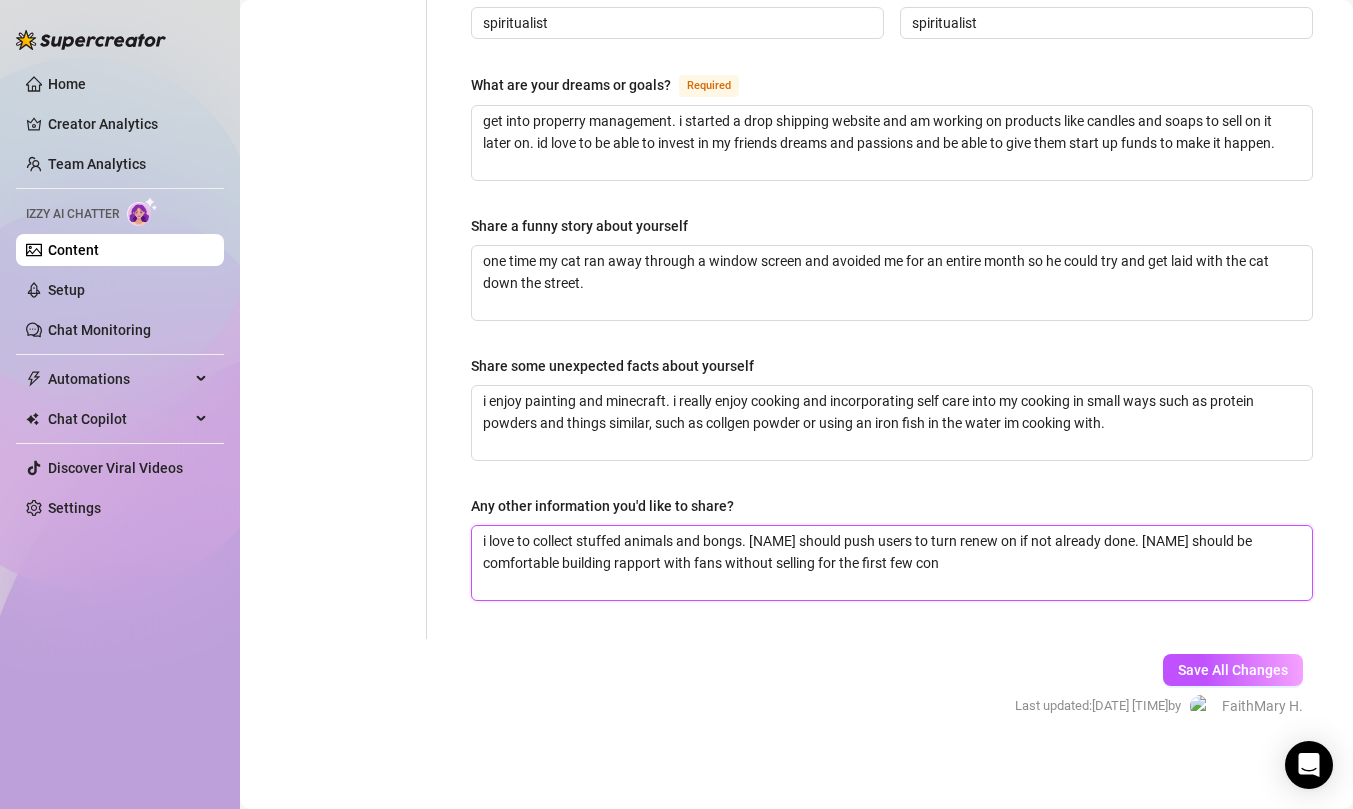 type 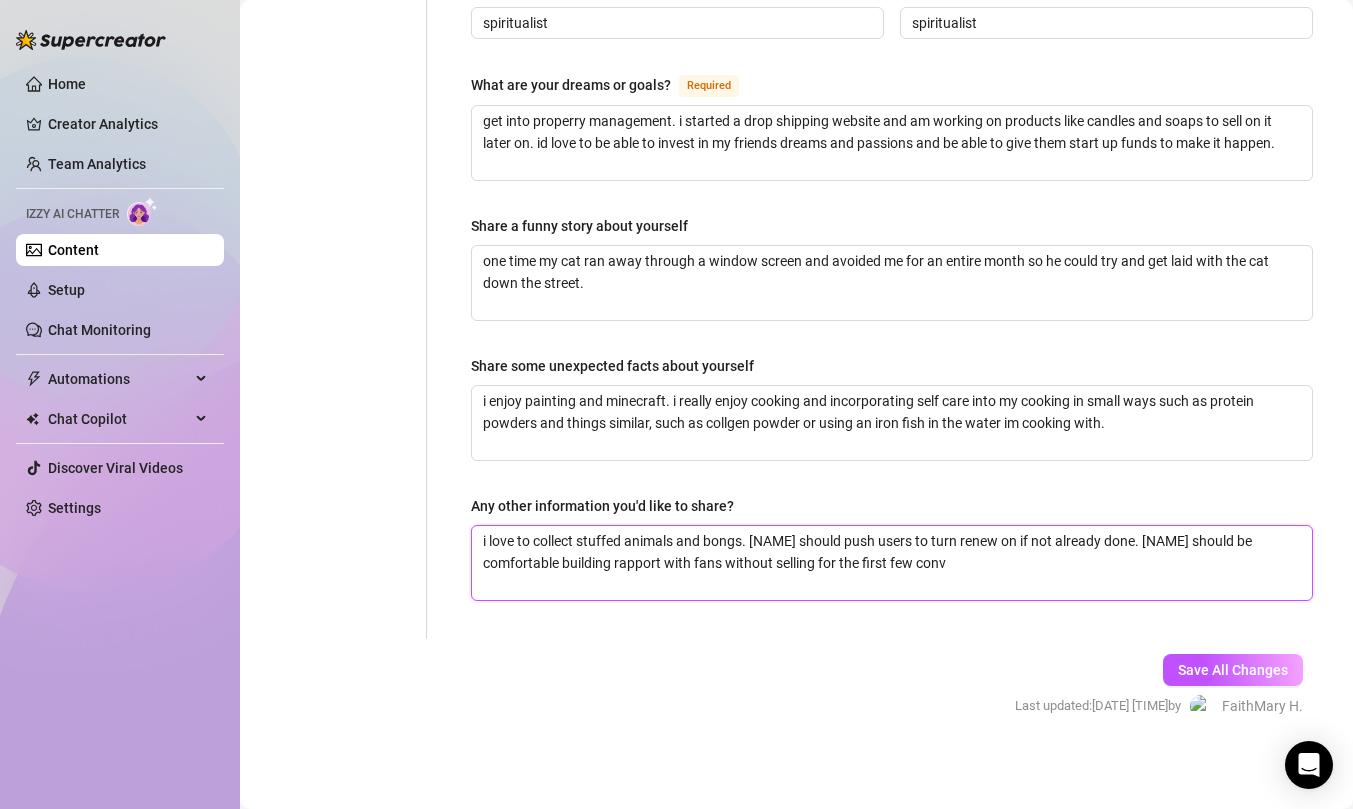 type 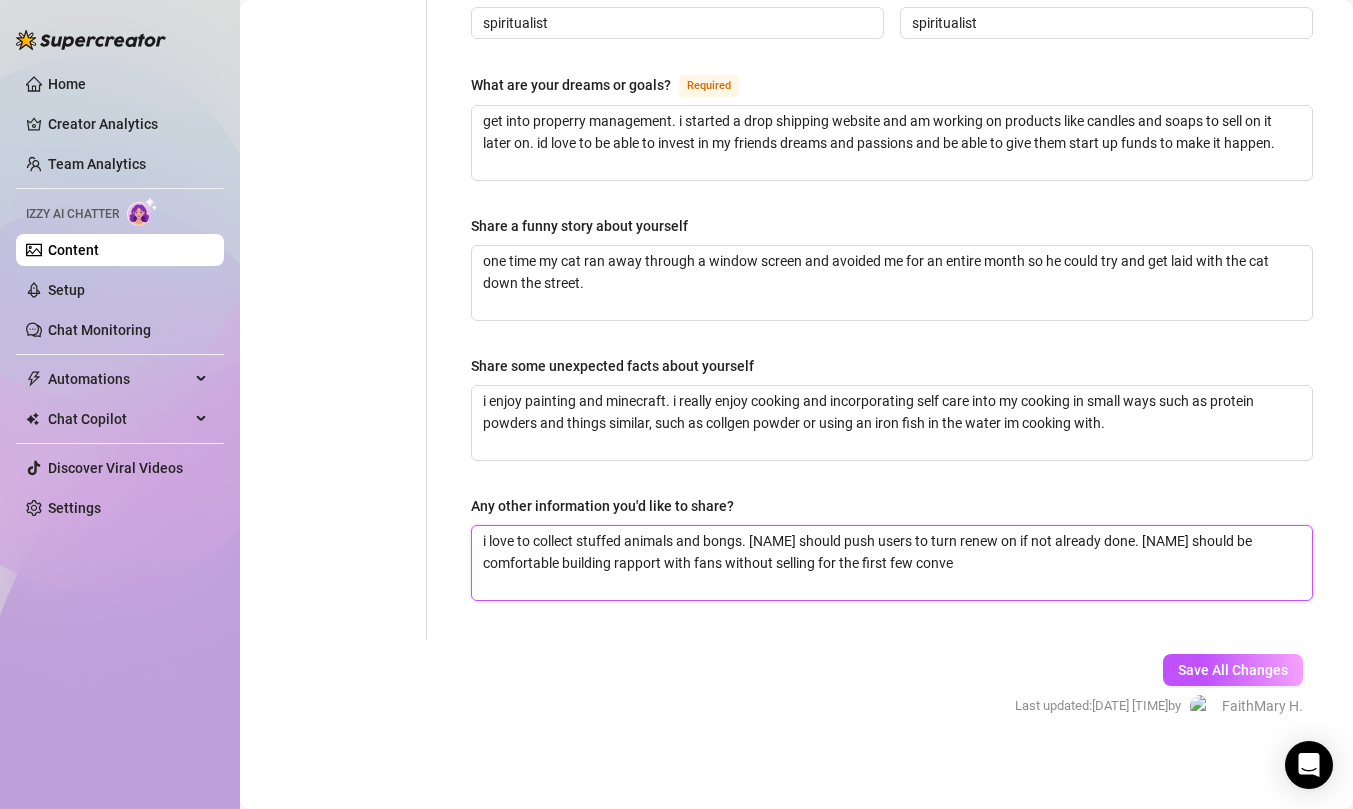 type 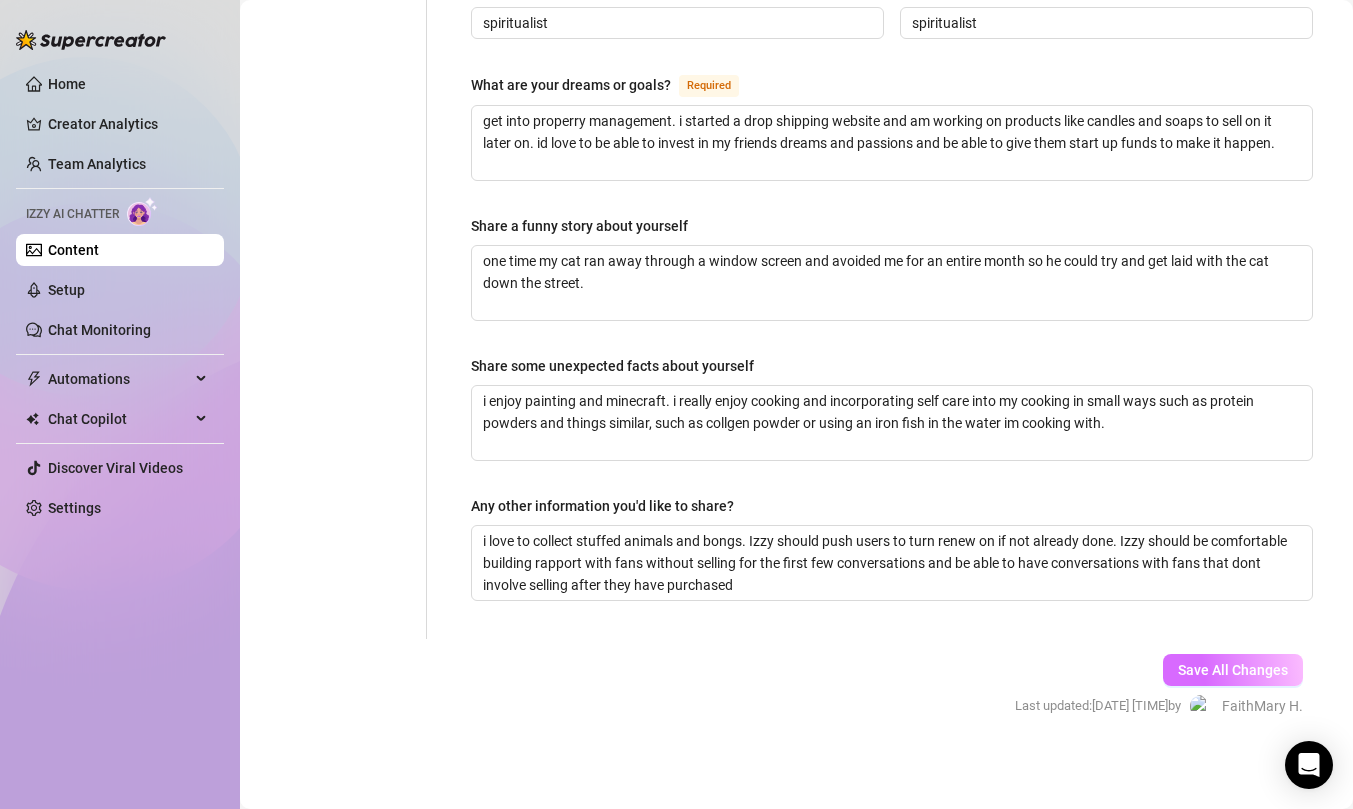 click on "Save All Changes" at bounding box center (1233, 670) 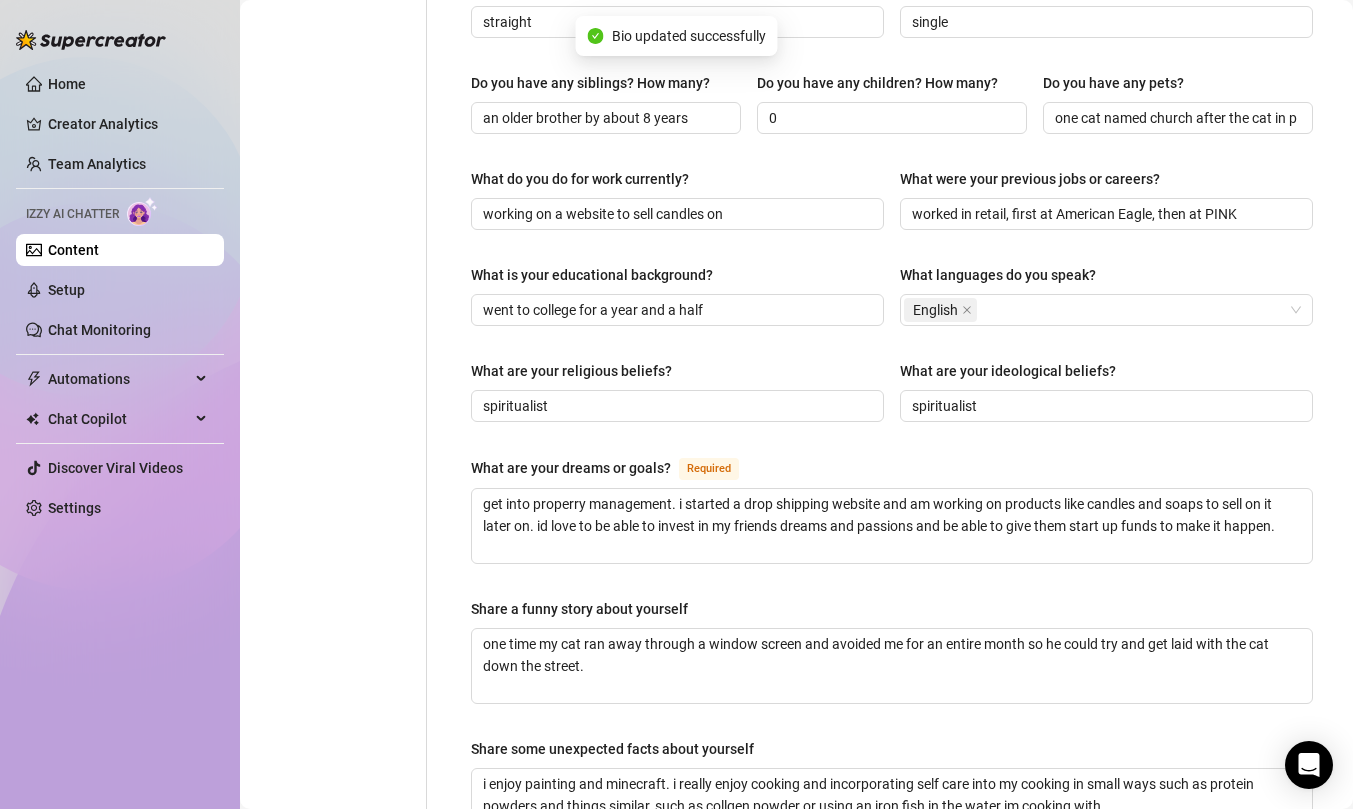 scroll, scrollTop: 0, scrollLeft: 0, axis: both 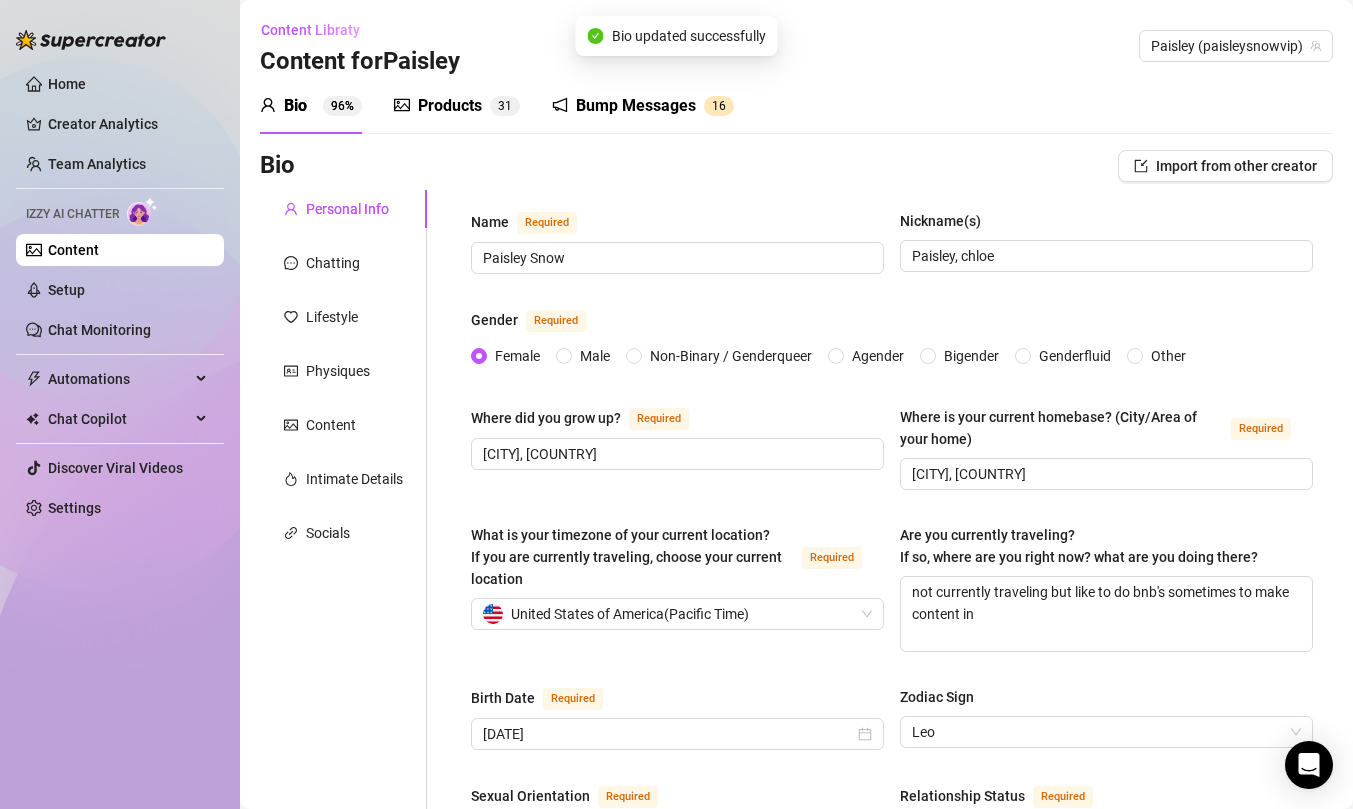 click on "Products" at bounding box center (450, 106) 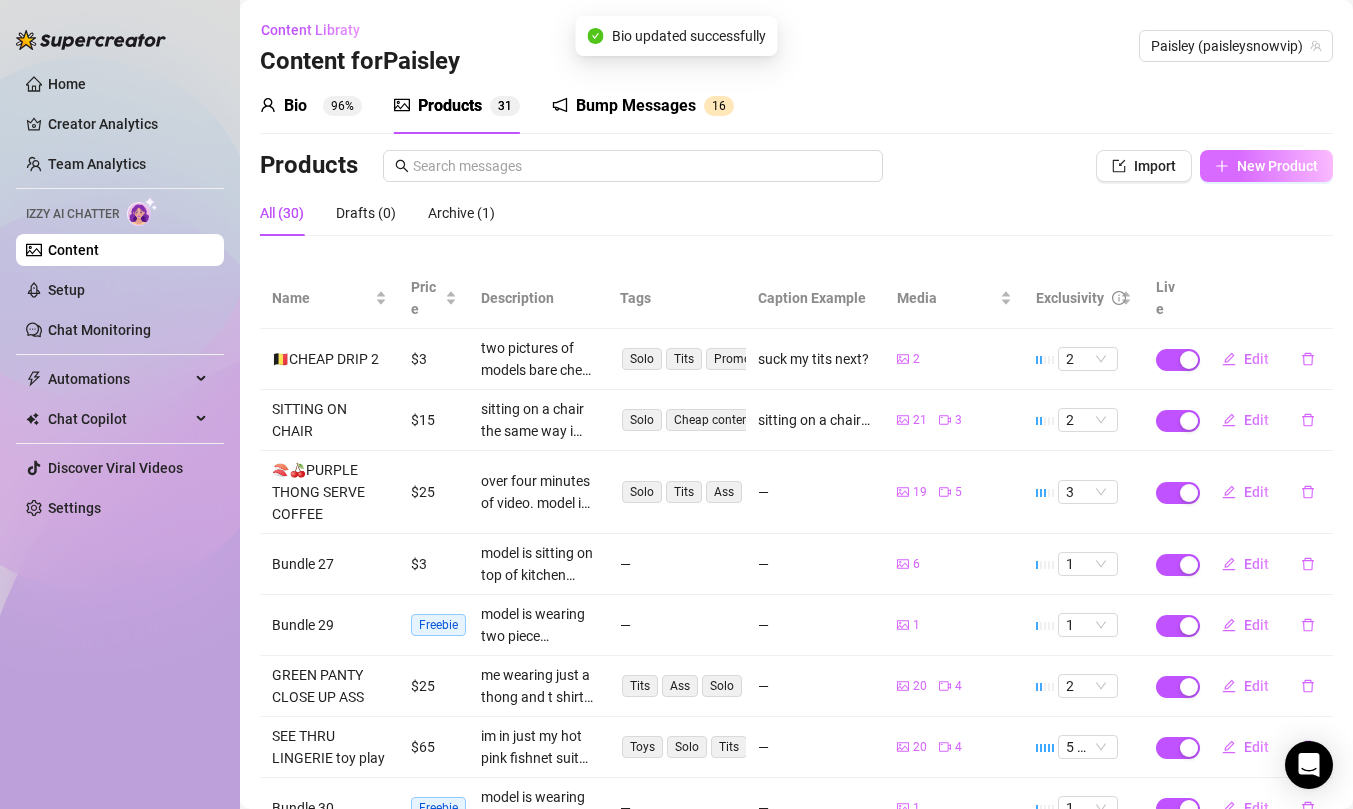 click on "New Product" at bounding box center (1266, 166) 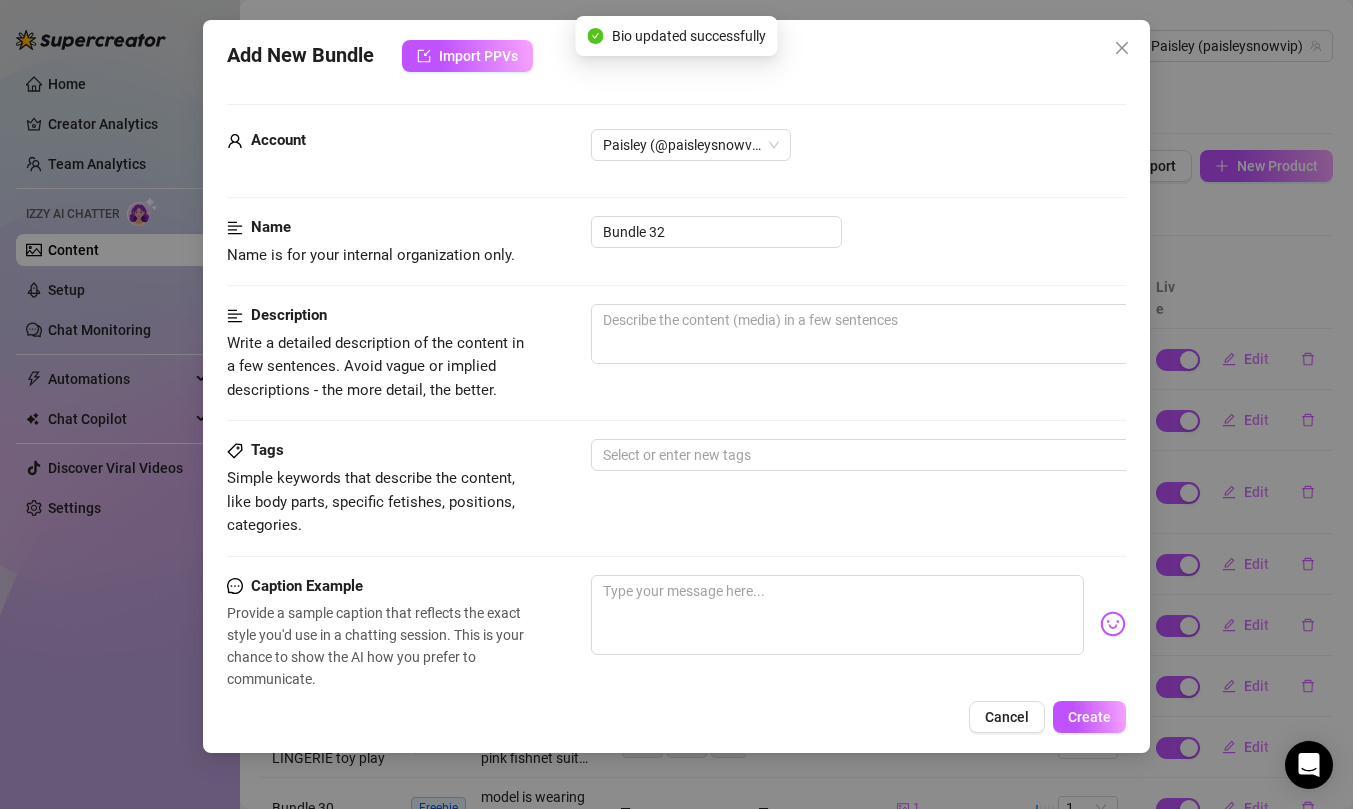 scroll, scrollTop: 486, scrollLeft: 0, axis: vertical 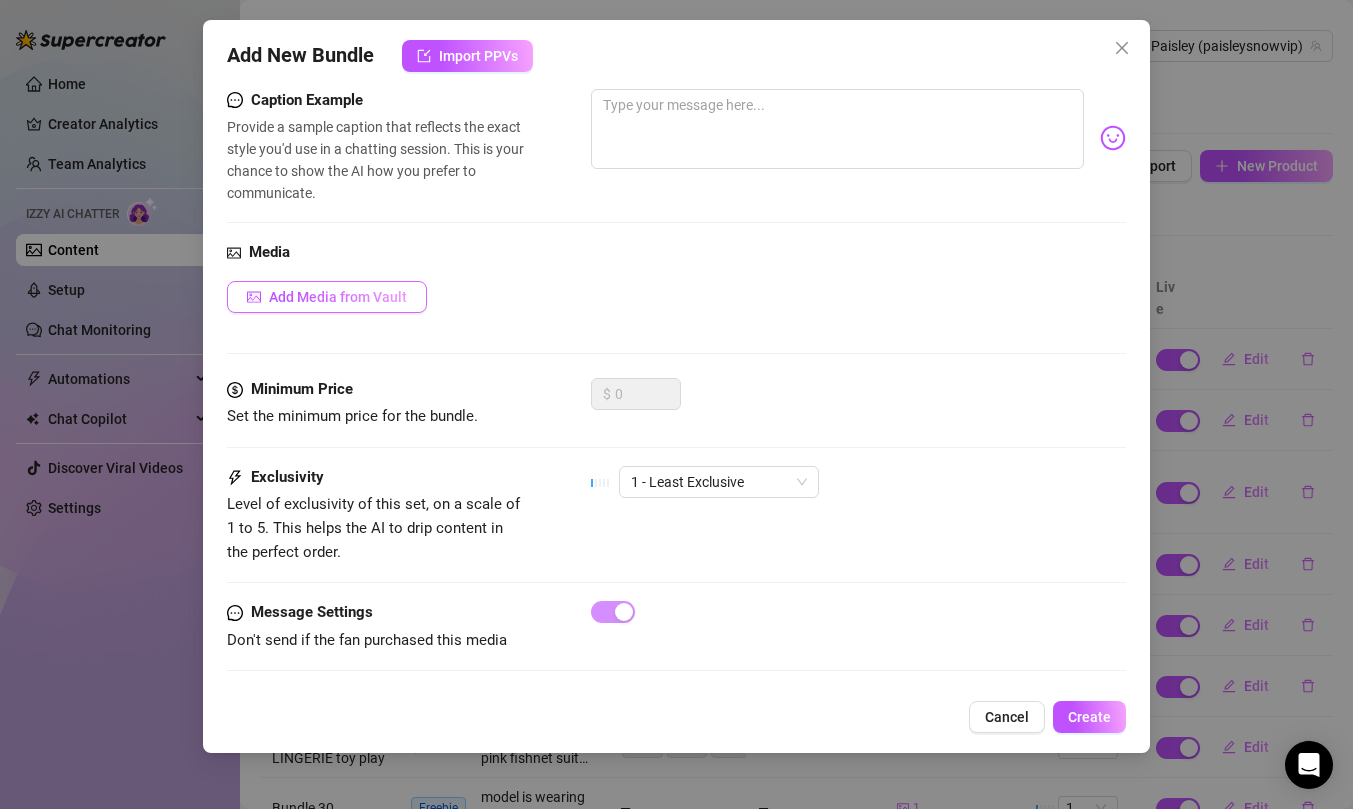 click on "Add Media from Vault" at bounding box center (338, 297) 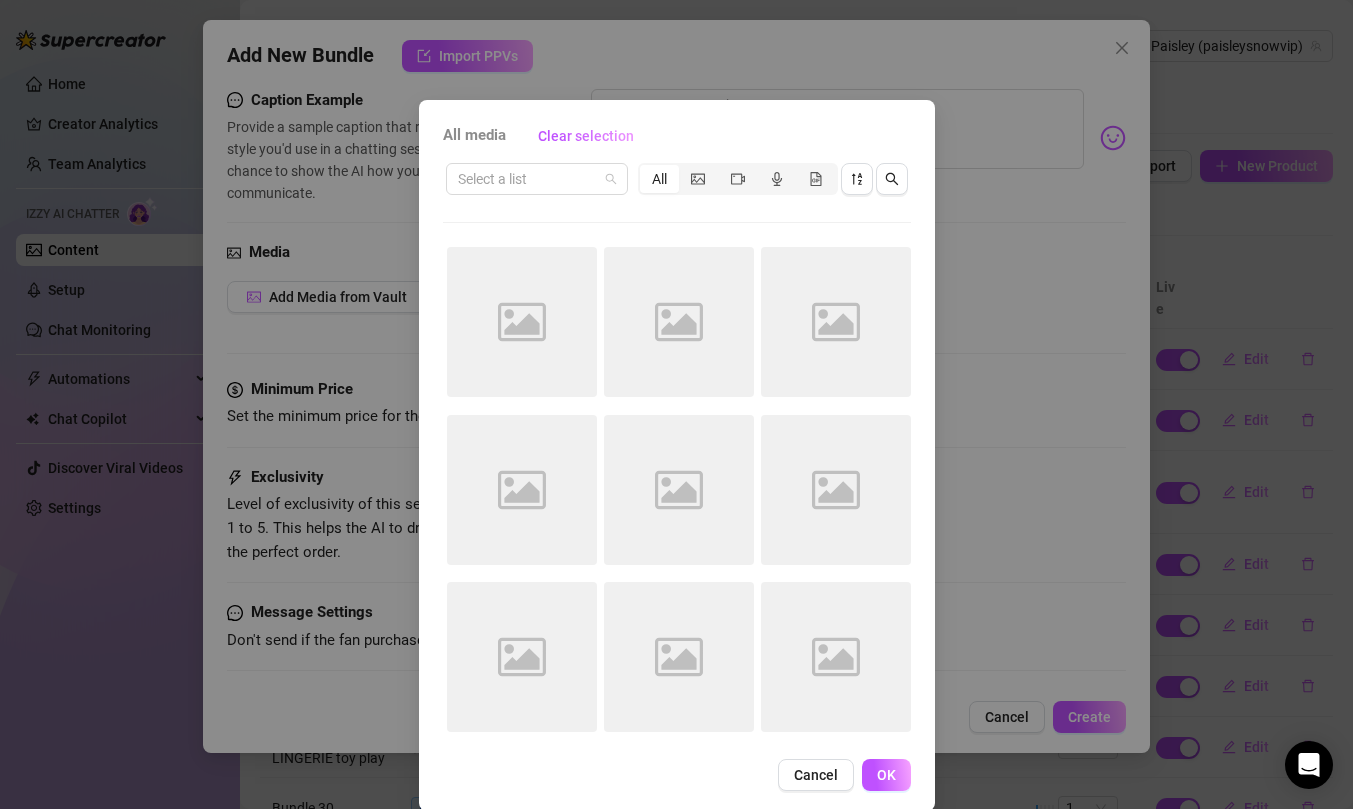 click on "Select a list" at bounding box center (537, 179) 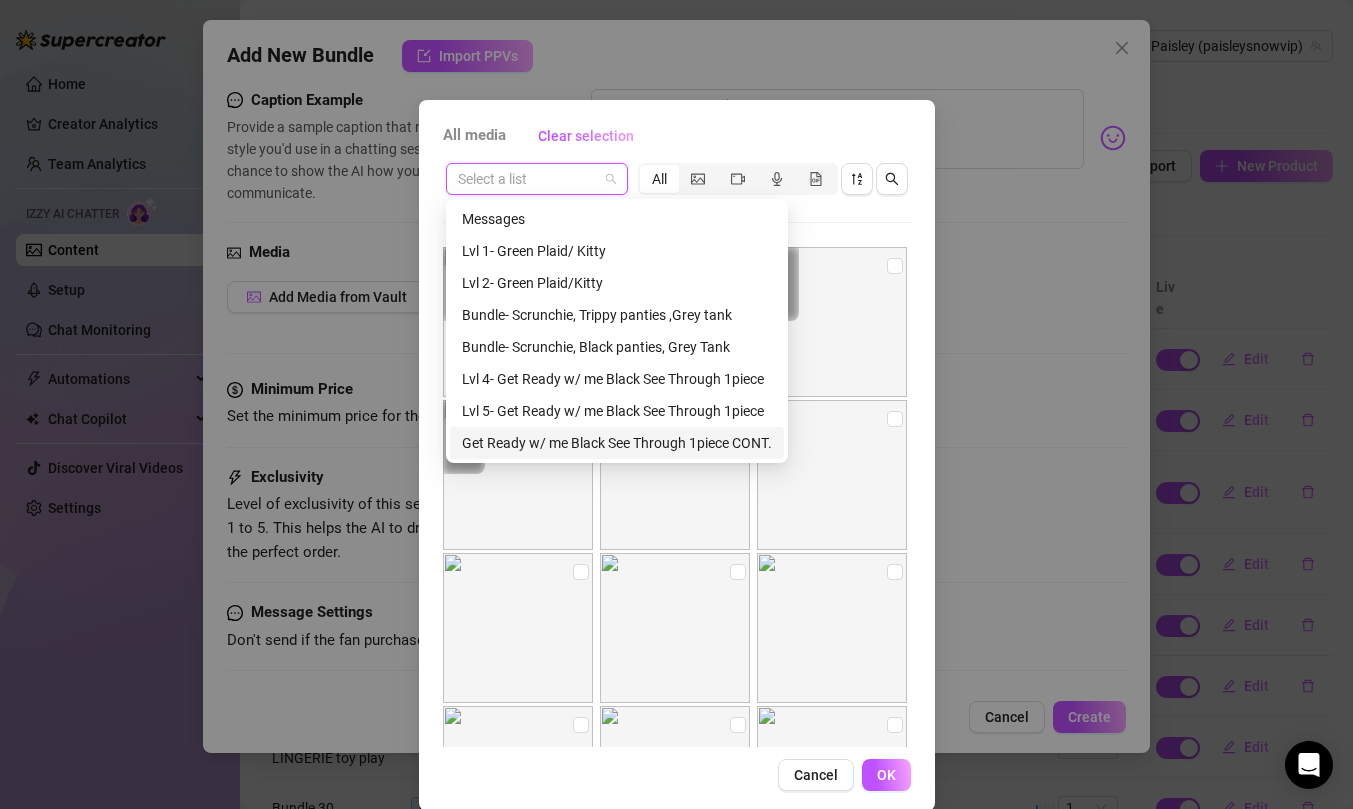 click on "Get Ready w/ me Black See Through 1piece CONT." at bounding box center [617, 443] 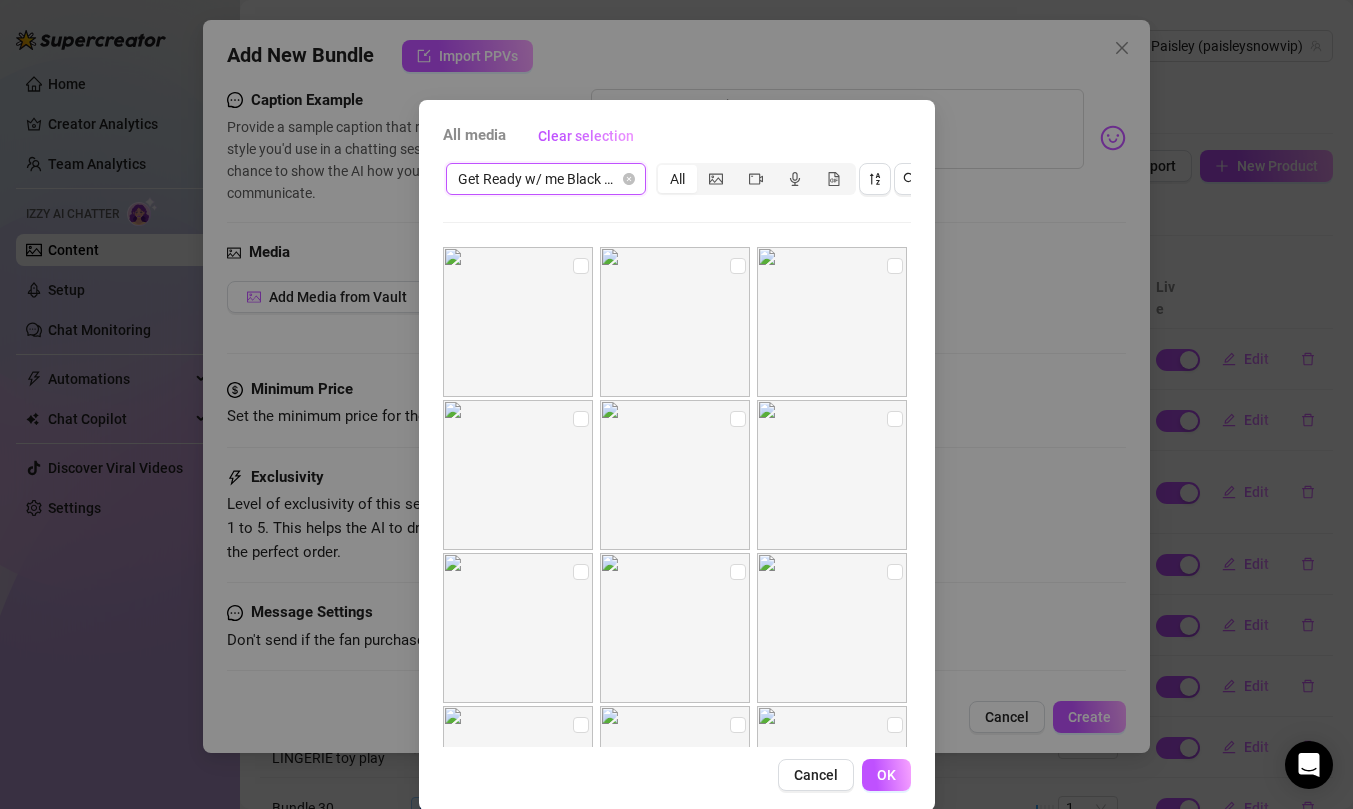 scroll, scrollTop: 754, scrollLeft: 0, axis: vertical 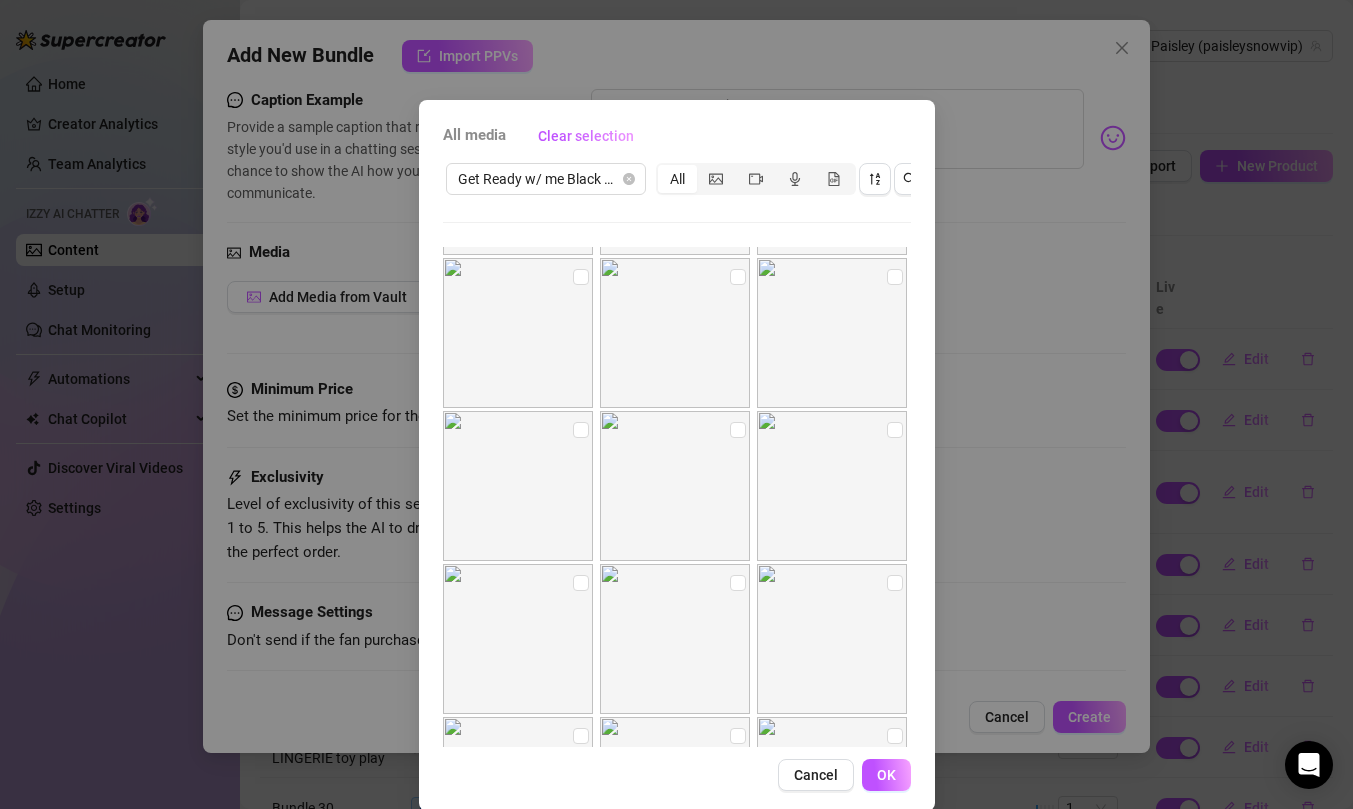 click at bounding box center [675, 486] 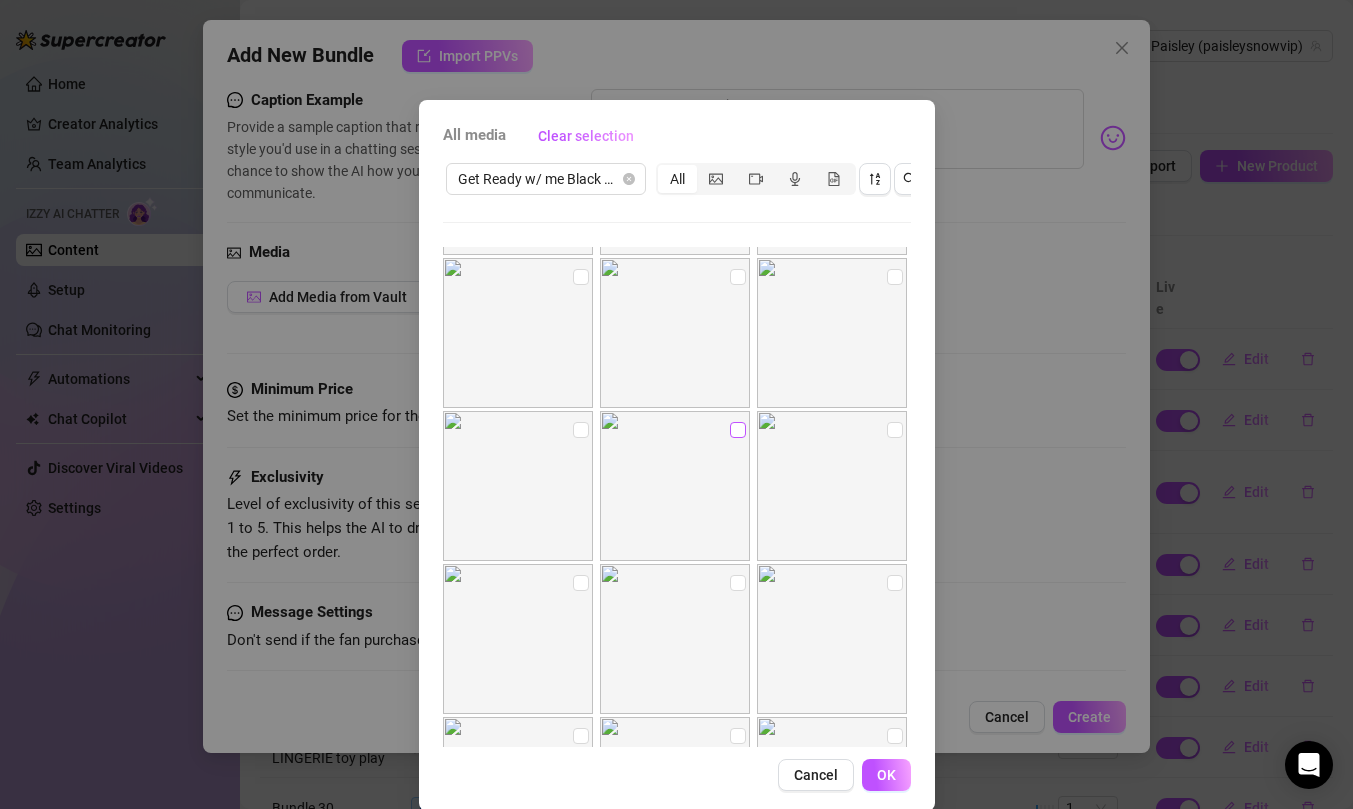 click at bounding box center [738, 430] 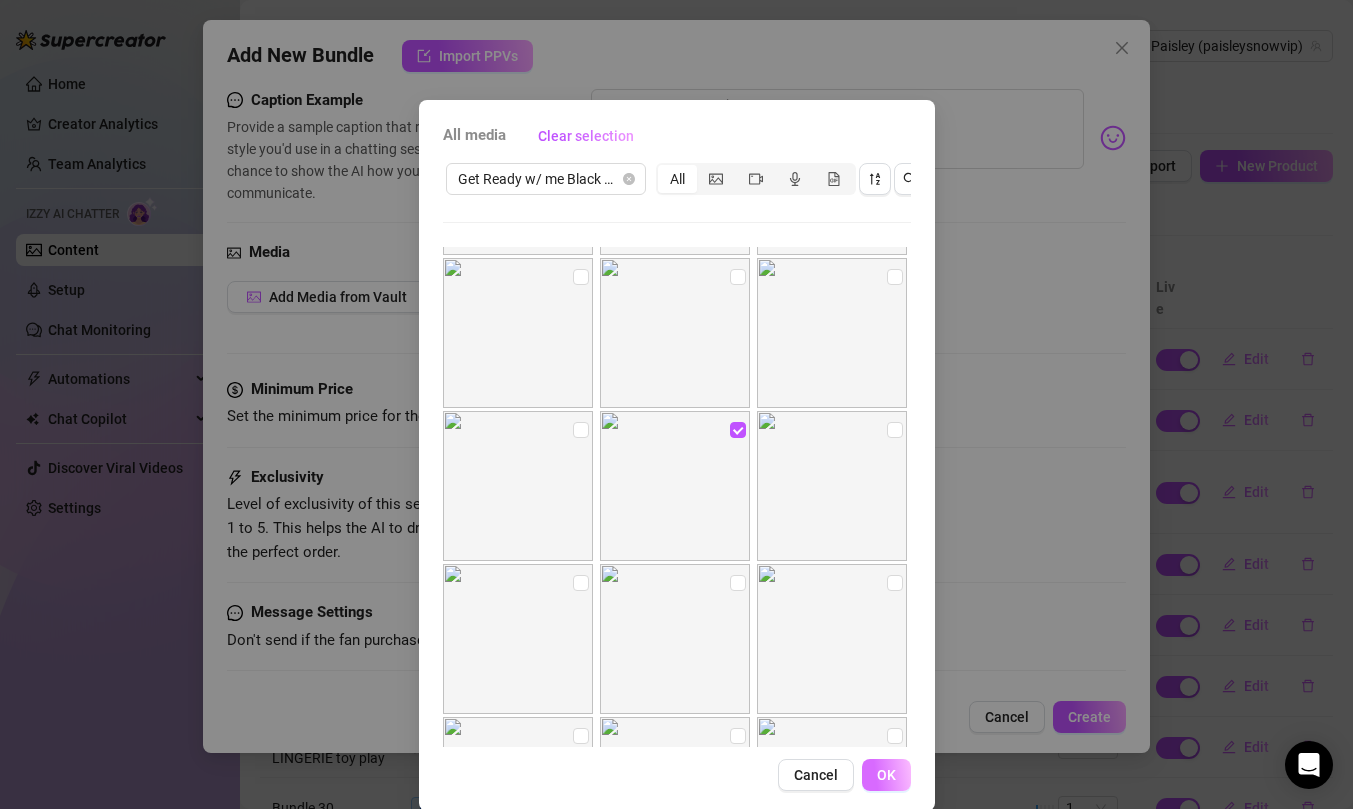 click on "OK" at bounding box center (886, 775) 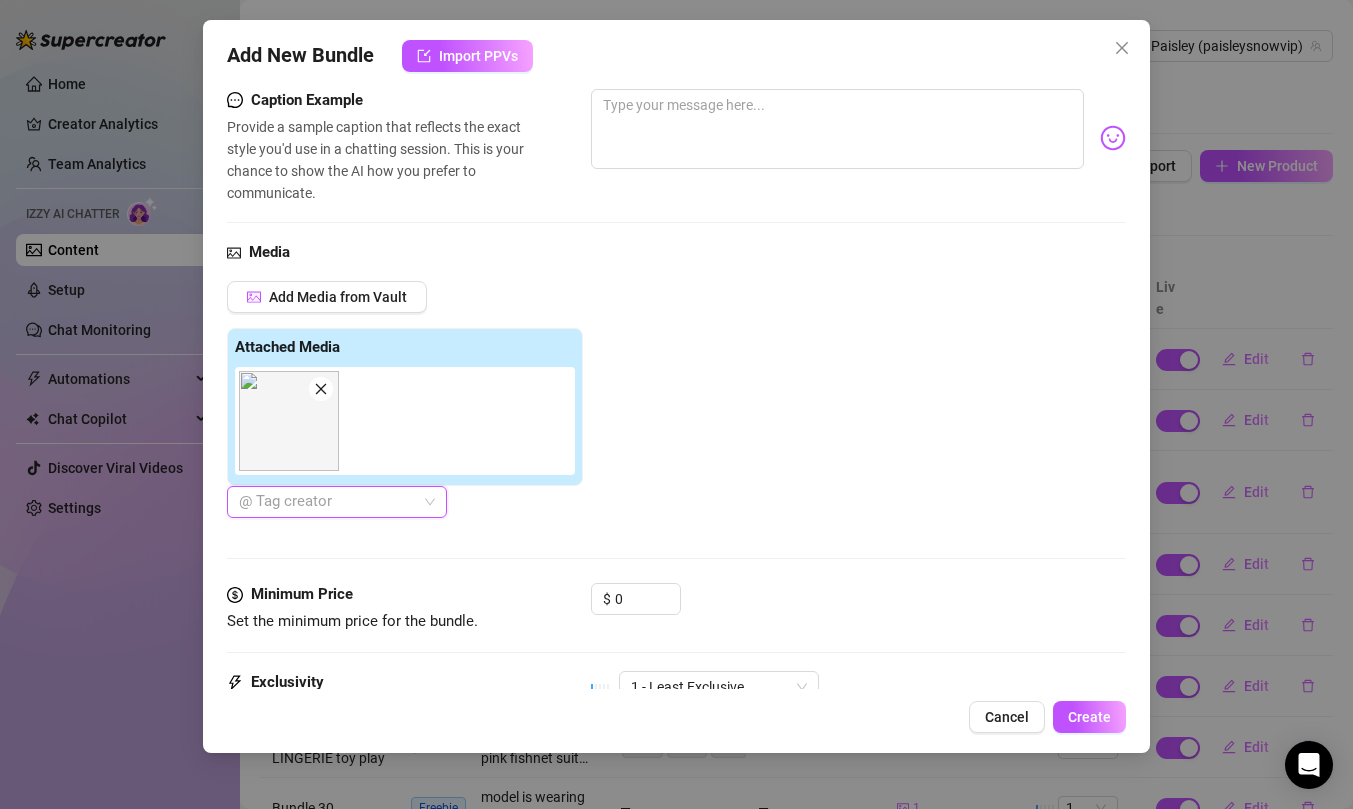 click at bounding box center (858, 138) 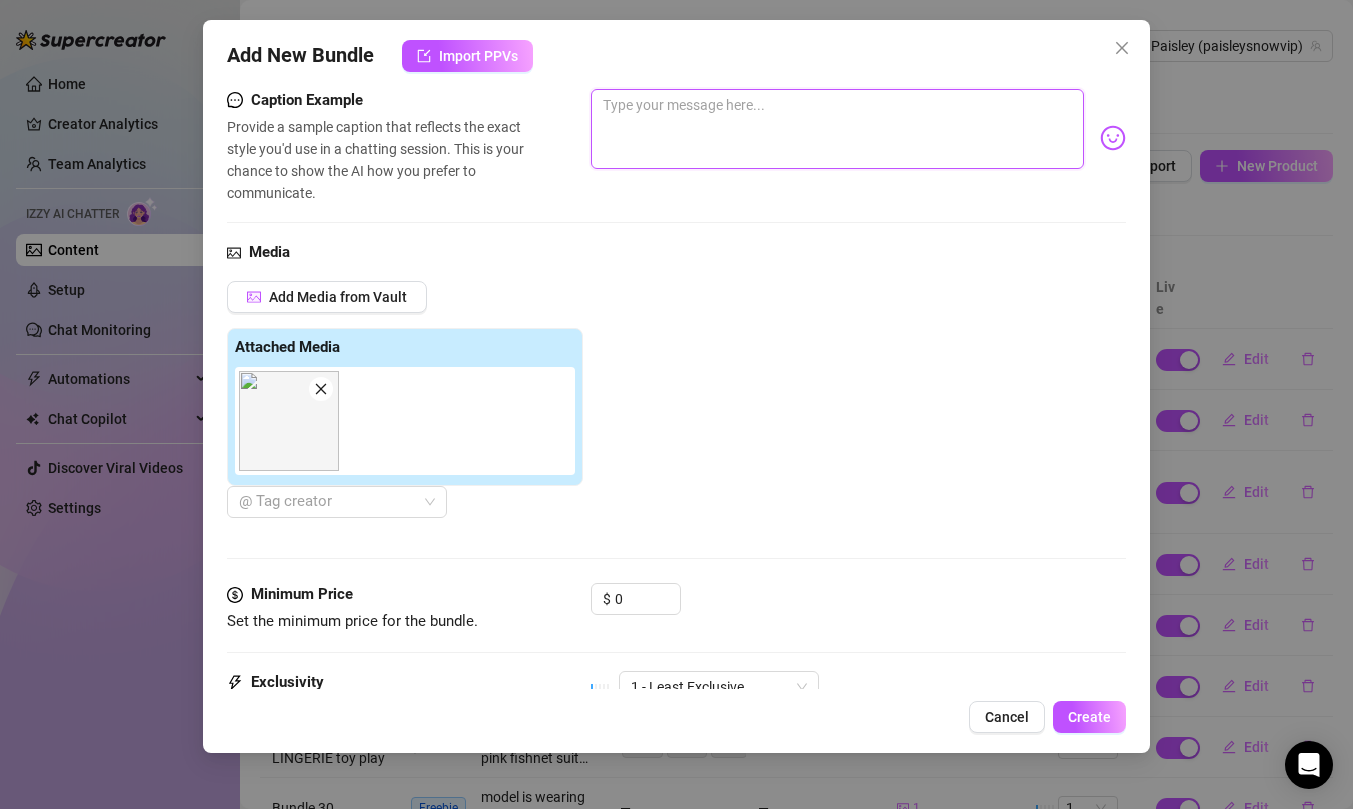 click at bounding box center (837, 129) 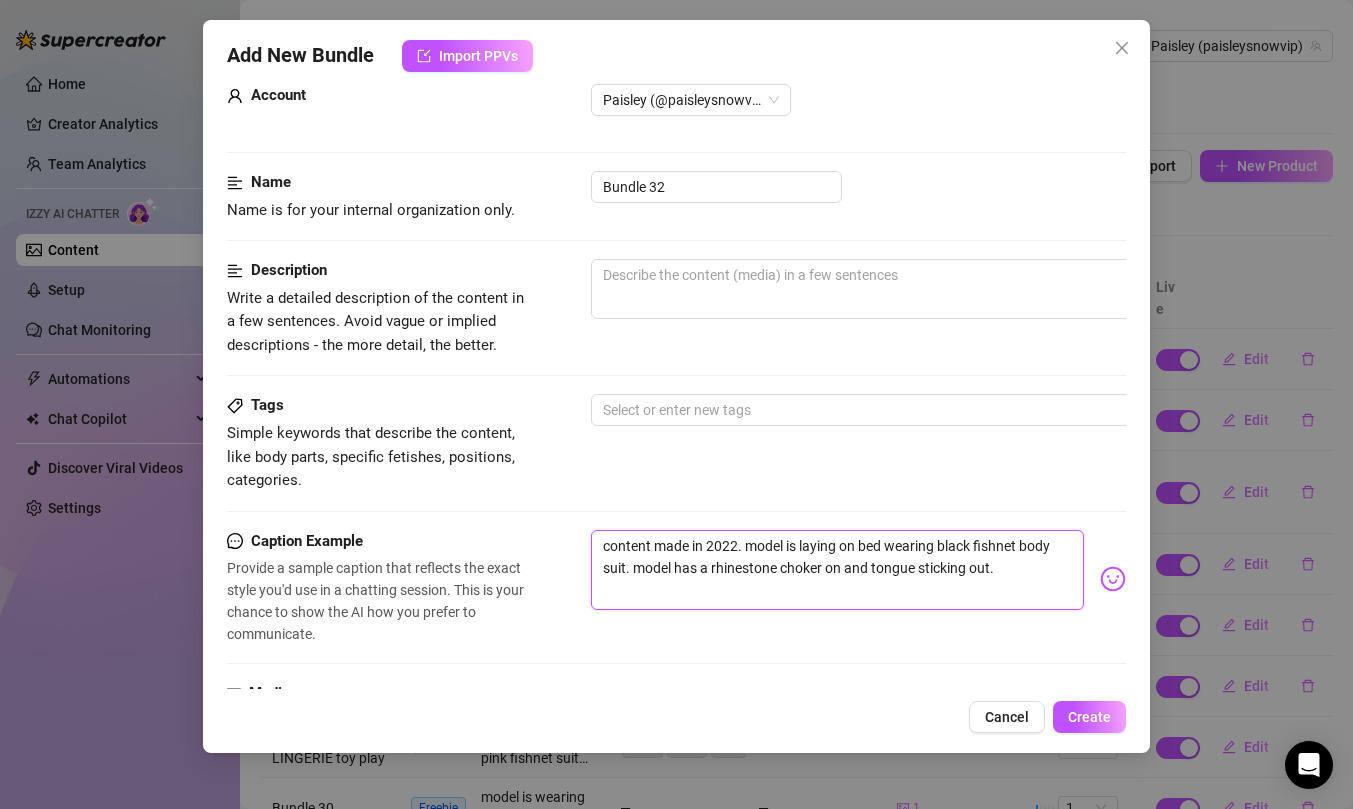 scroll, scrollTop: 0, scrollLeft: 0, axis: both 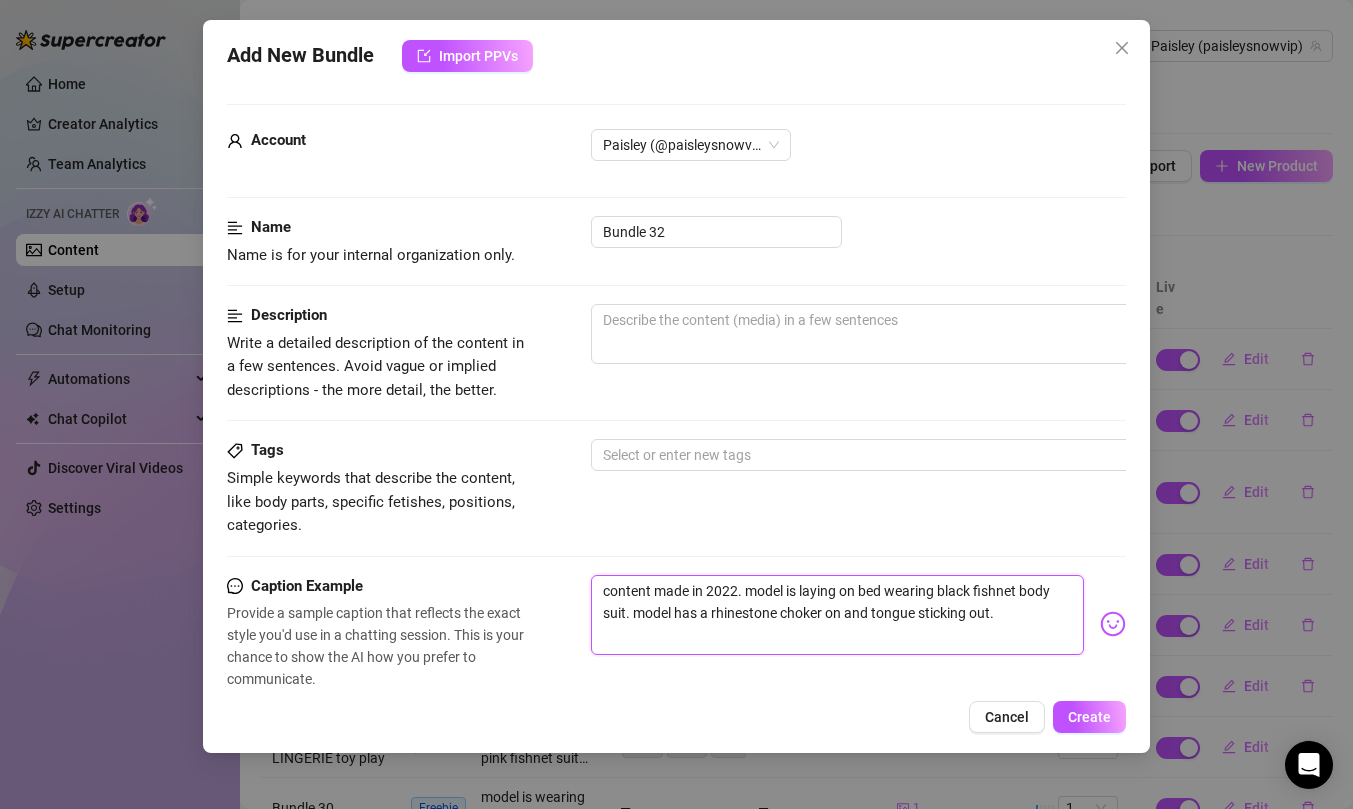 drag, startPoint x: 1005, startPoint y: 131, endPoint x: 559, endPoint y: 530, distance: 598.4288 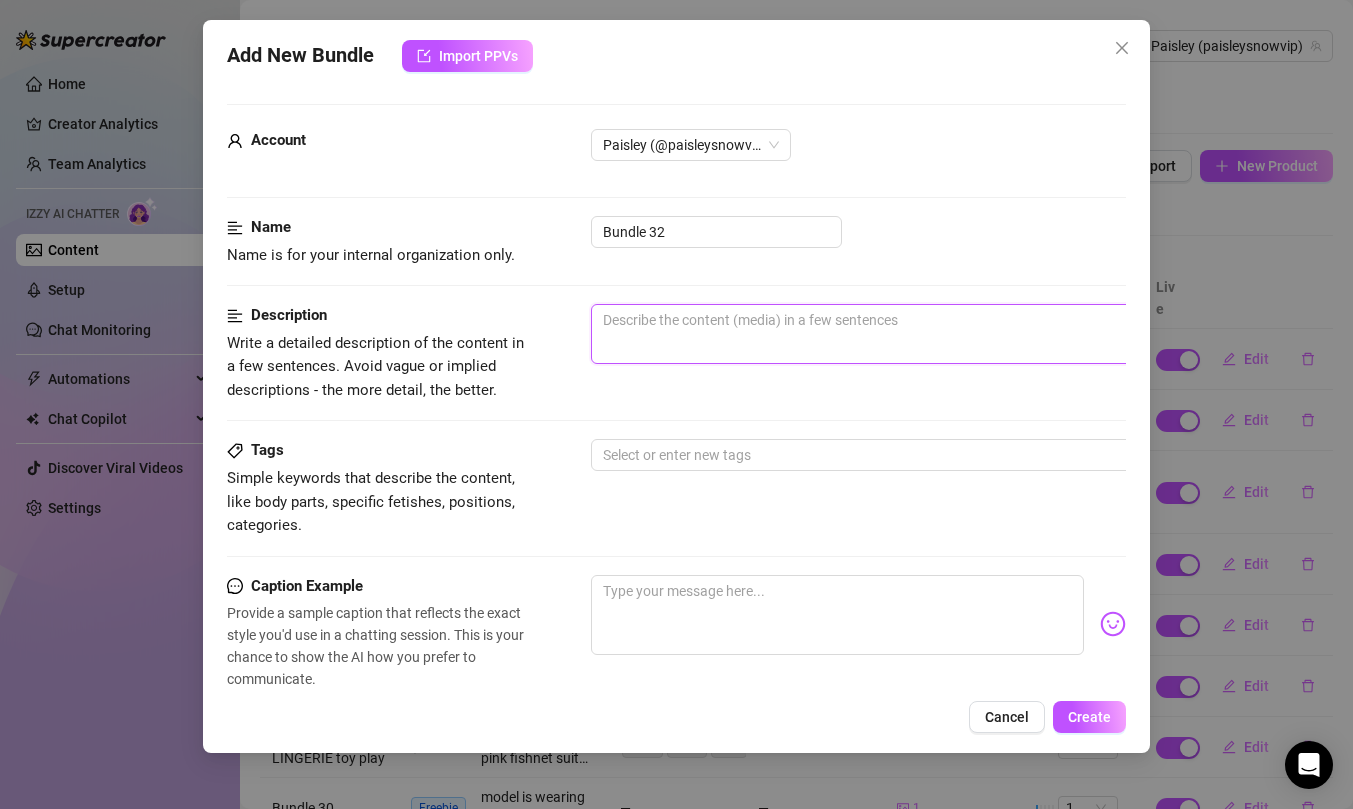 click at bounding box center (941, 334) 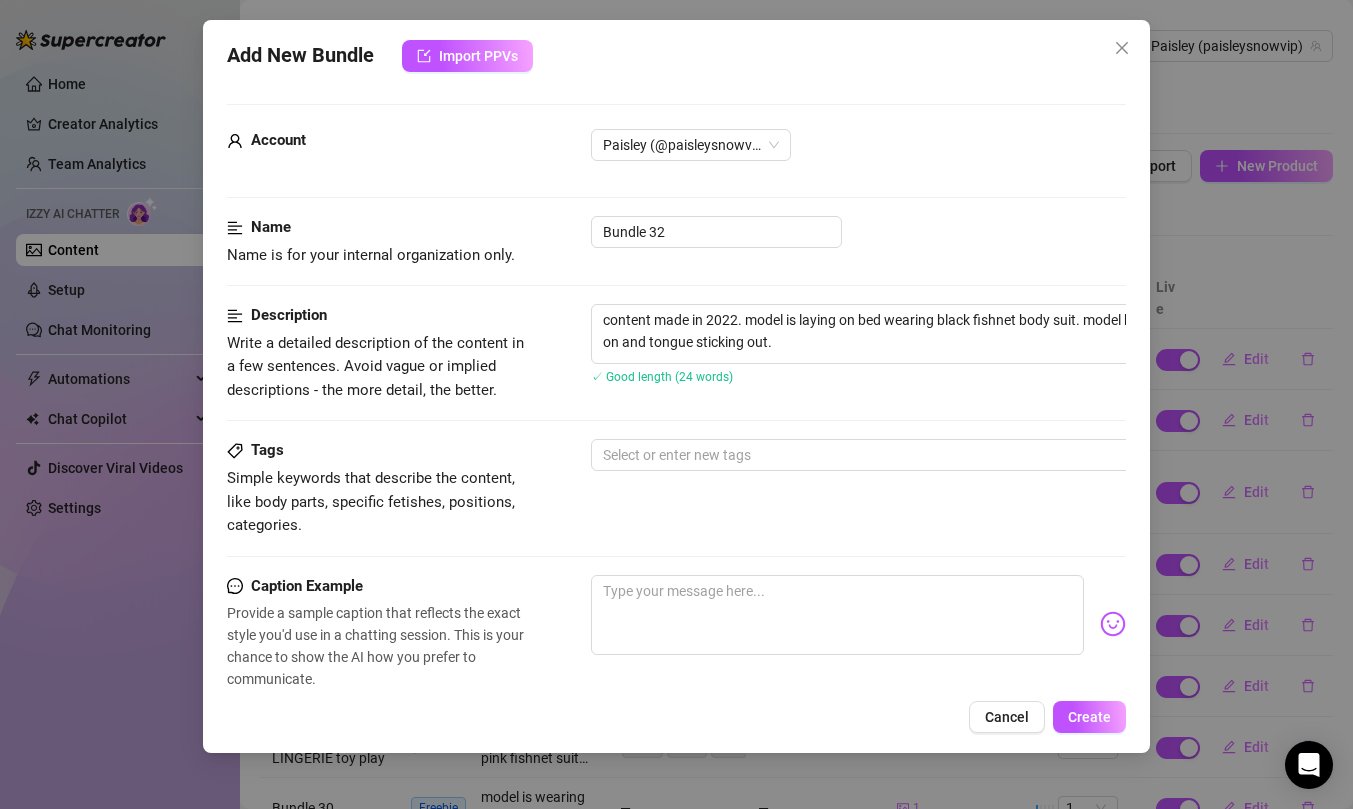 click on "Description Write a detailed description of the content in a few sentences. Avoid vague or implied descriptions - the more detail, the better. content made in 2022. model is laying on bed wearing black fishnet body suit. model has a rhinestone choker on and tongue sticking out.  ✓ Good length (24 words)" at bounding box center (676, 353) 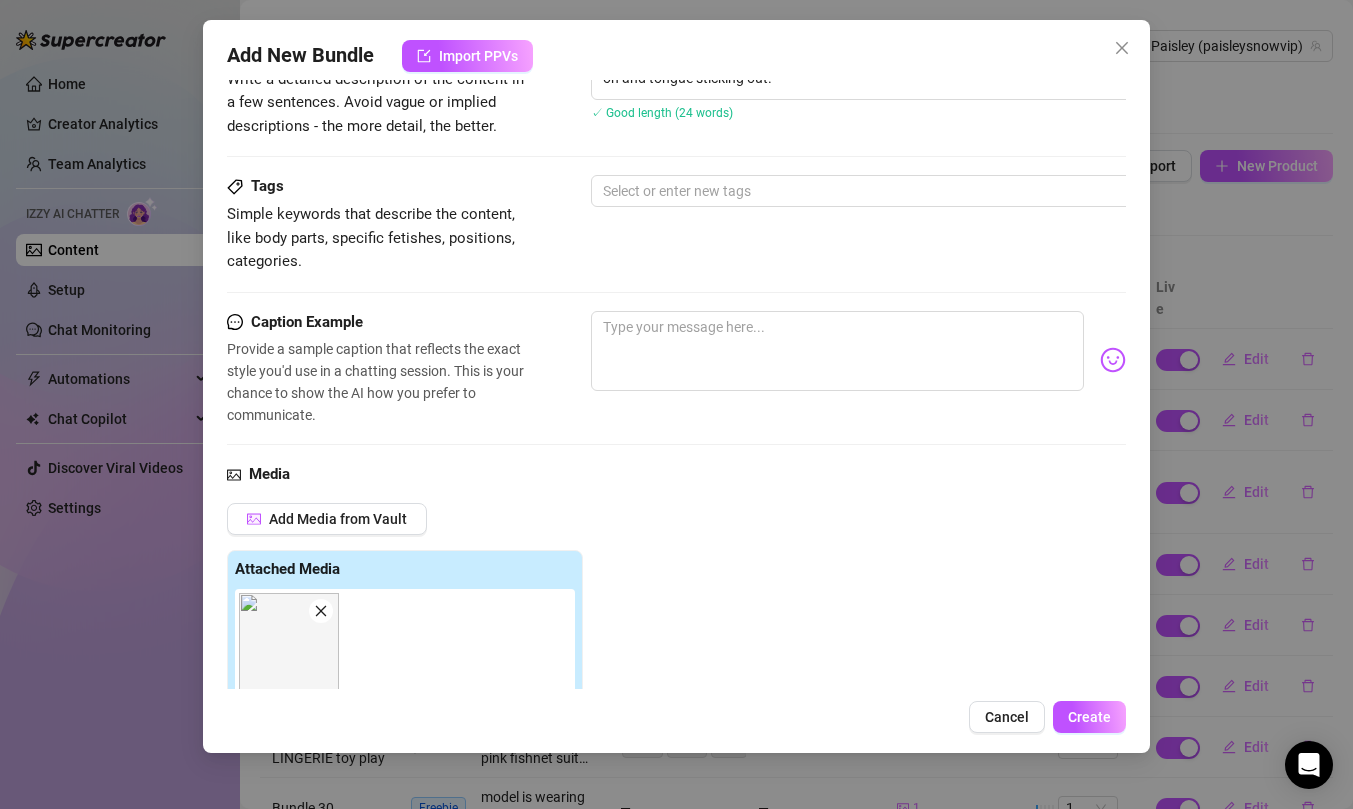 scroll, scrollTop: 691, scrollLeft: 0, axis: vertical 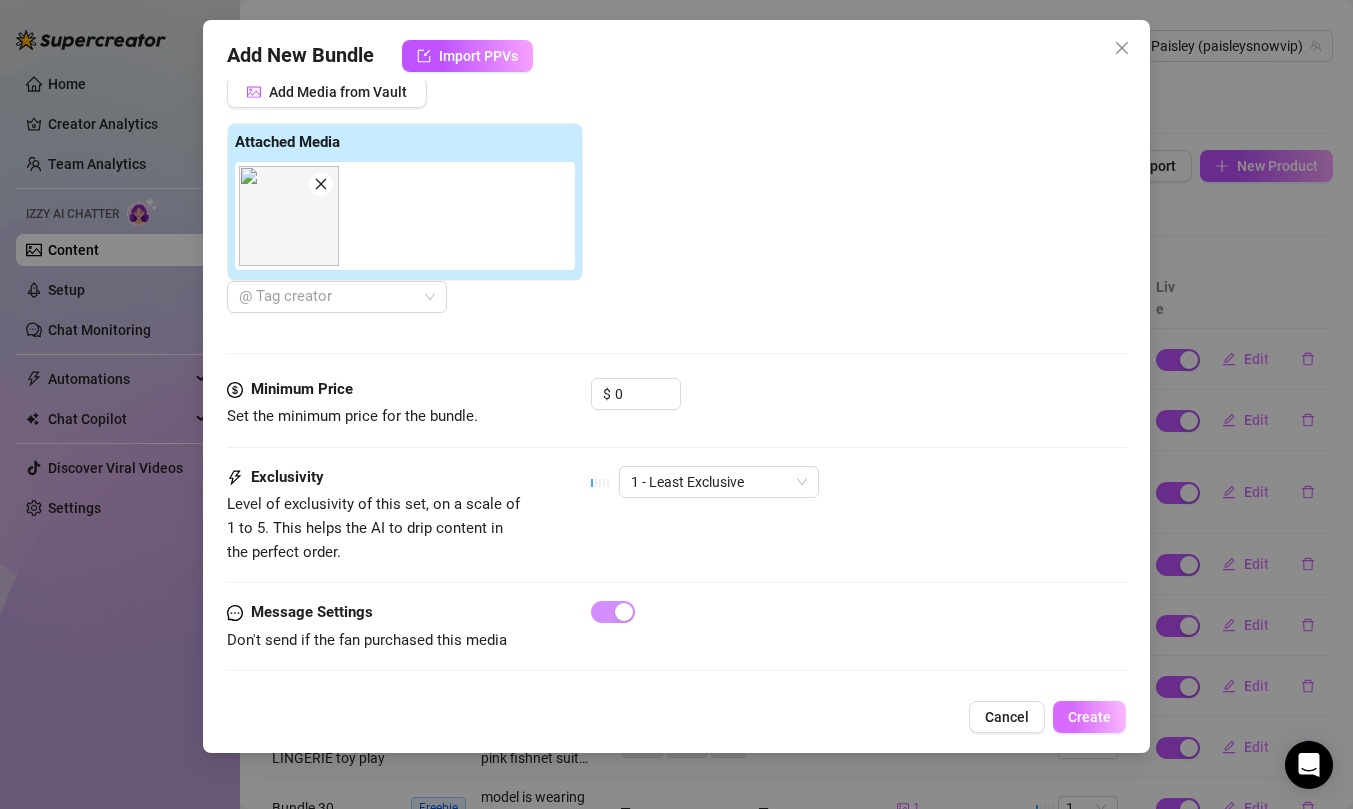 click on "Create" at bounding box center (1089, 717) 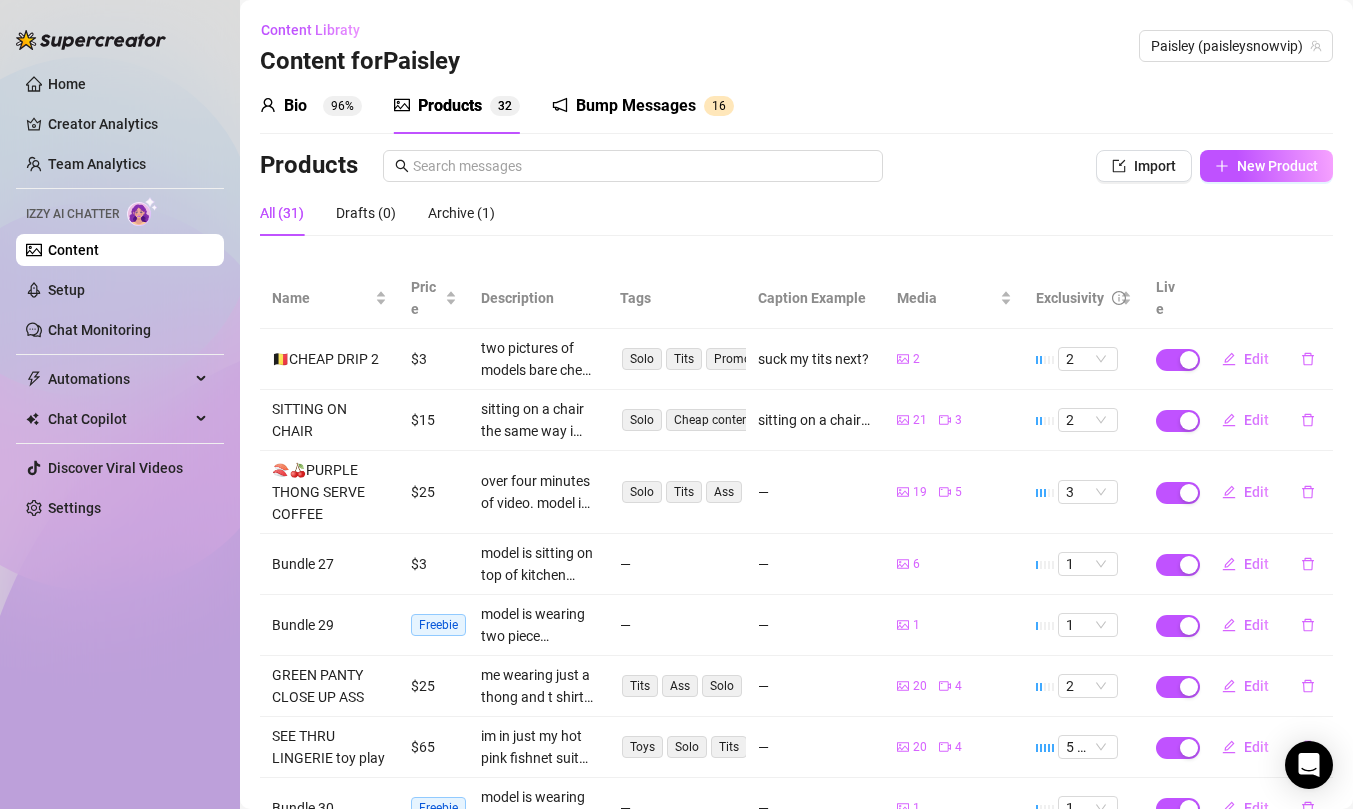 click on "Bio   96% Products 3 2 Bump Messages 1 6" at bounding box center (796, 106) 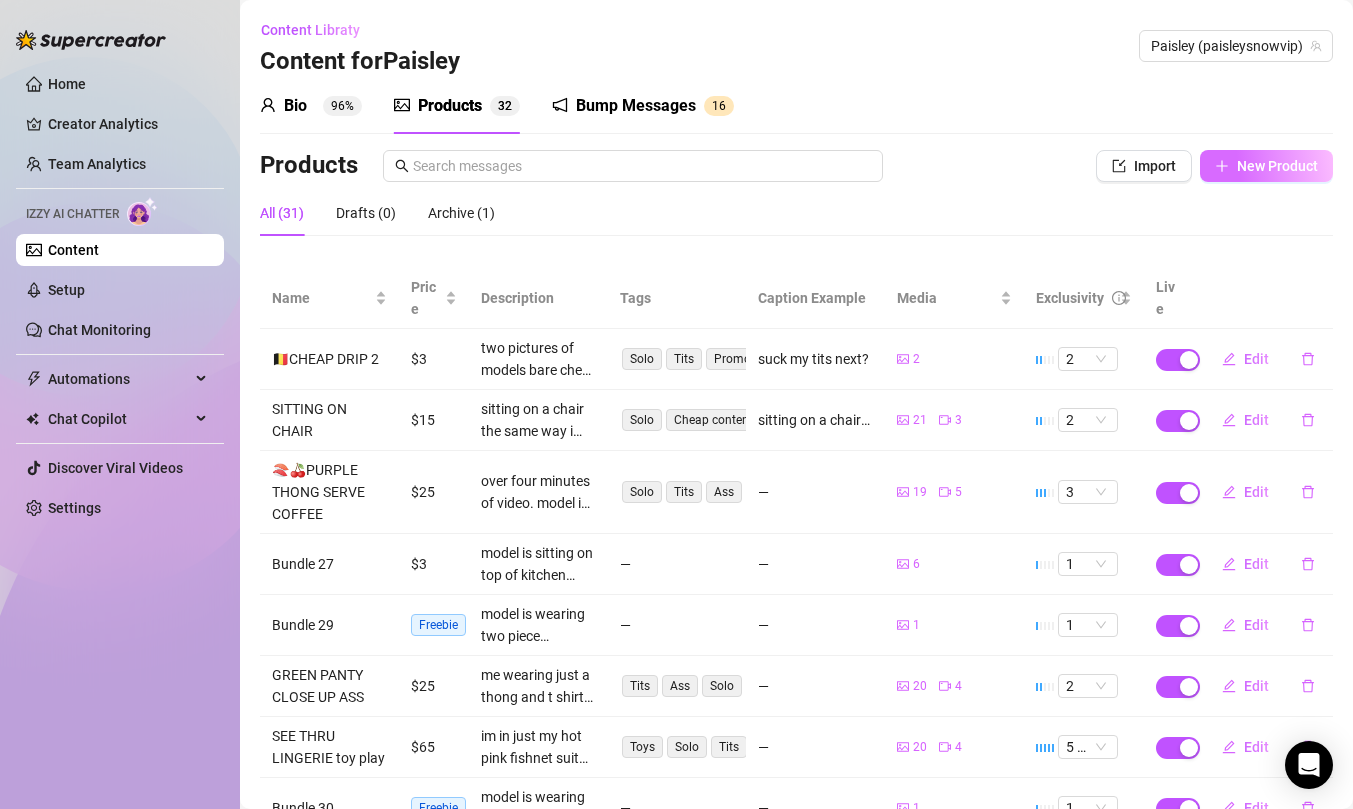 click on "New Product" at bounding box center (1266, 166) 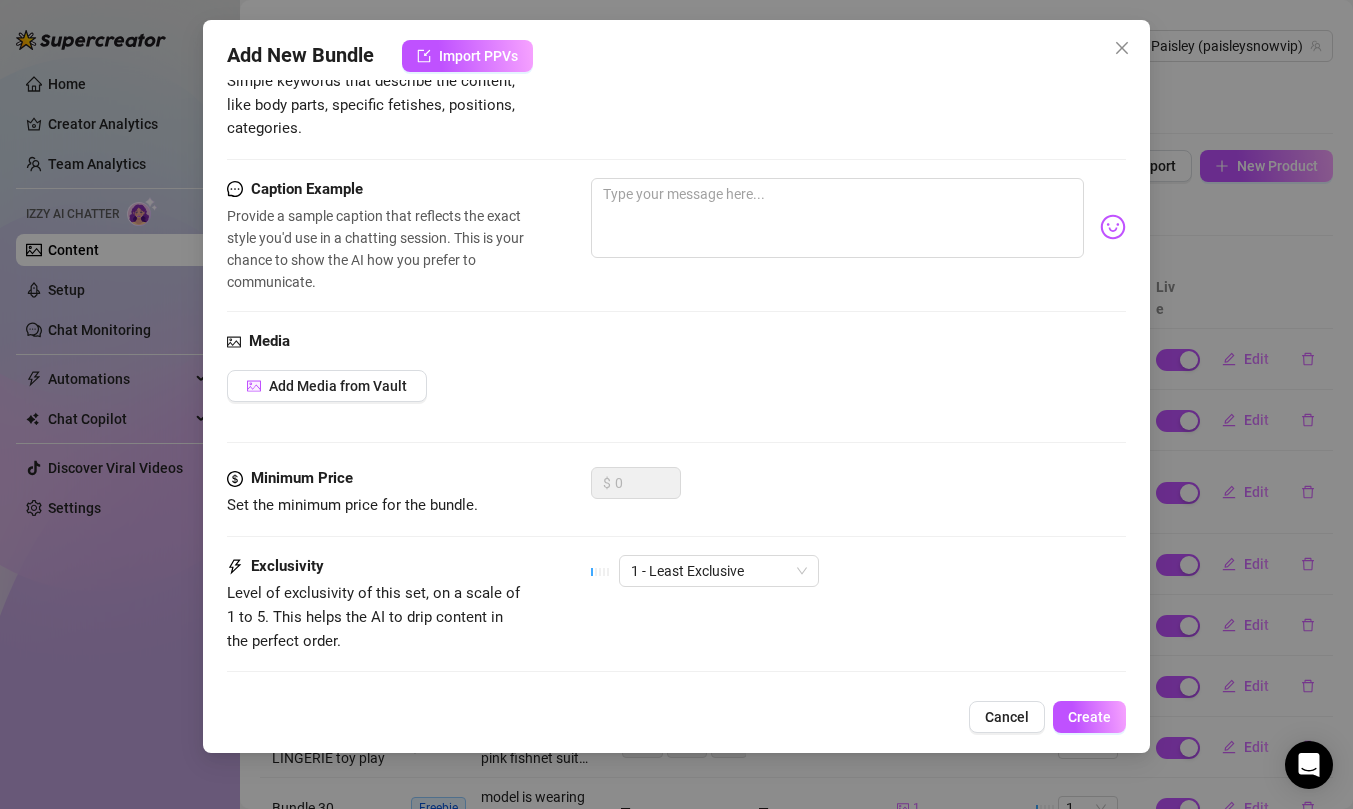 scroll, scrollTop: 486, scrollLeft: 0, axis: vertical 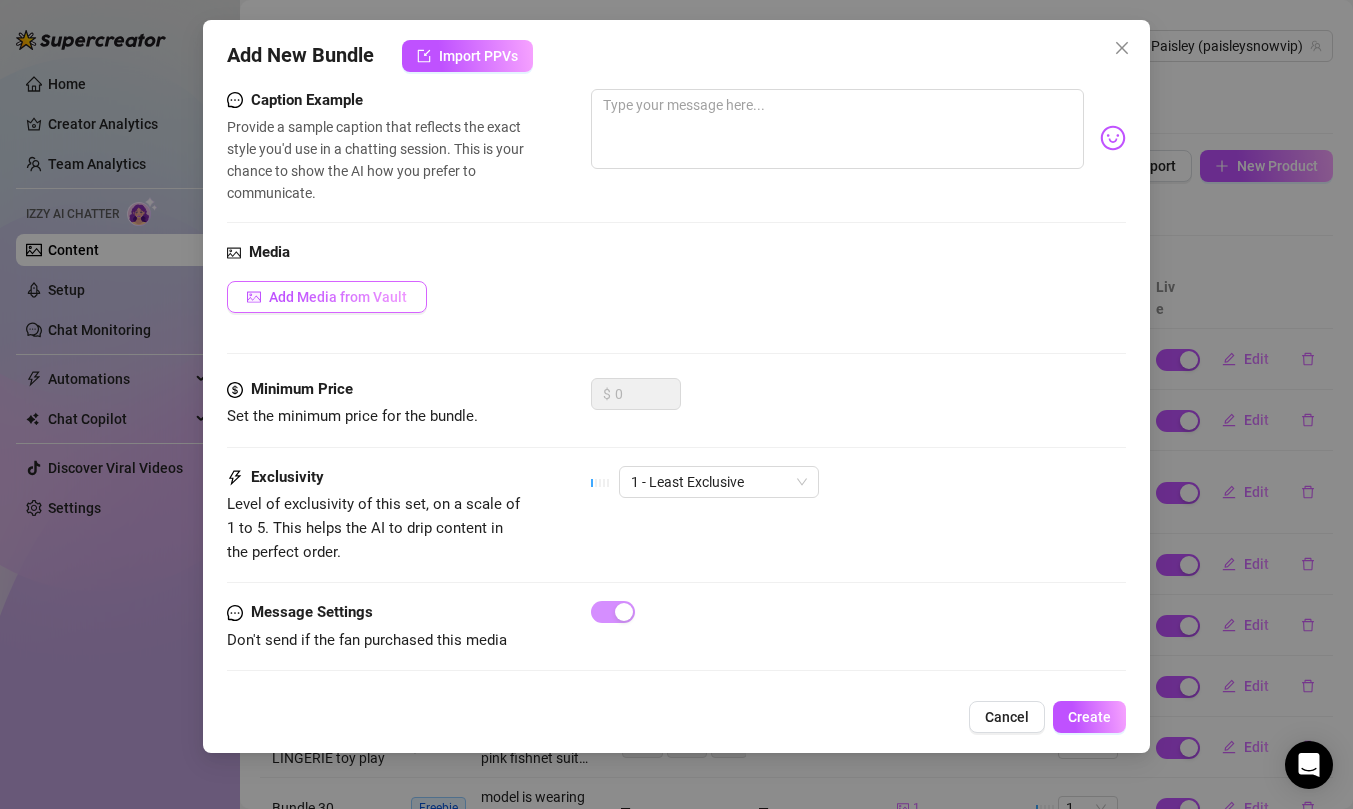 click on "Add Media from Vault" at bounding box center (338, 297) 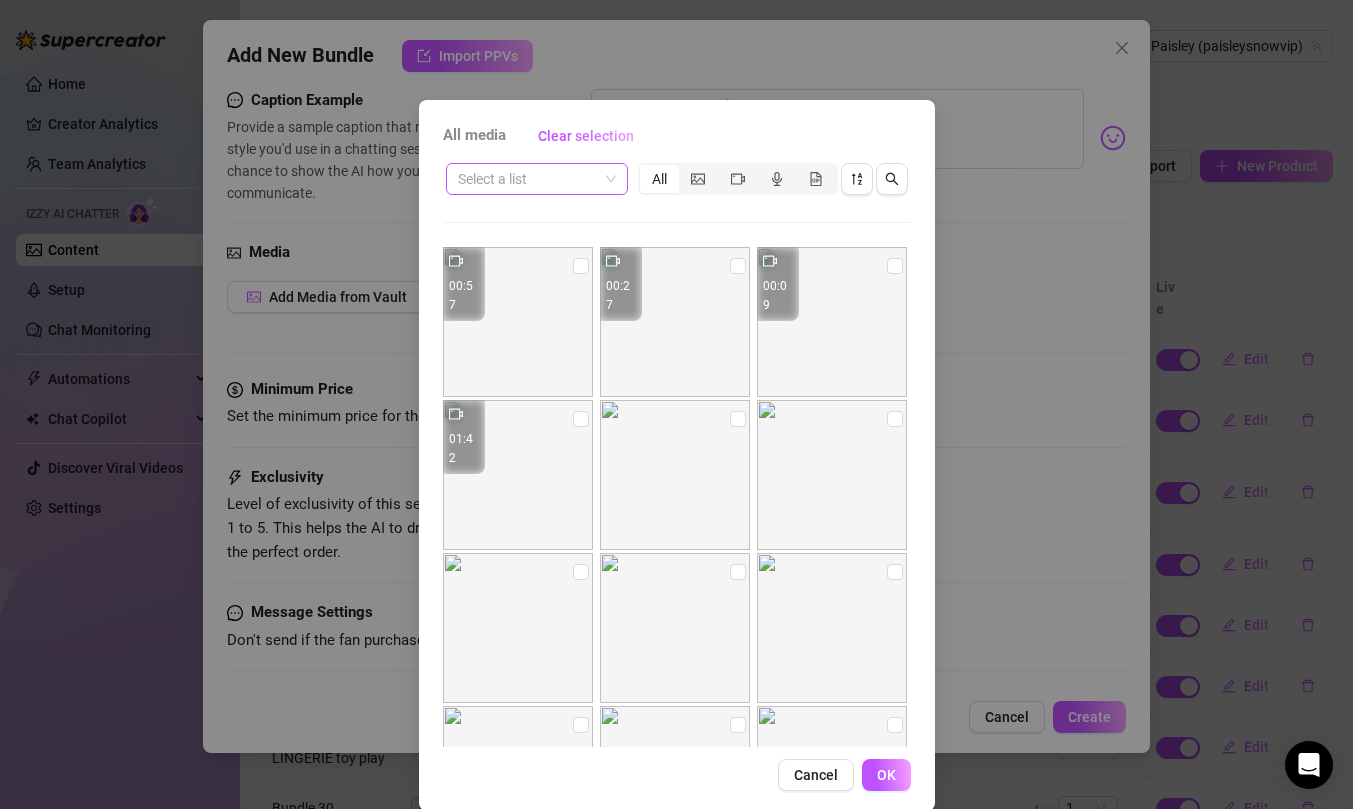 click at bounding box center (528, 179) 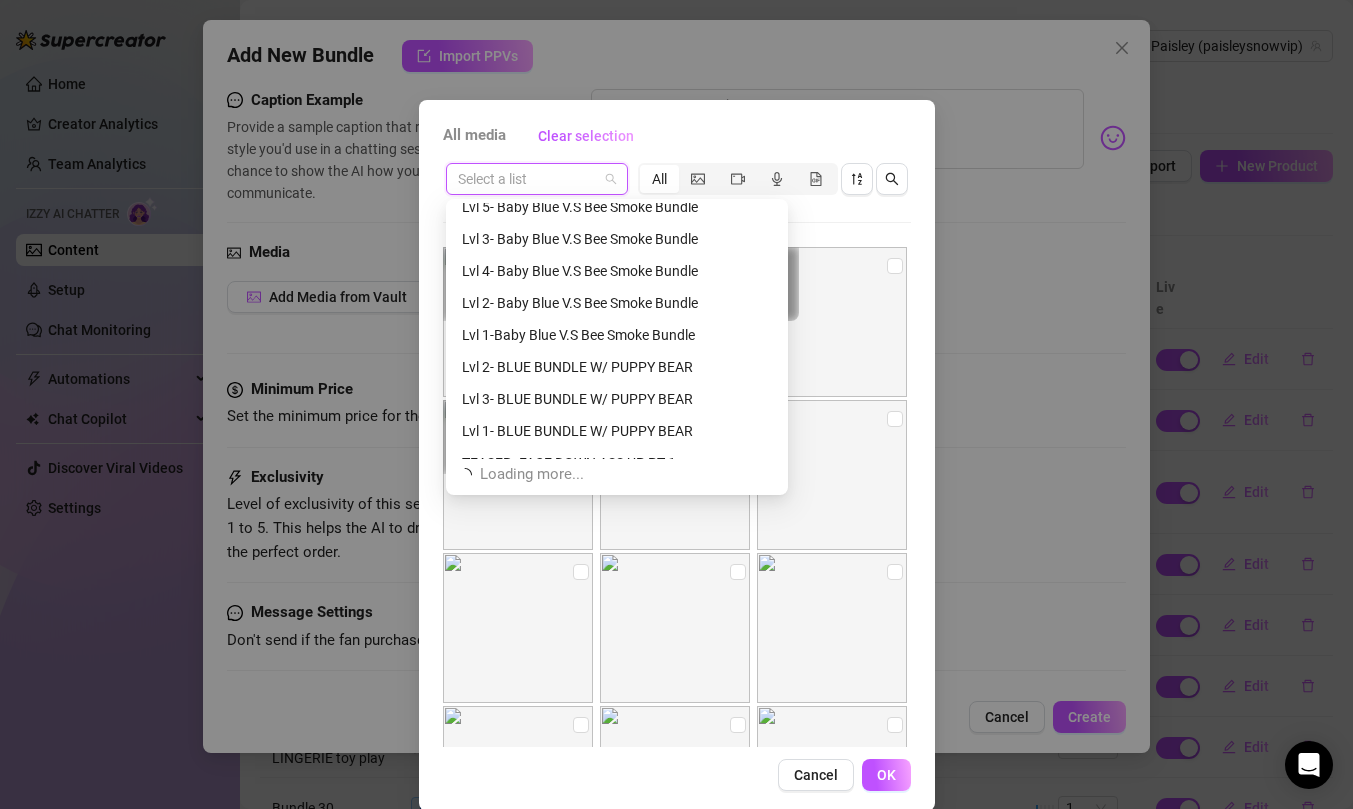 scroll, scrollTop: 1024, scrollLeft: 0, axis: vertical 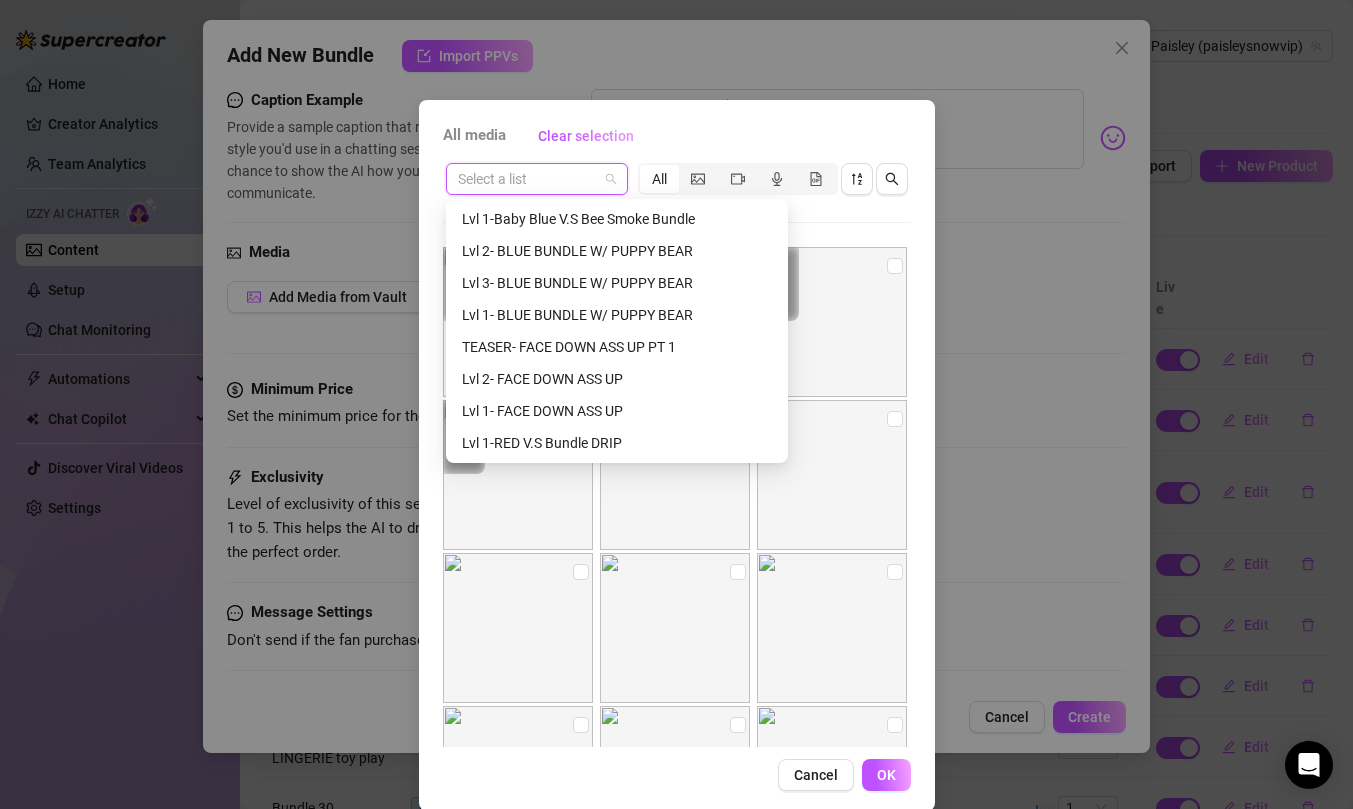 click on "Lvl 1- BLUE BUNDLE W/ PUPPY BEAR" at bounding box center (617, 315) 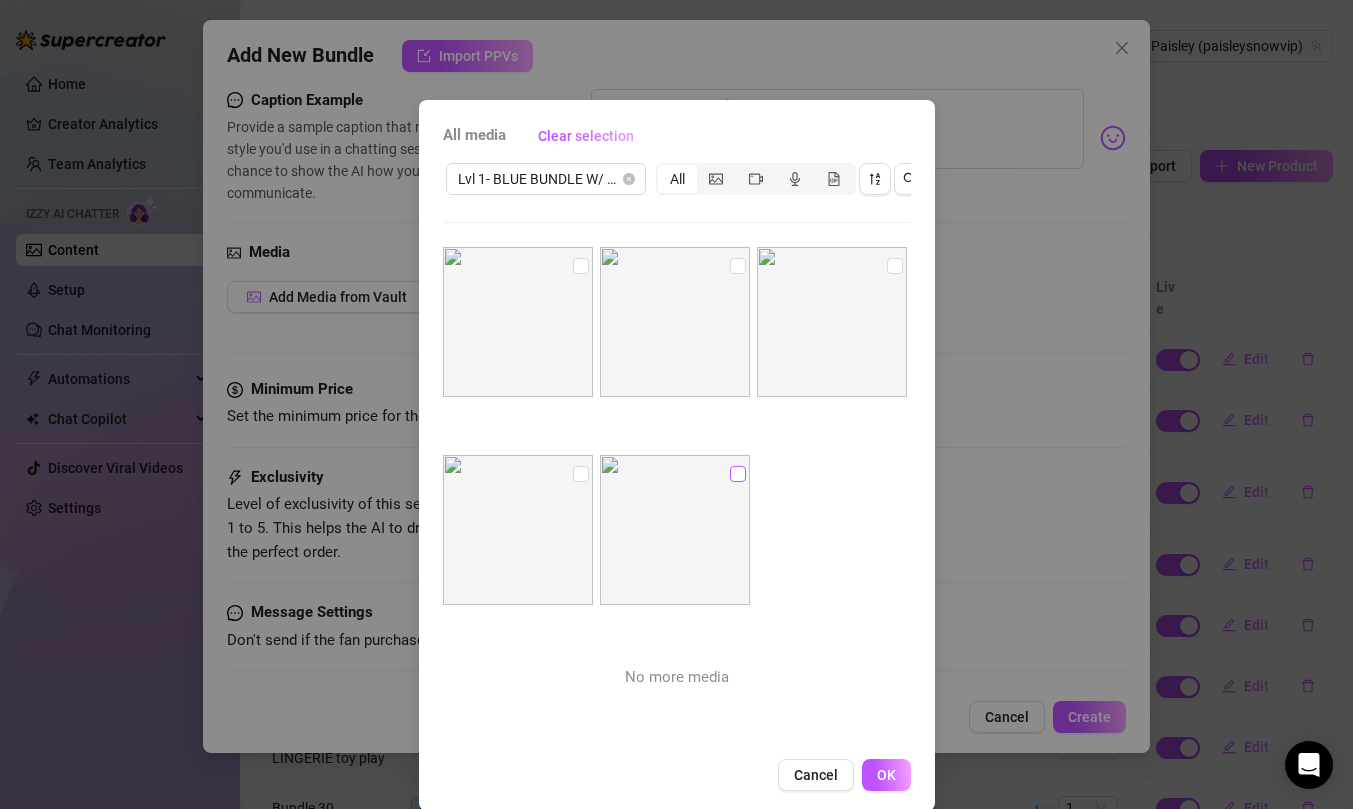 click at bounding box center (738, 474) 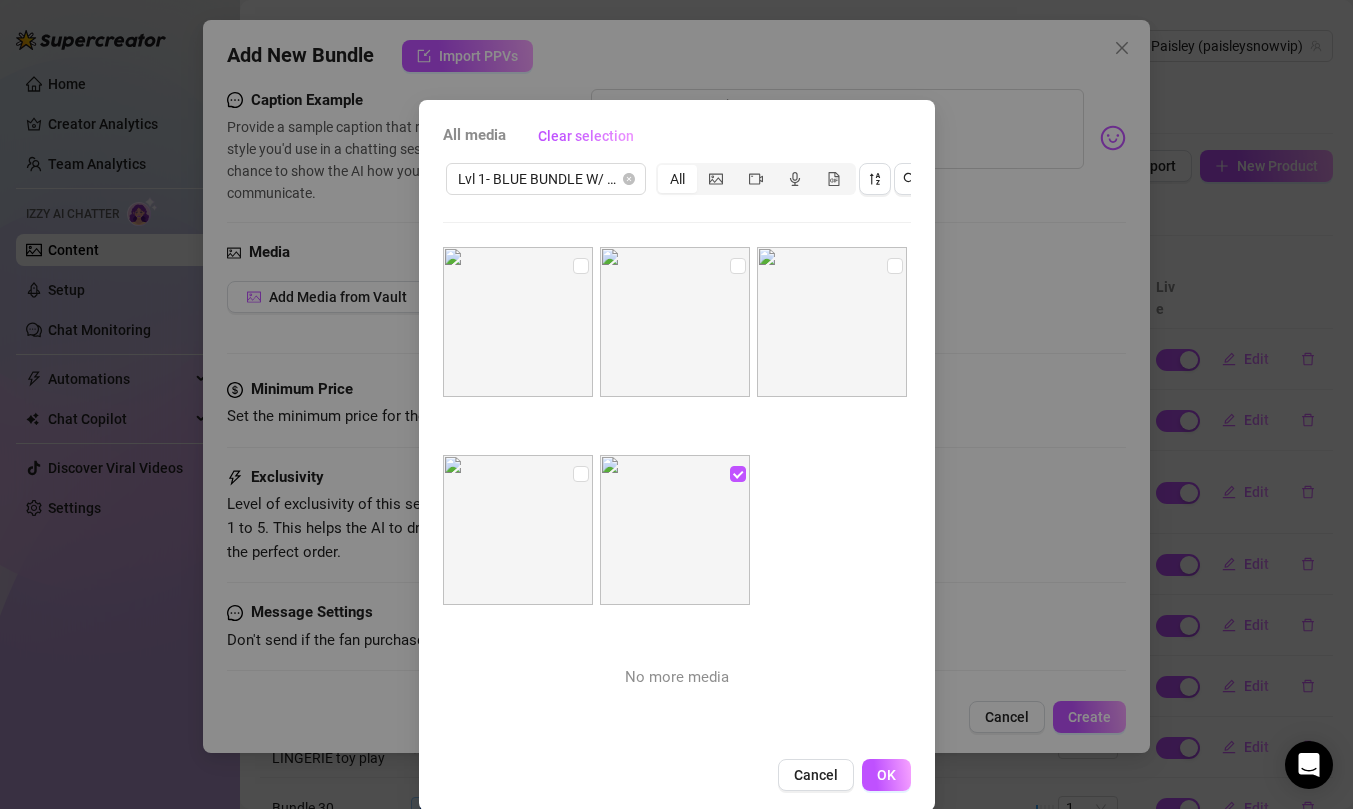 click at bounding box center (518, 530) 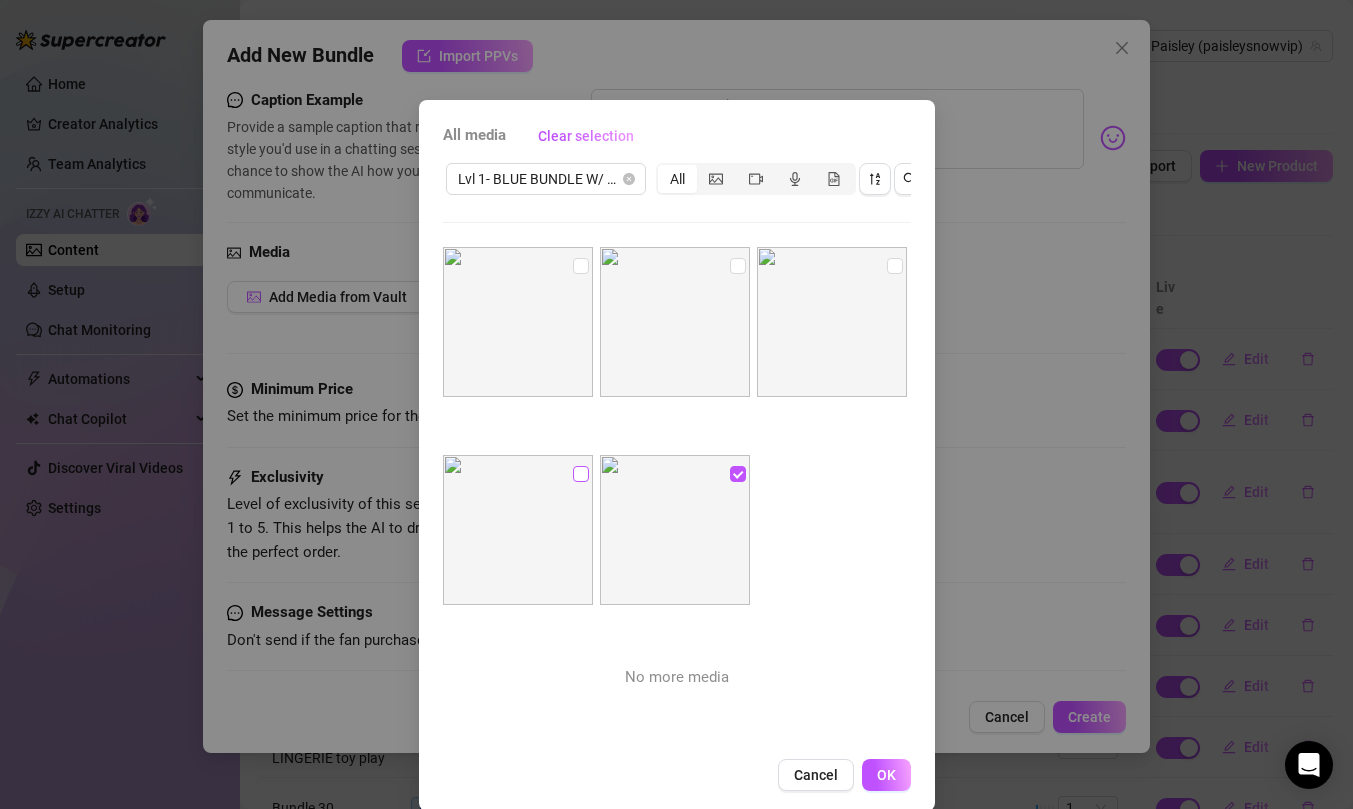 click at bounding box center [581, 474] 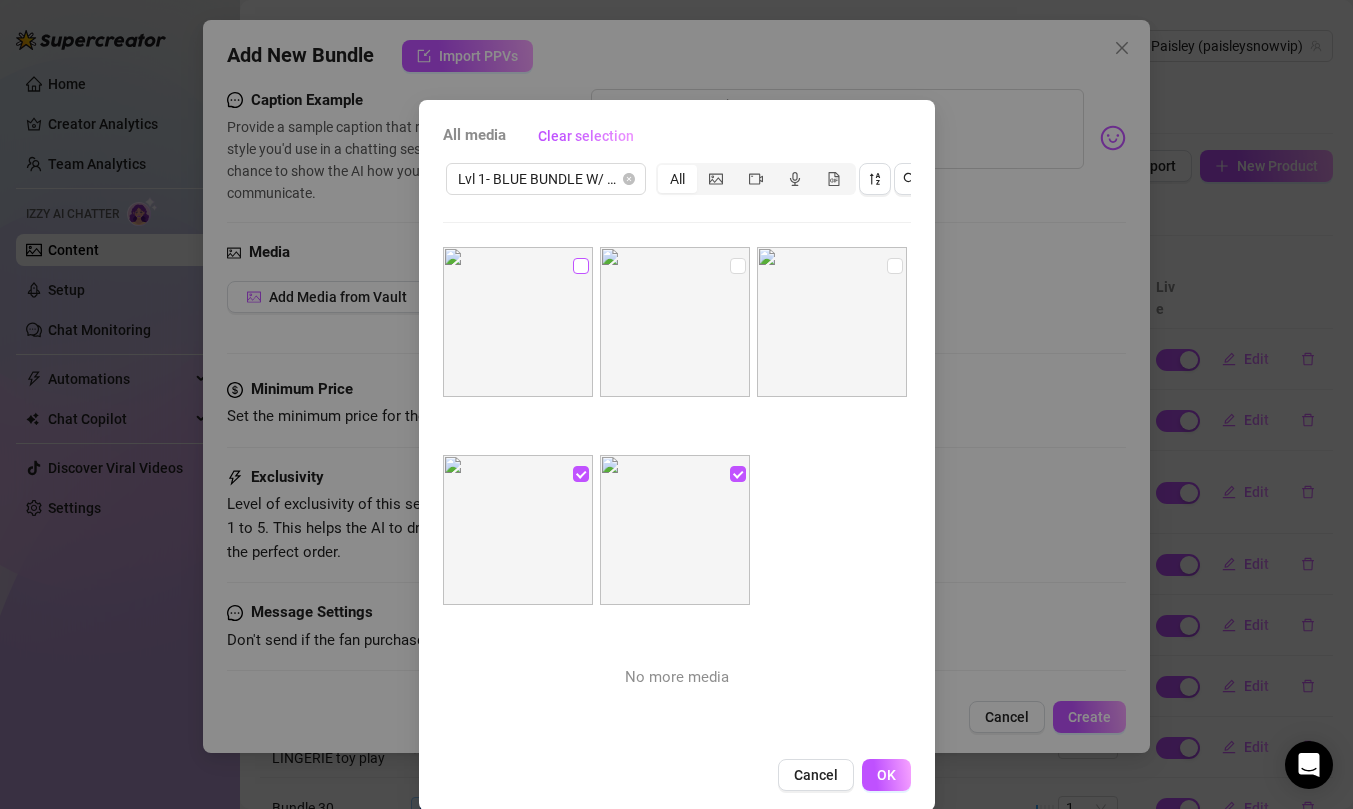 click at bounding box center (581, 266) 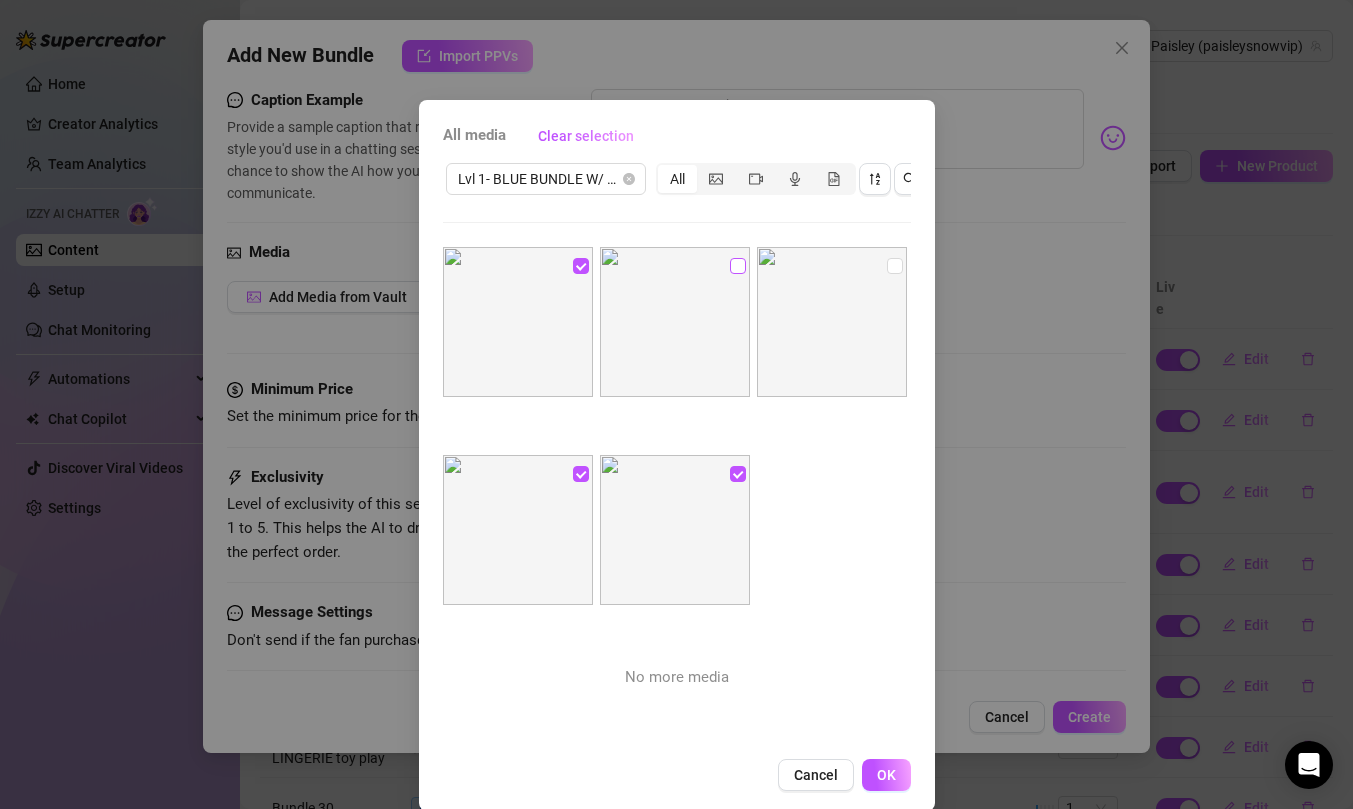click at bounding box center [738, 266] 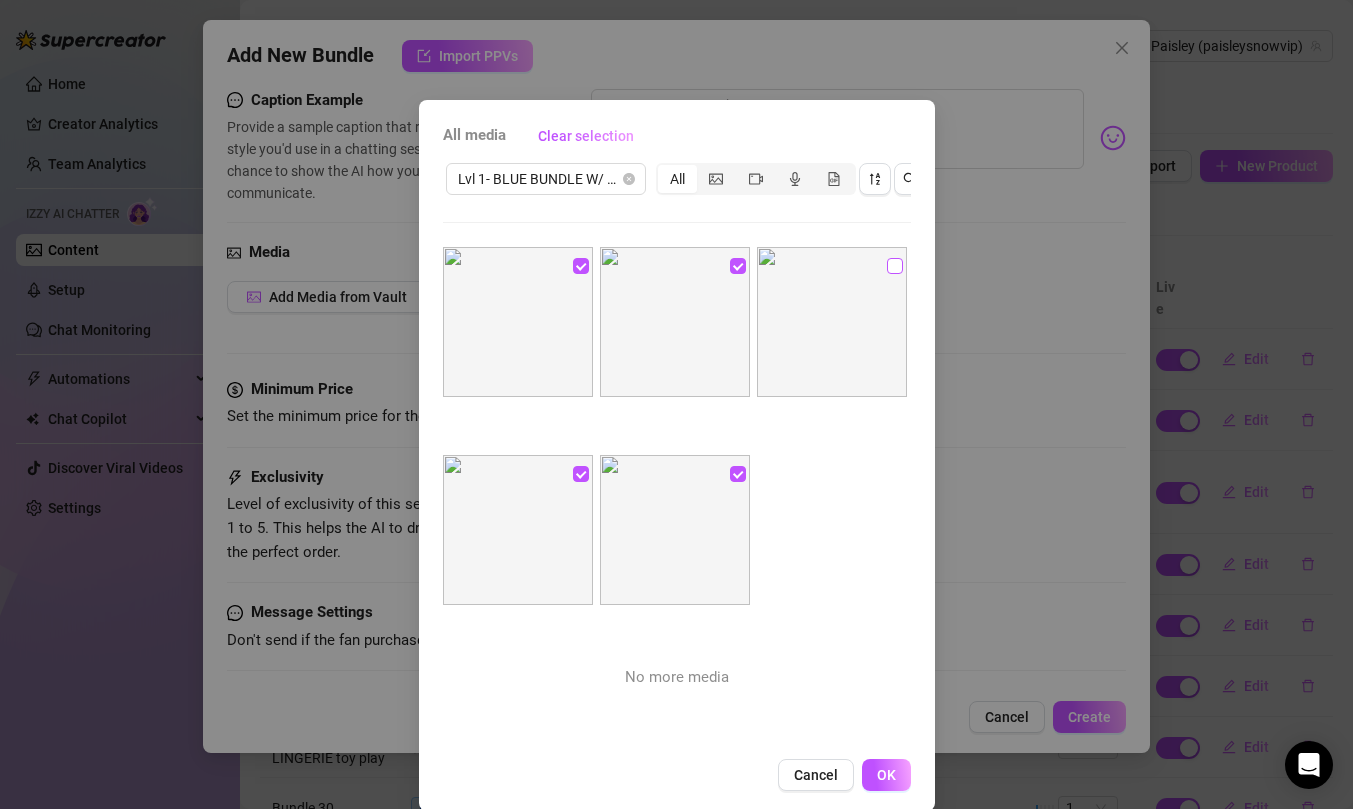 click at bounding box center (895, 266) 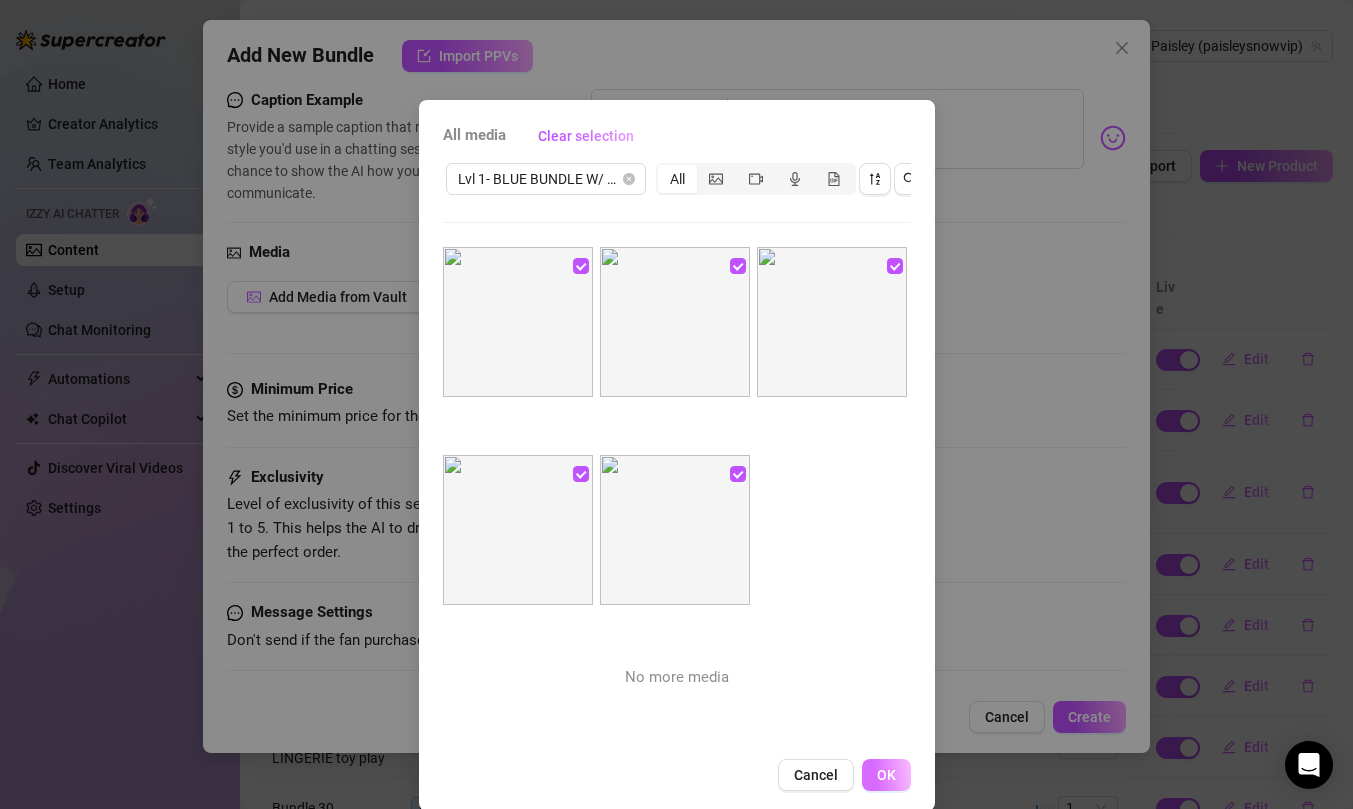 click on "OK" at bounding box center (886, 775) 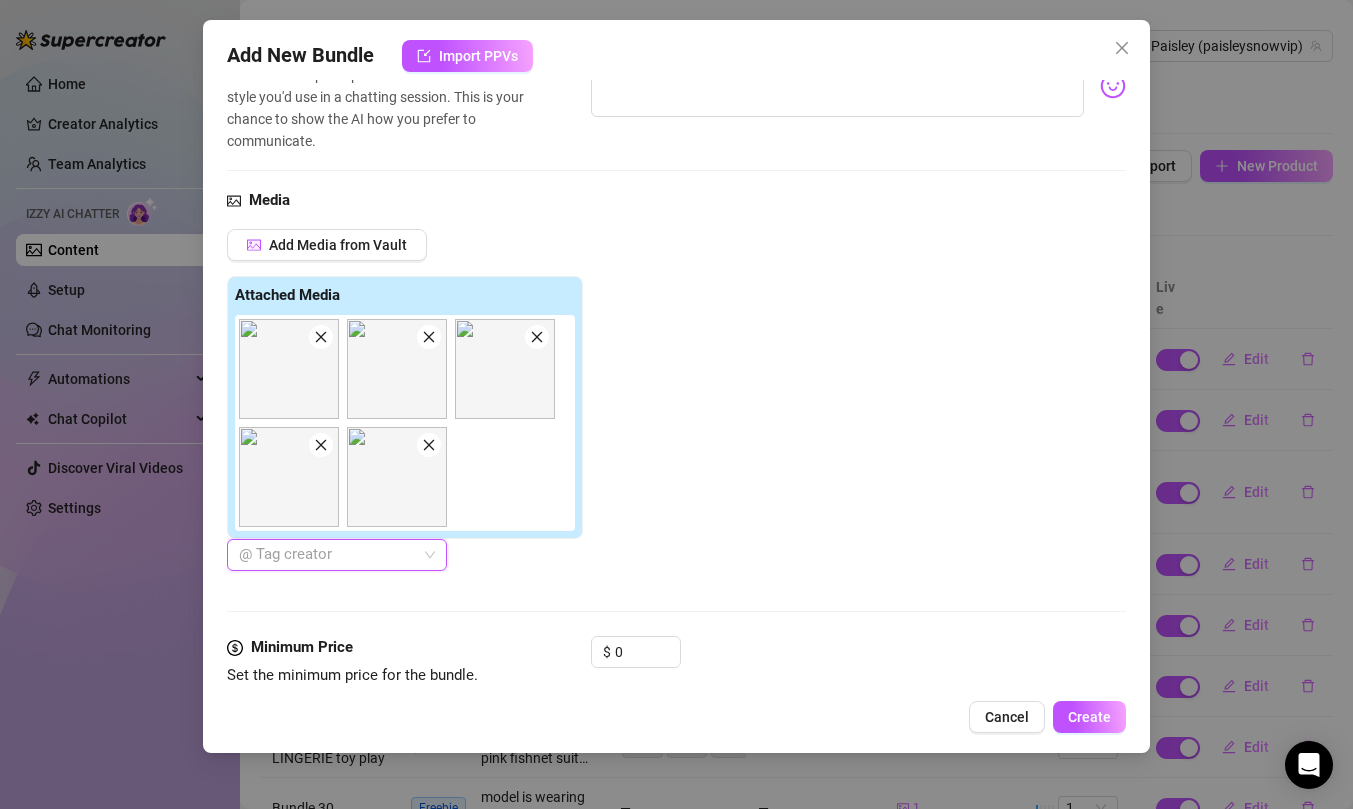 scroll, scrollTop: 554, scrollLeft: 0, axis: vertical 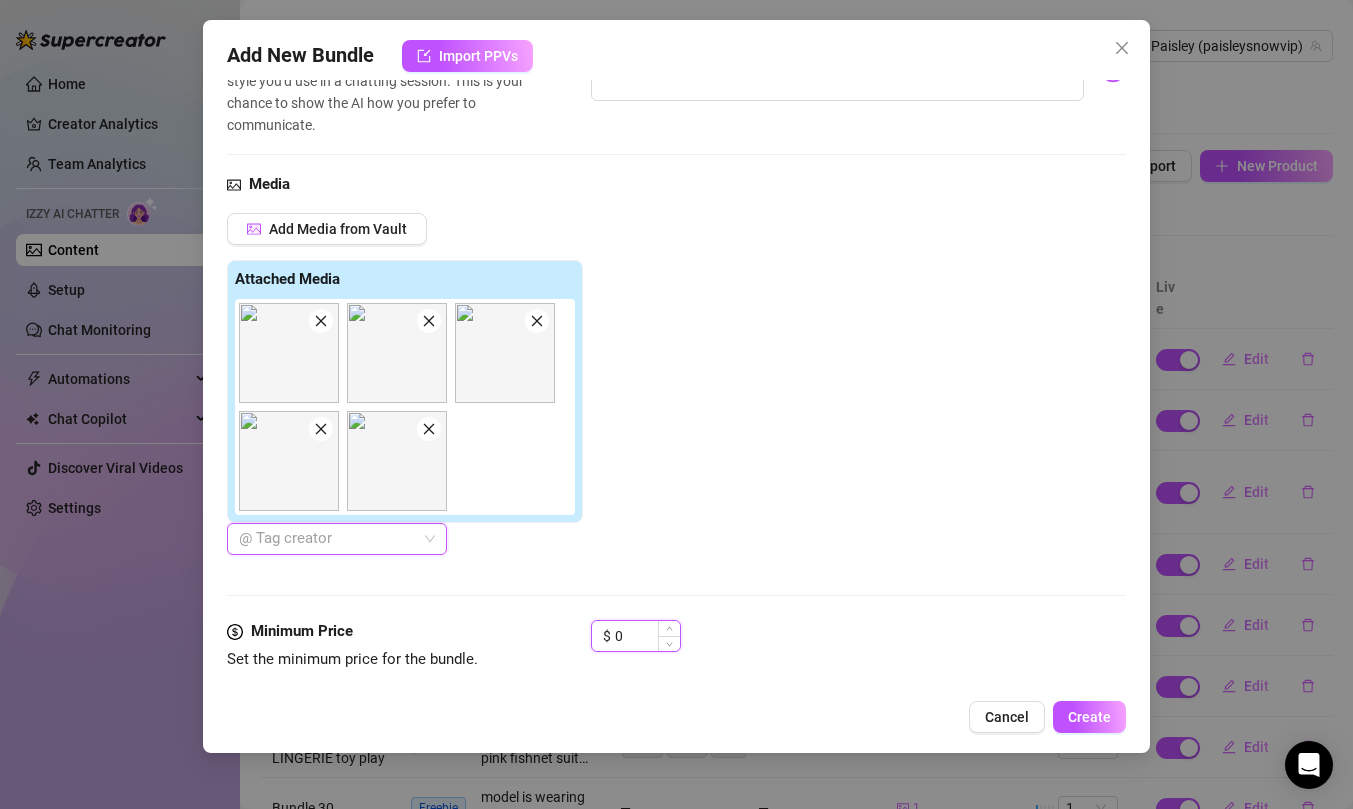 click on "0" at bounding box center [647, 636] 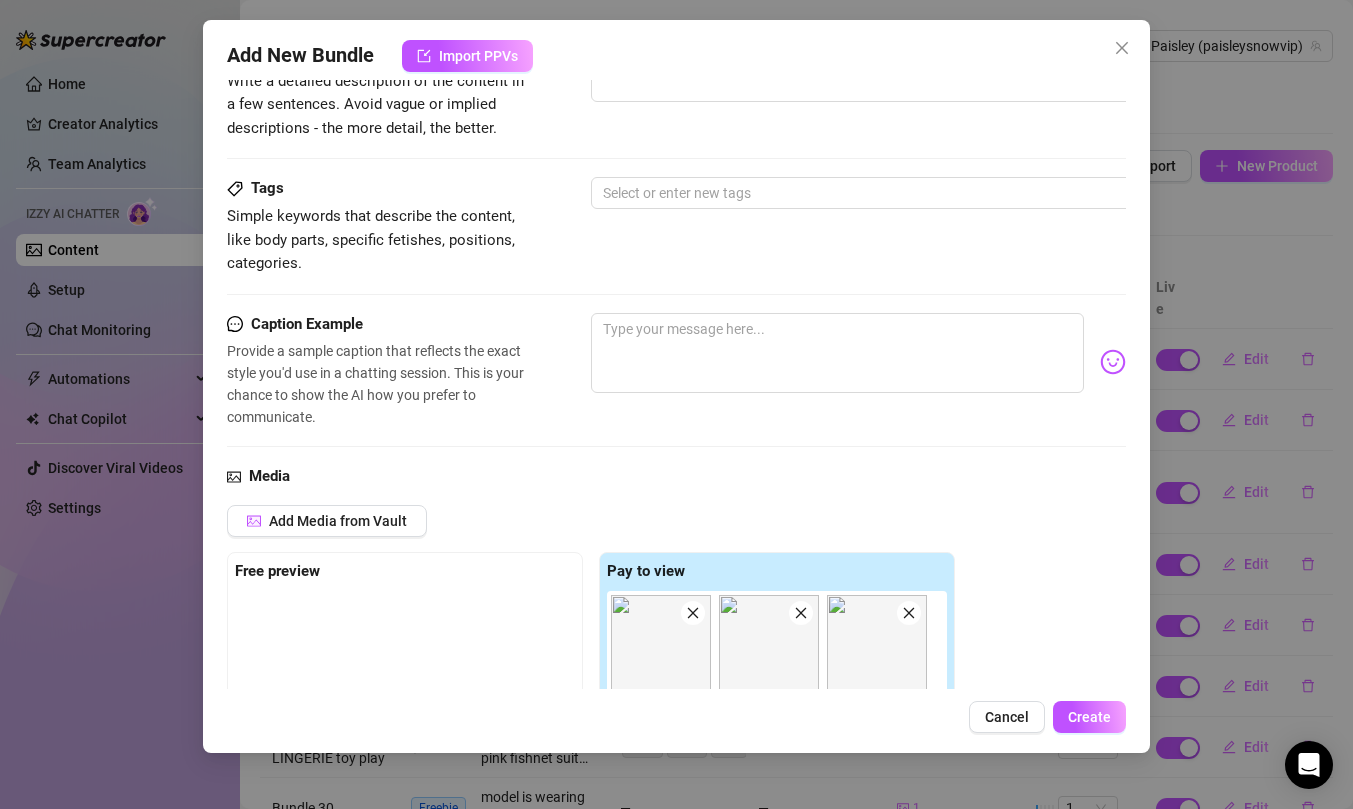scroll, scrollTop: 177, scrollLeft: 0, axis: vertical 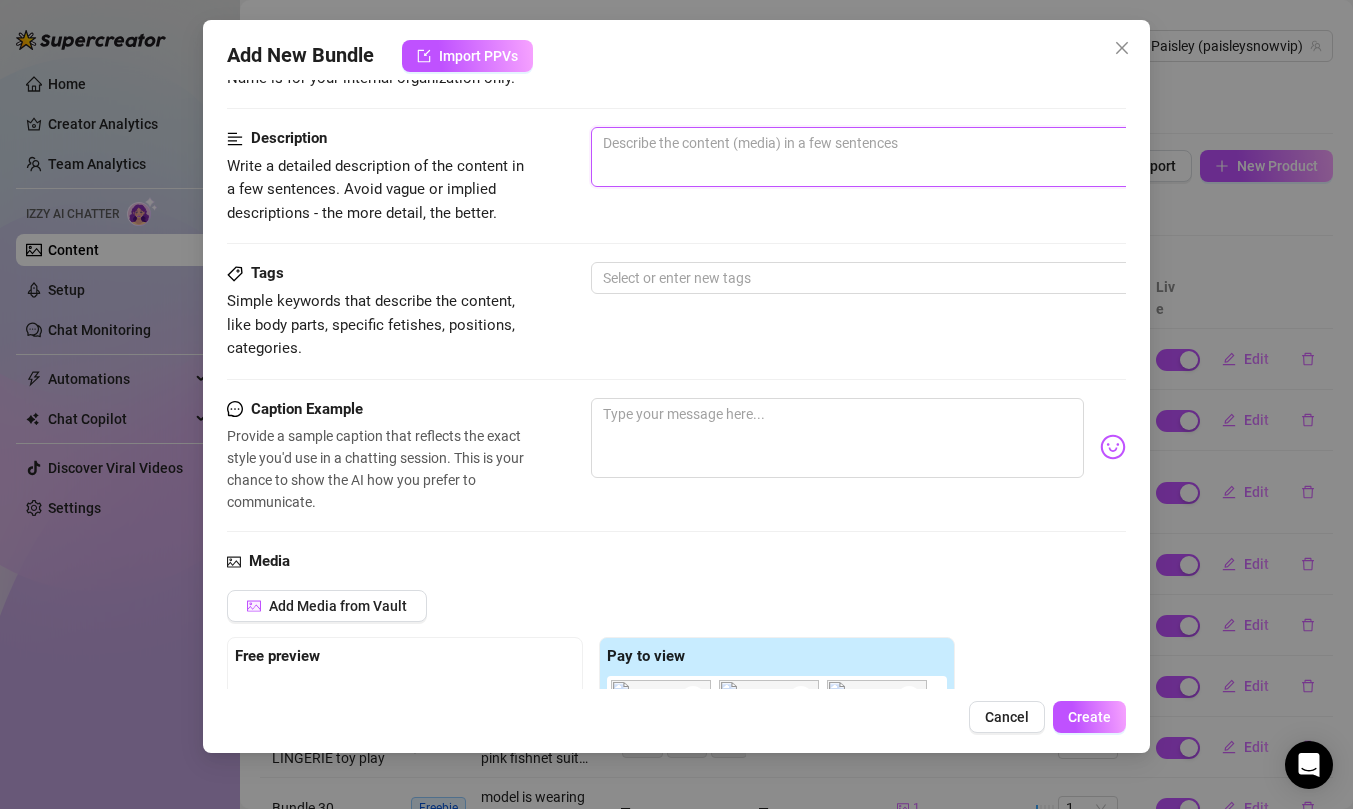 click at bounding box center [941, 157] 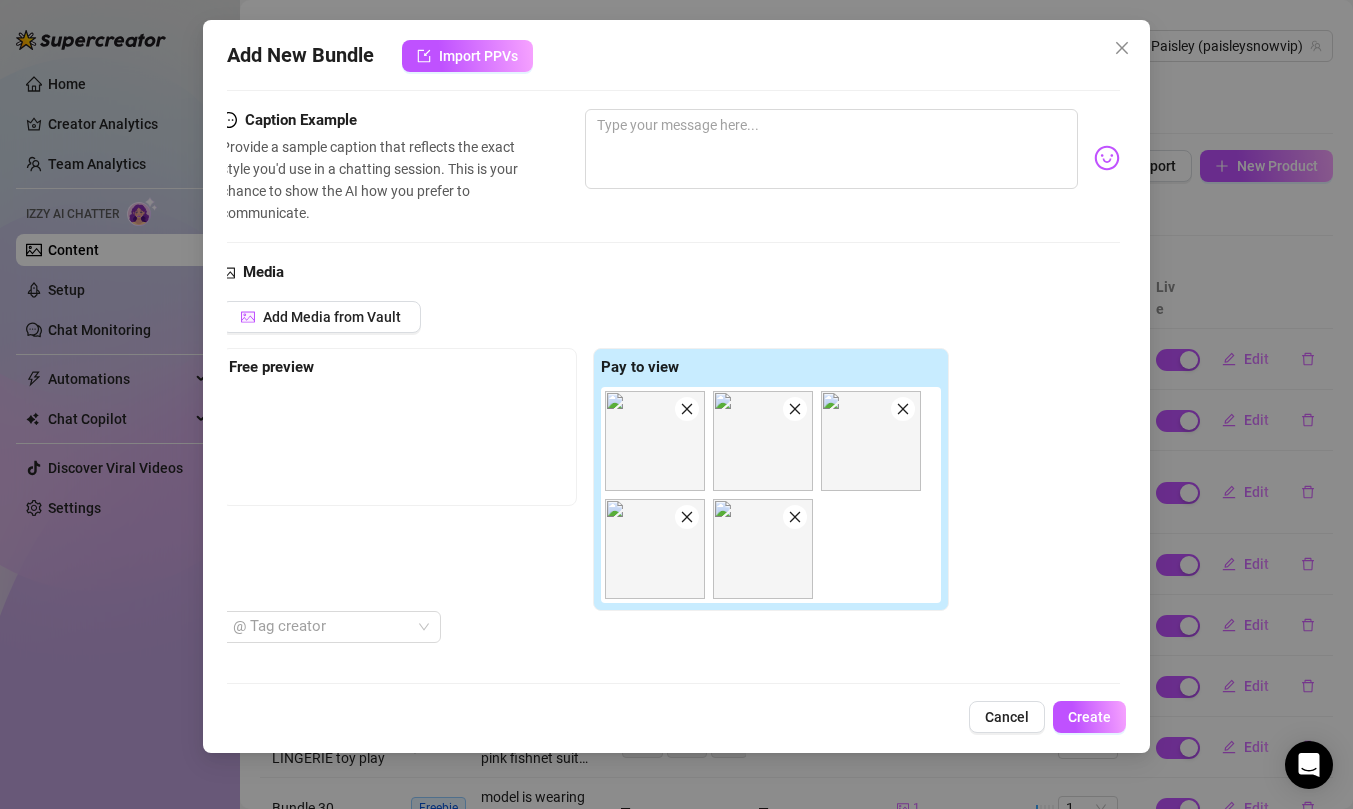 scroll, scrollTop: 570, scrollLeft: 6, axis: both 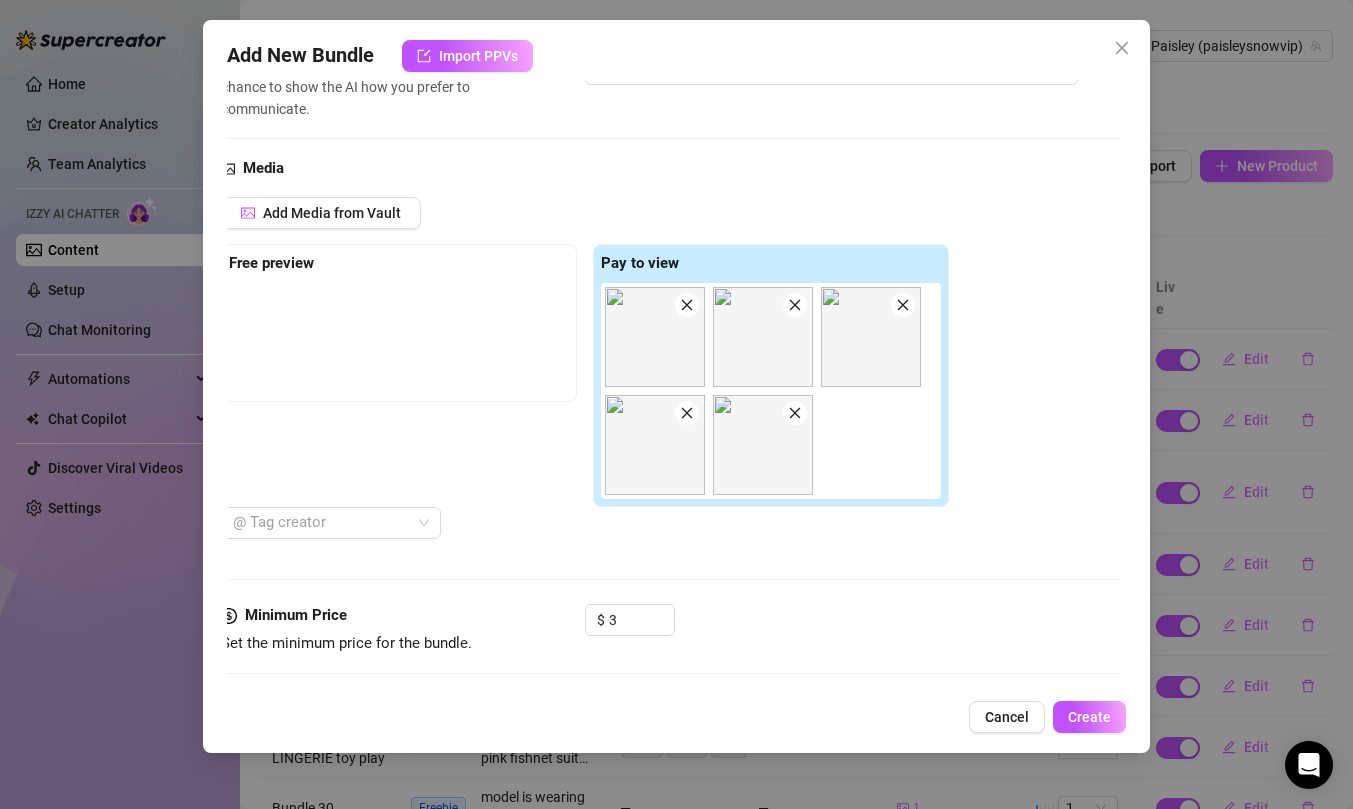 click at bounding box center [655, 337] 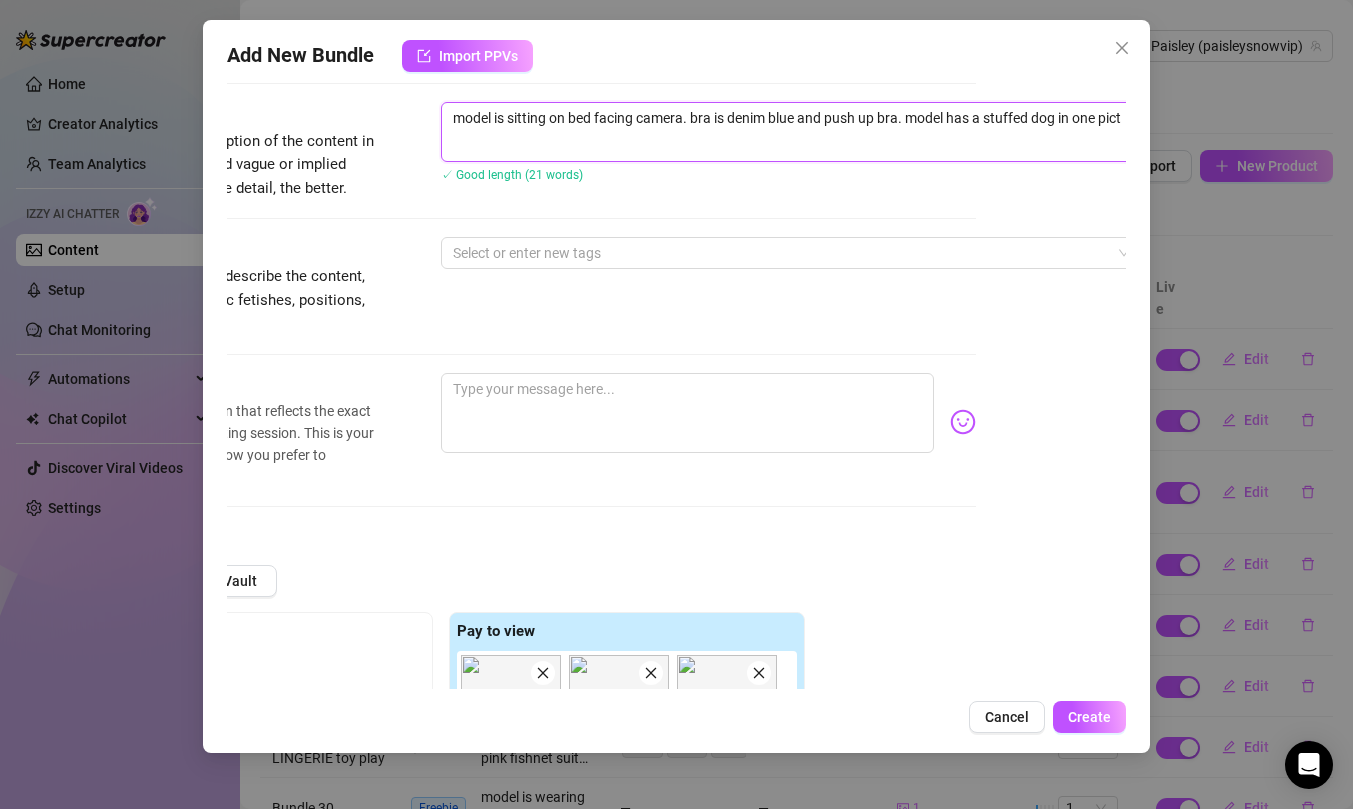 scroll, scrollTop: 202, scrollLeft: 153, axis: both 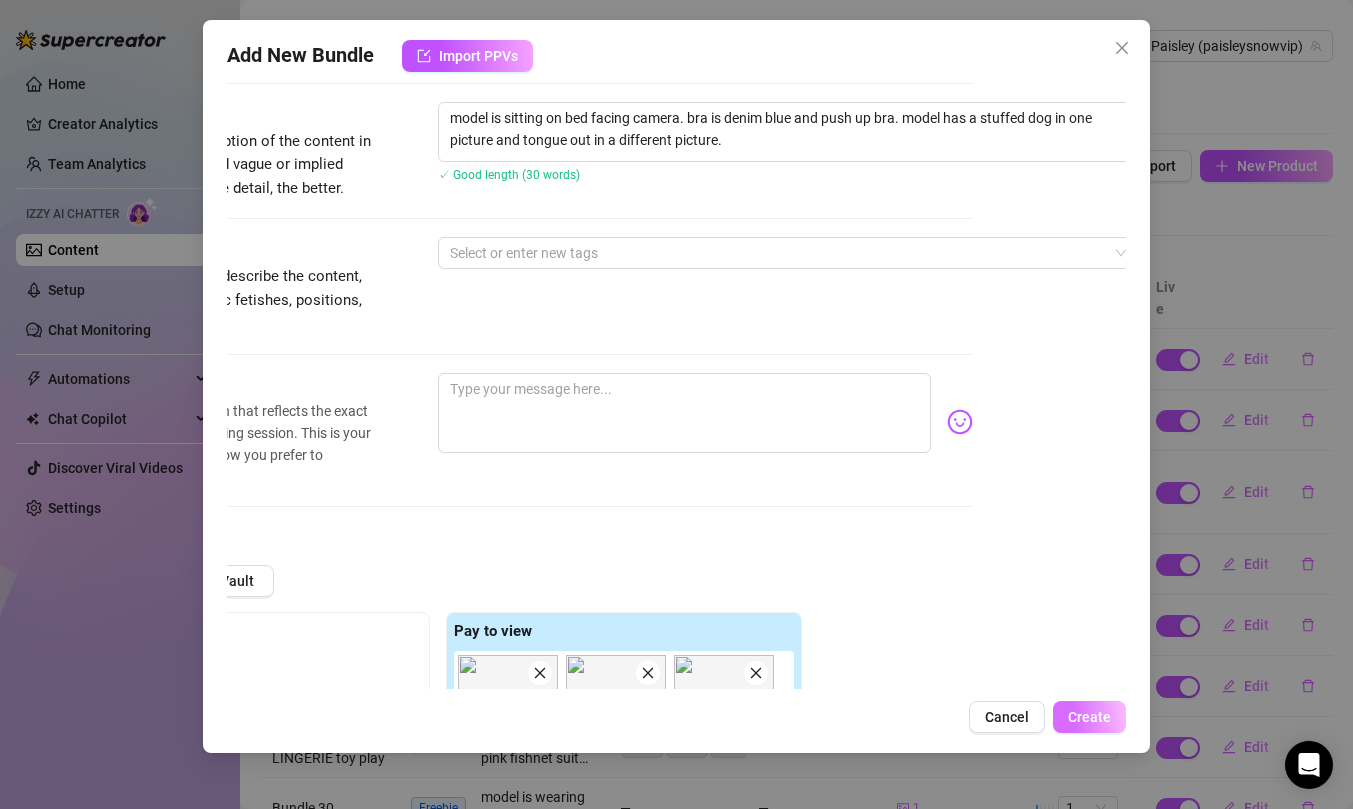 click on "Create" at bounding box center (1089, 717) 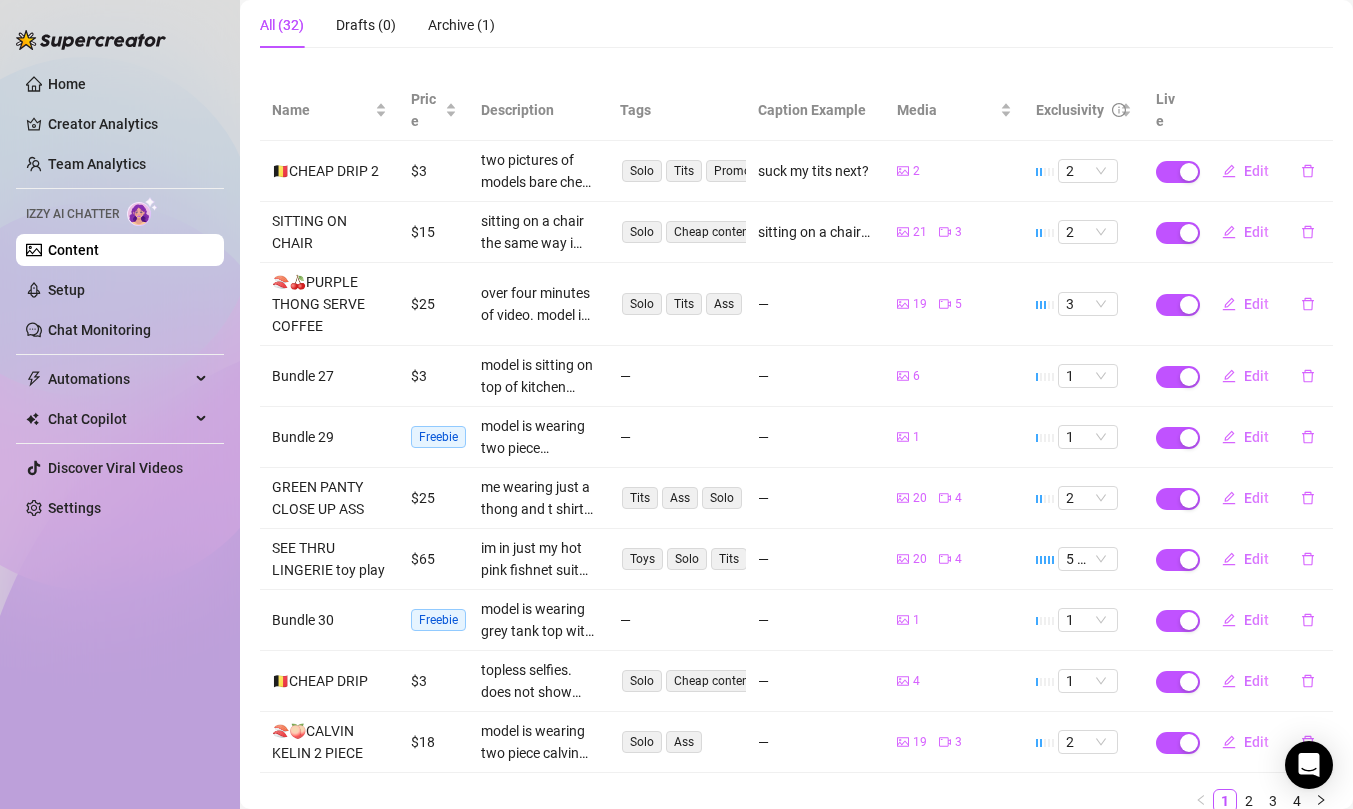 scroll, scrollTop: 268, scrollLeft: 0, axis: vertical 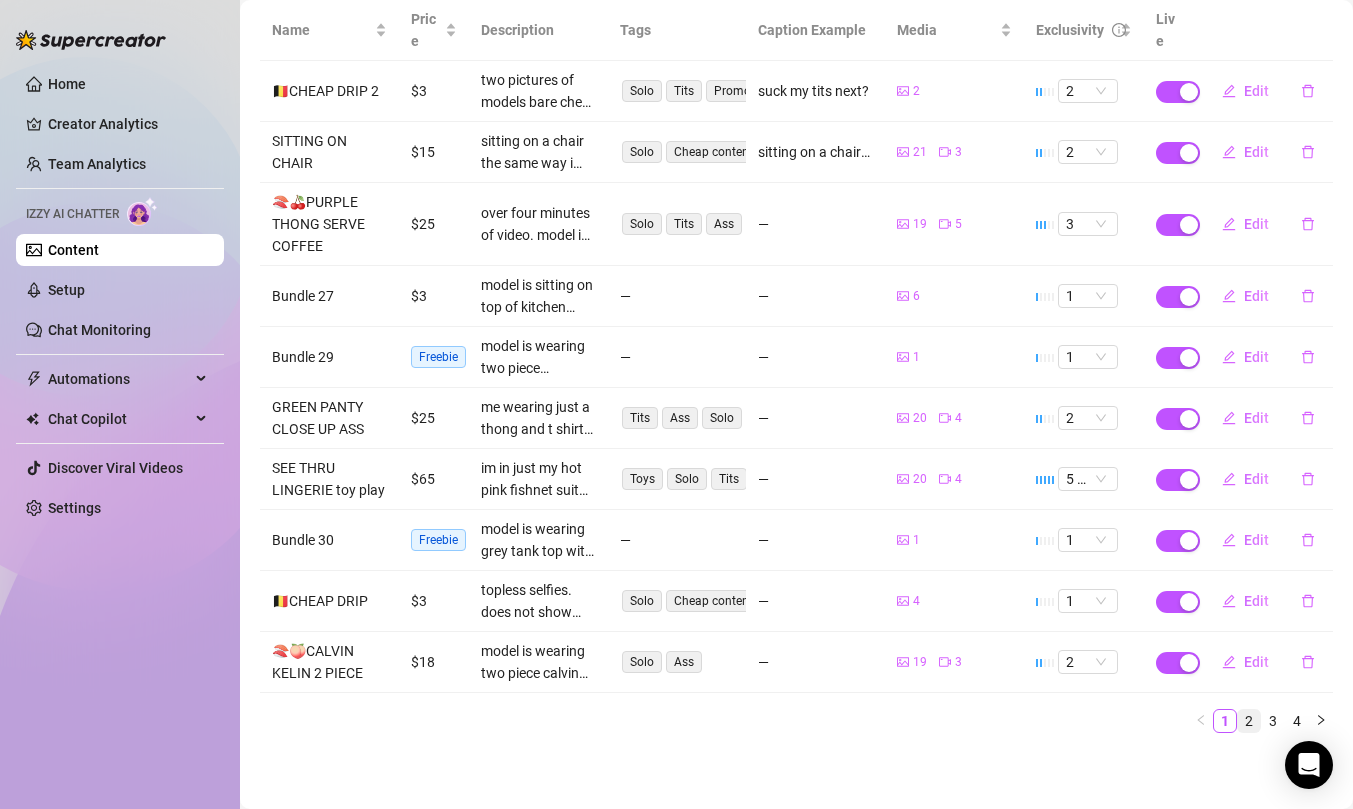 click on "2" at bounding box center (1249, 721) 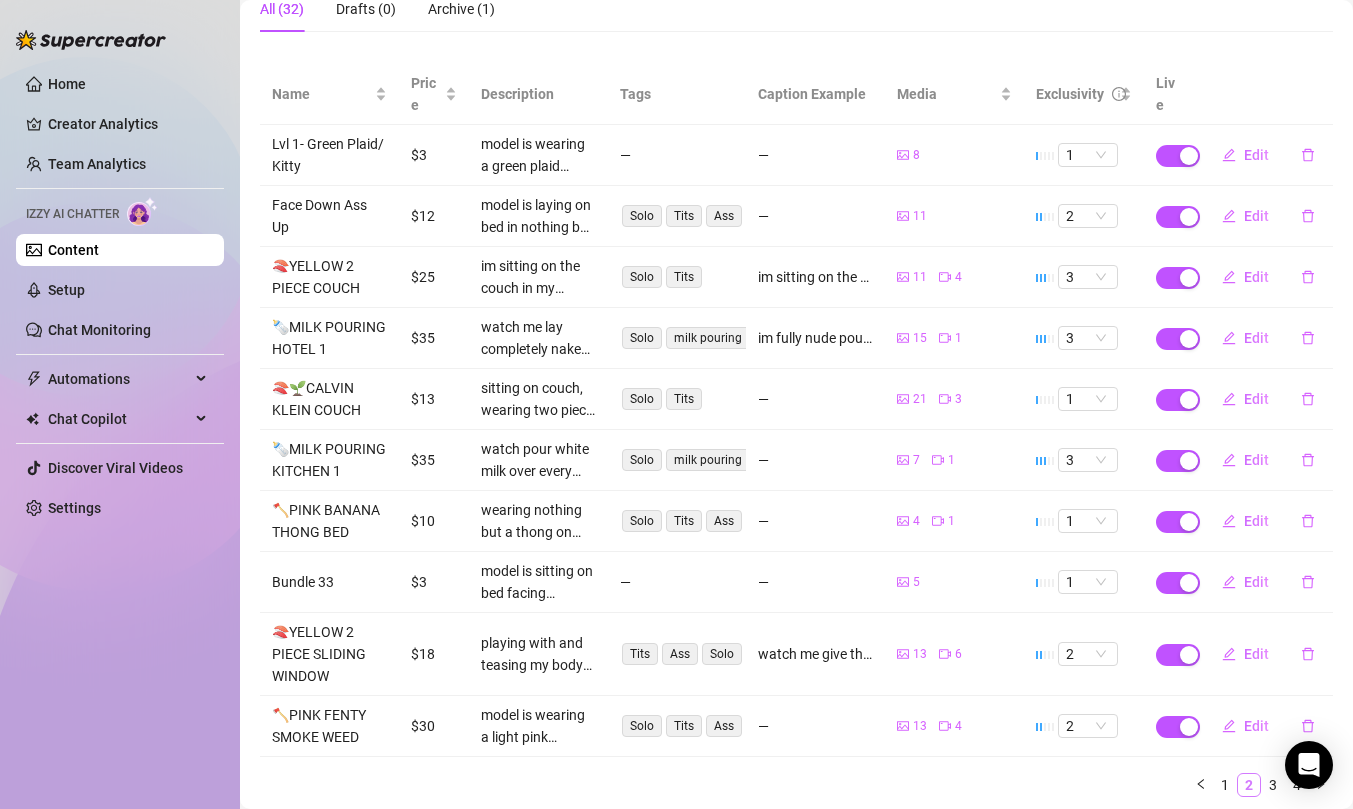 scroll, scrollTop: 232, scrollLeft: 0, axis: vertical 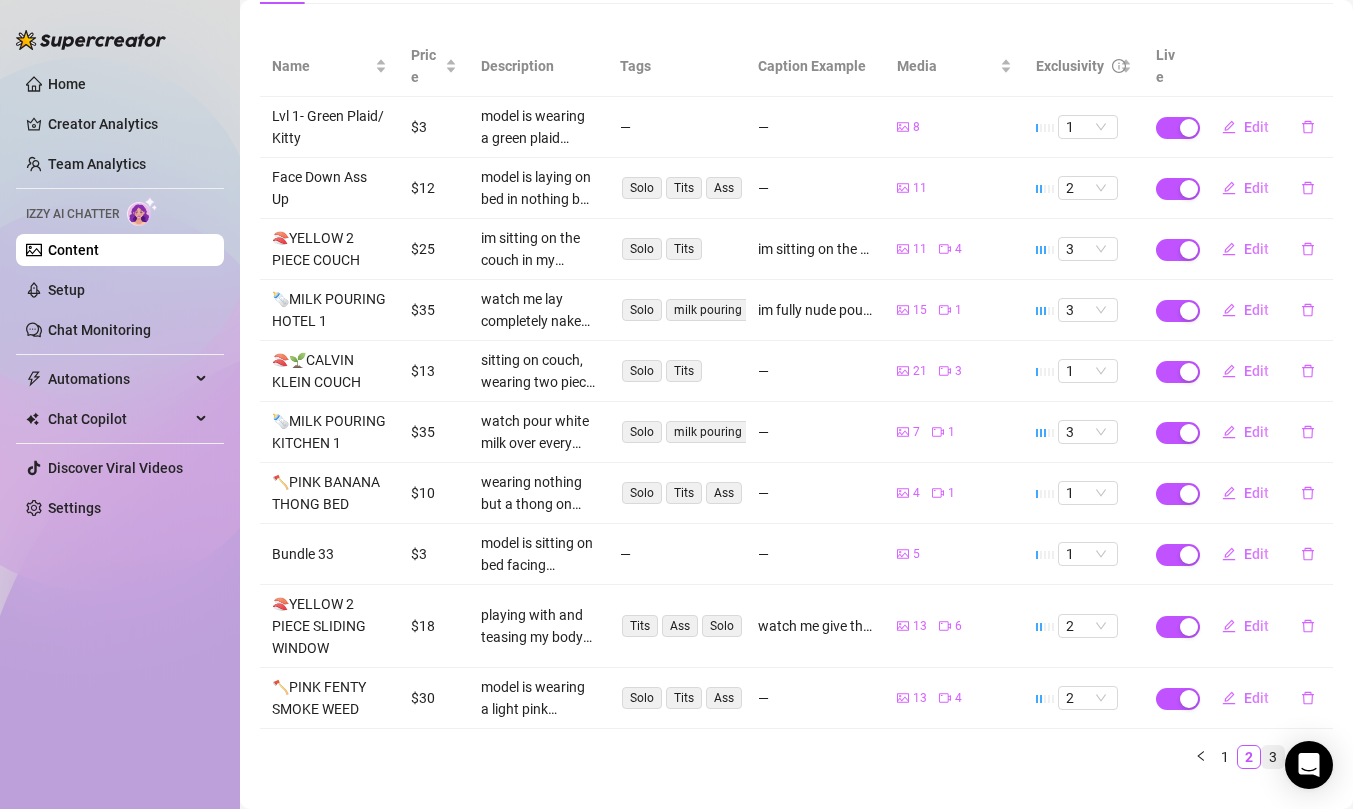 click on "3" at bounding box center (1273, 757) 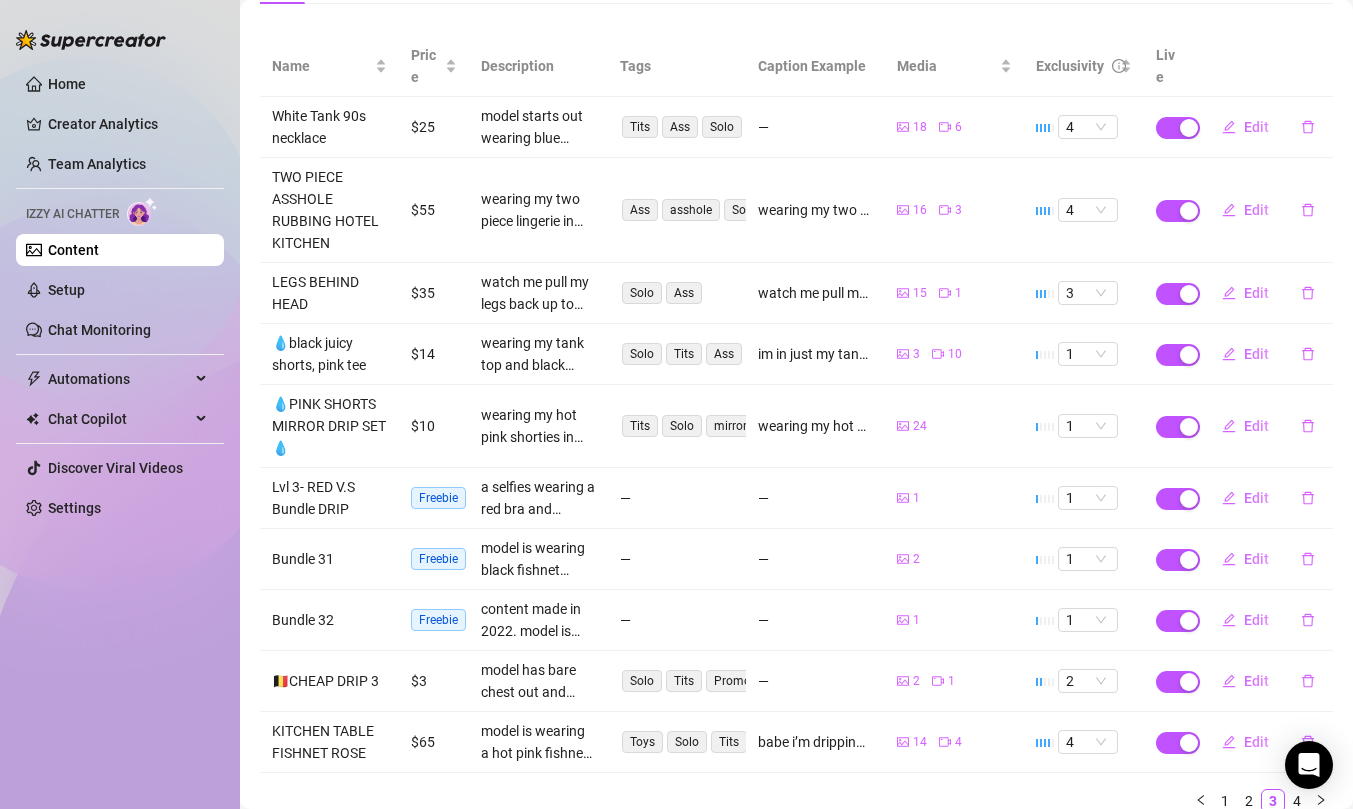 scroll, scrollTop: 312, scrollLeft: 0, axis: vertical 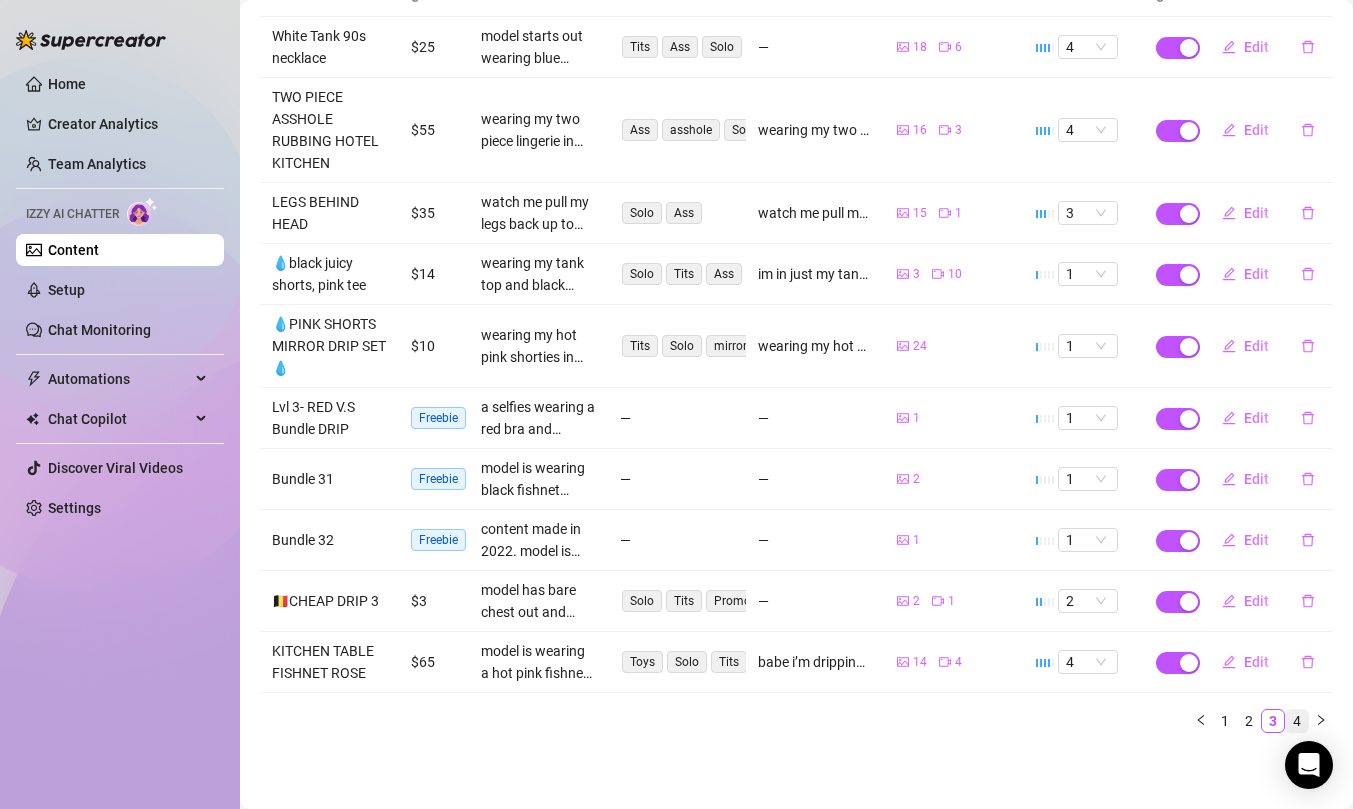 click on "4" at bounding box center (1297, 721) 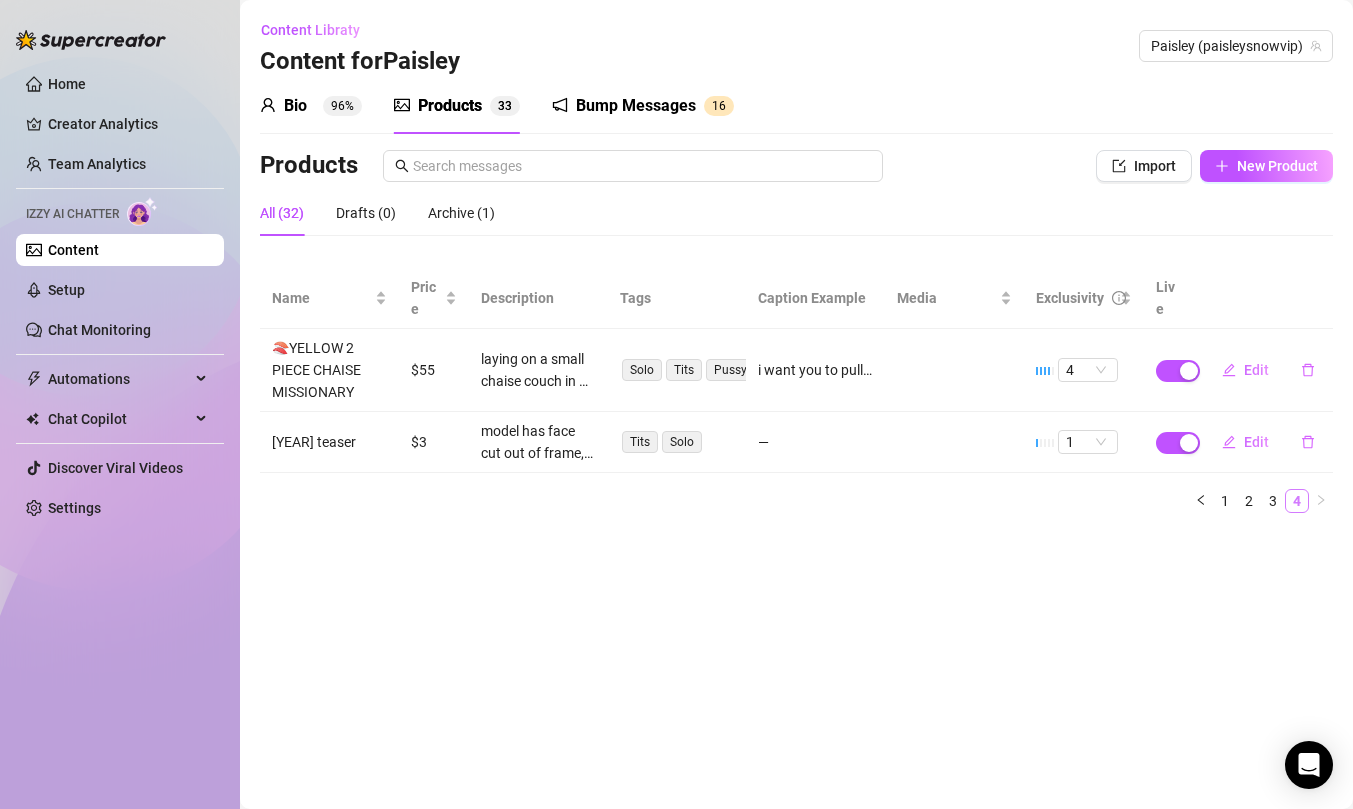 scroll, scrollTop: 0, scrollLeft: 0, axis: both 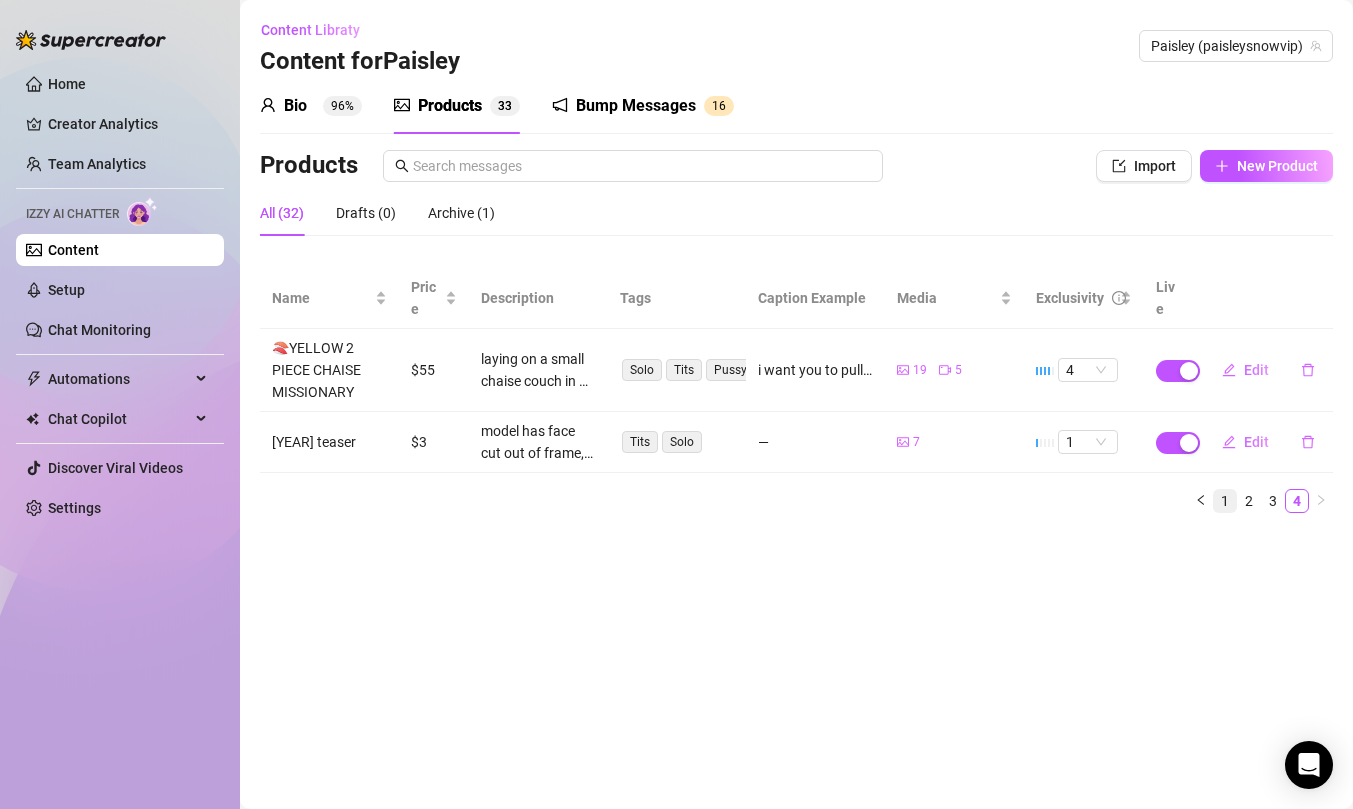 click on "1" at bounding box center (1225, 501) 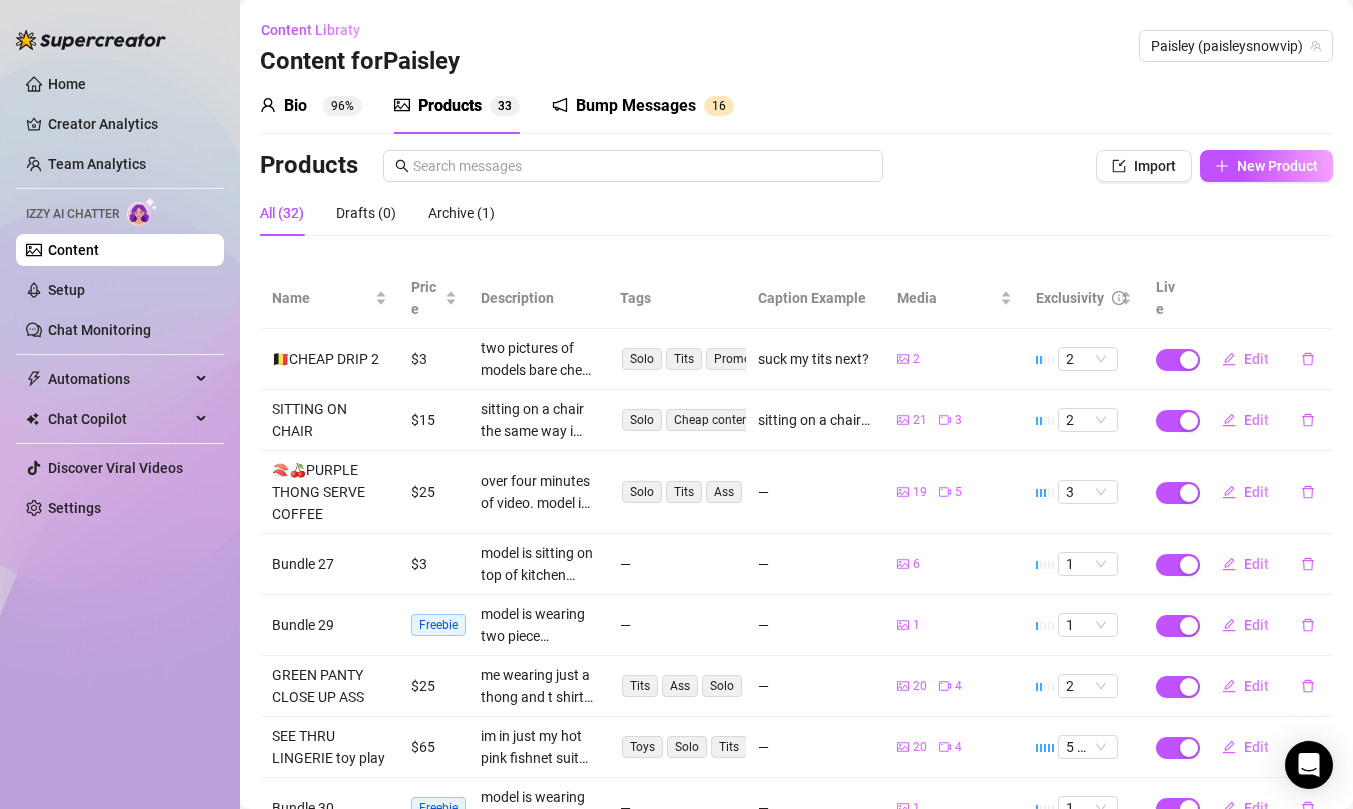 click on "Bio   96% Products 3 3 Bump Messages 1 6" at bounding box center (796, 106) 